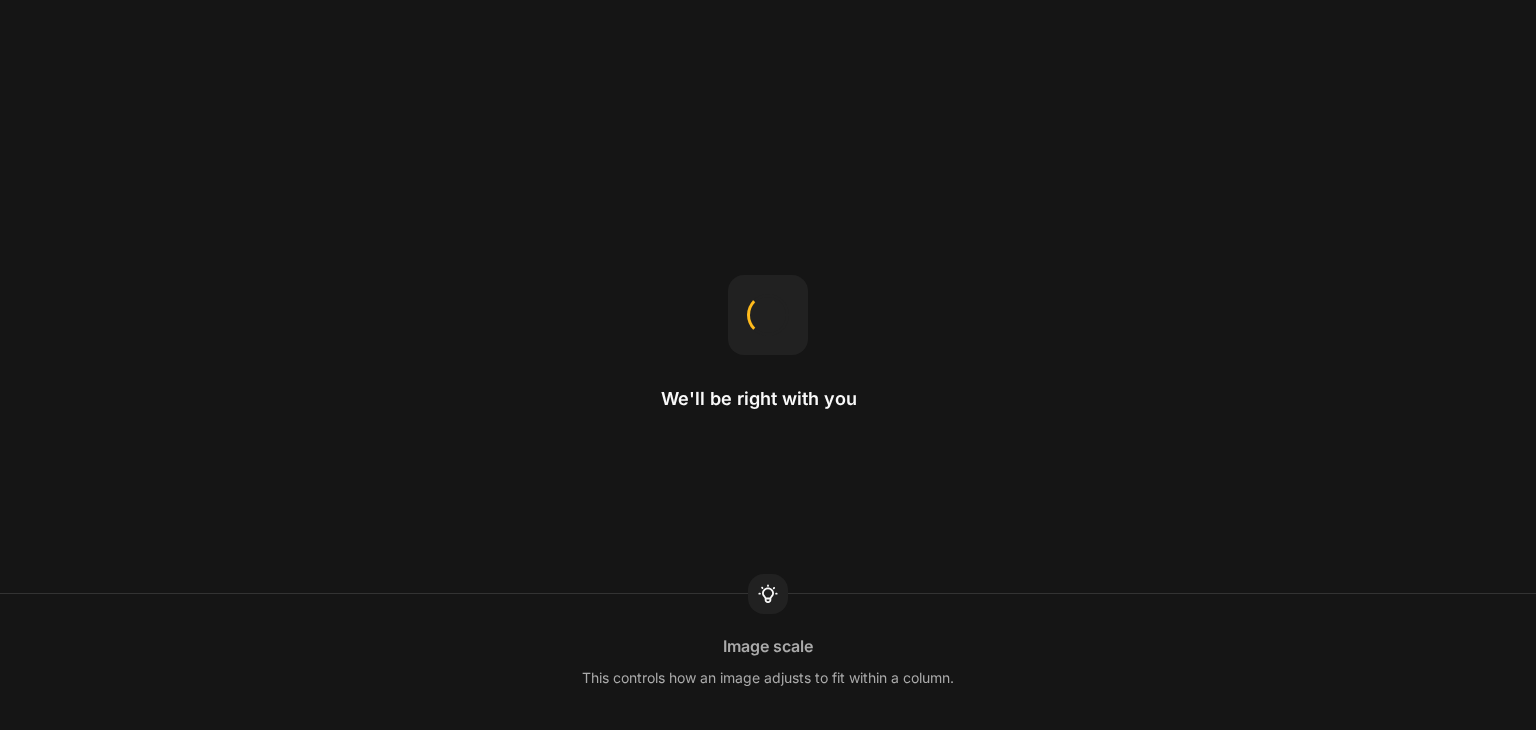 scroll, scrollTop: 0, scrollLeft: 0, axis: both 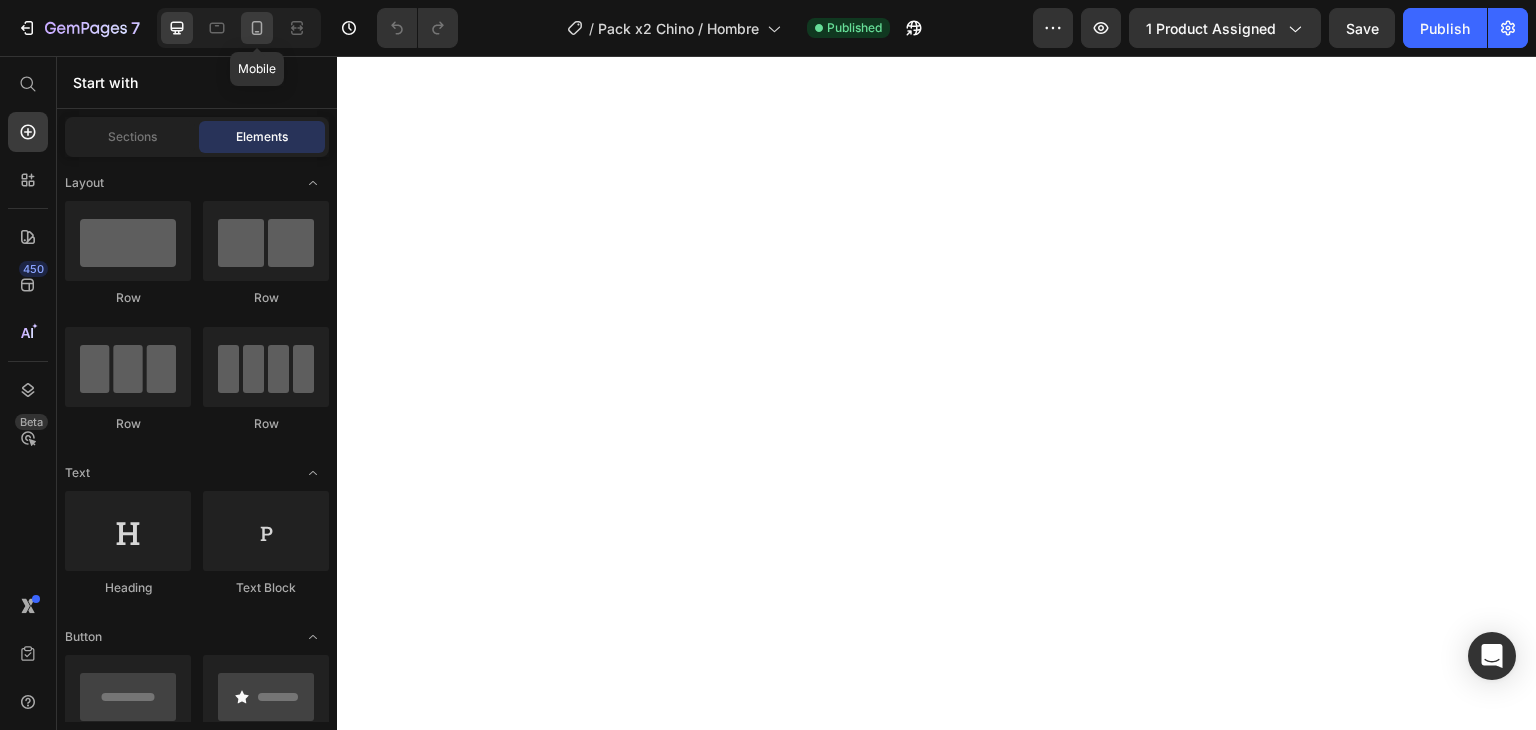 click 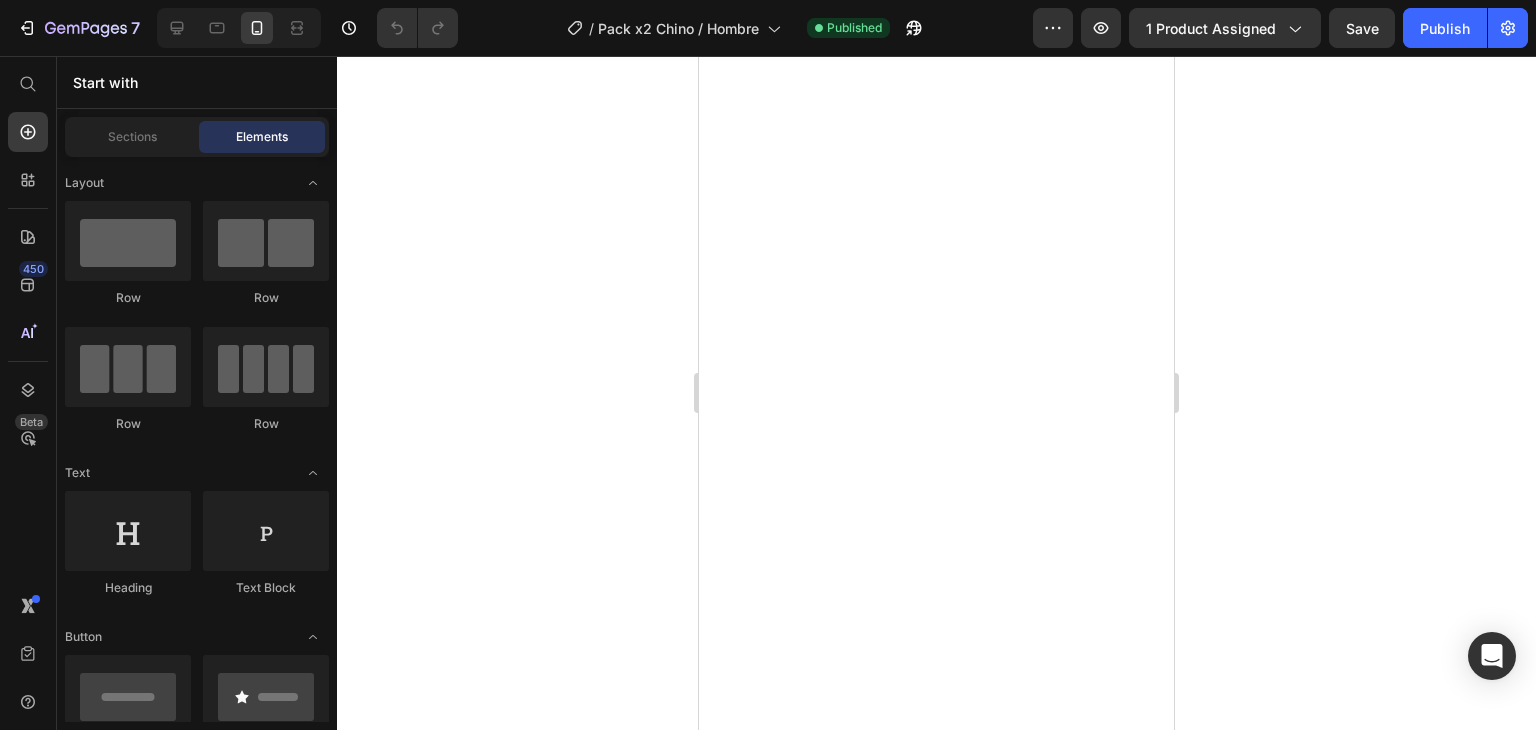 scroll, scrollTop: 1100, scrollLeft: 0, axis: vertical 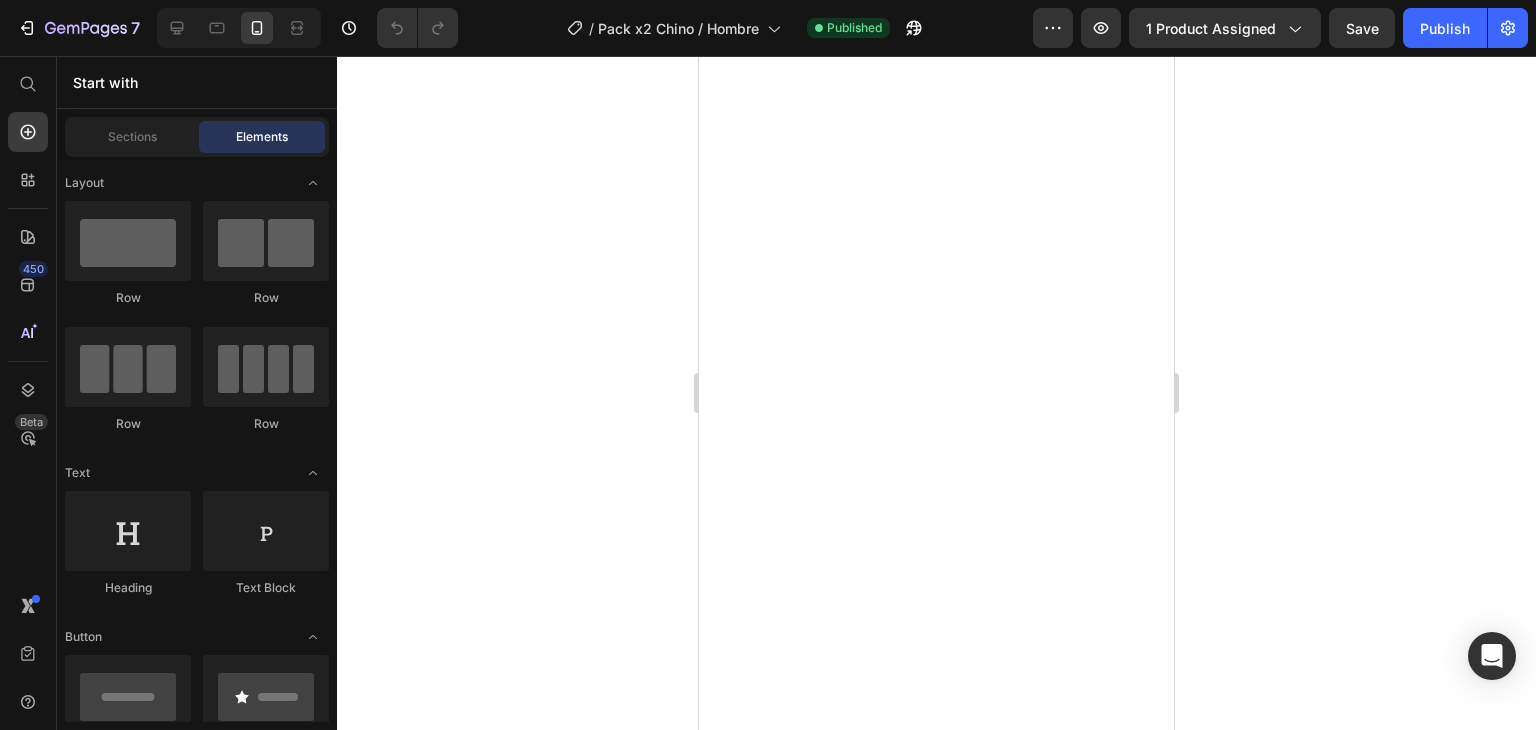 click at bounding box center [936, -958] 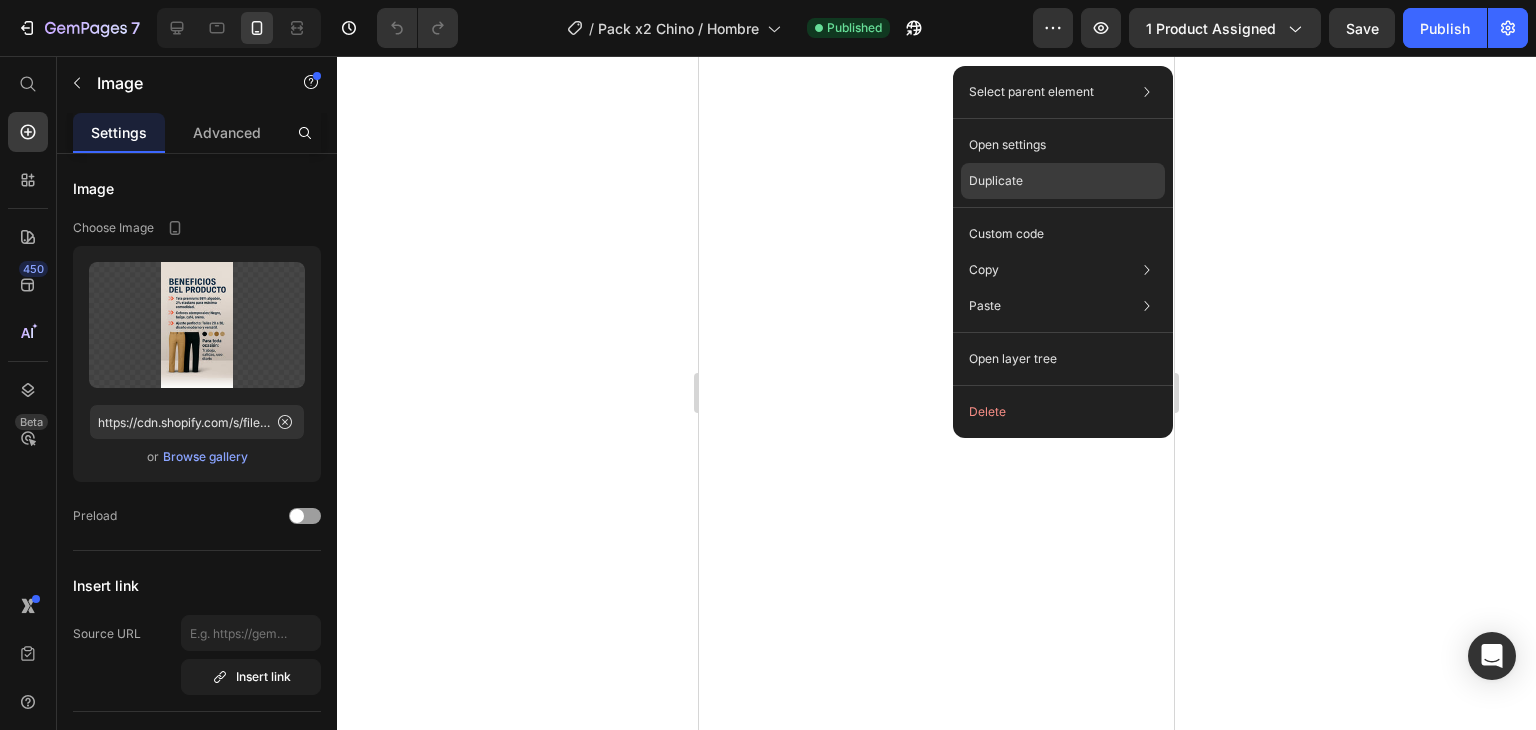 click on "Duplicate" 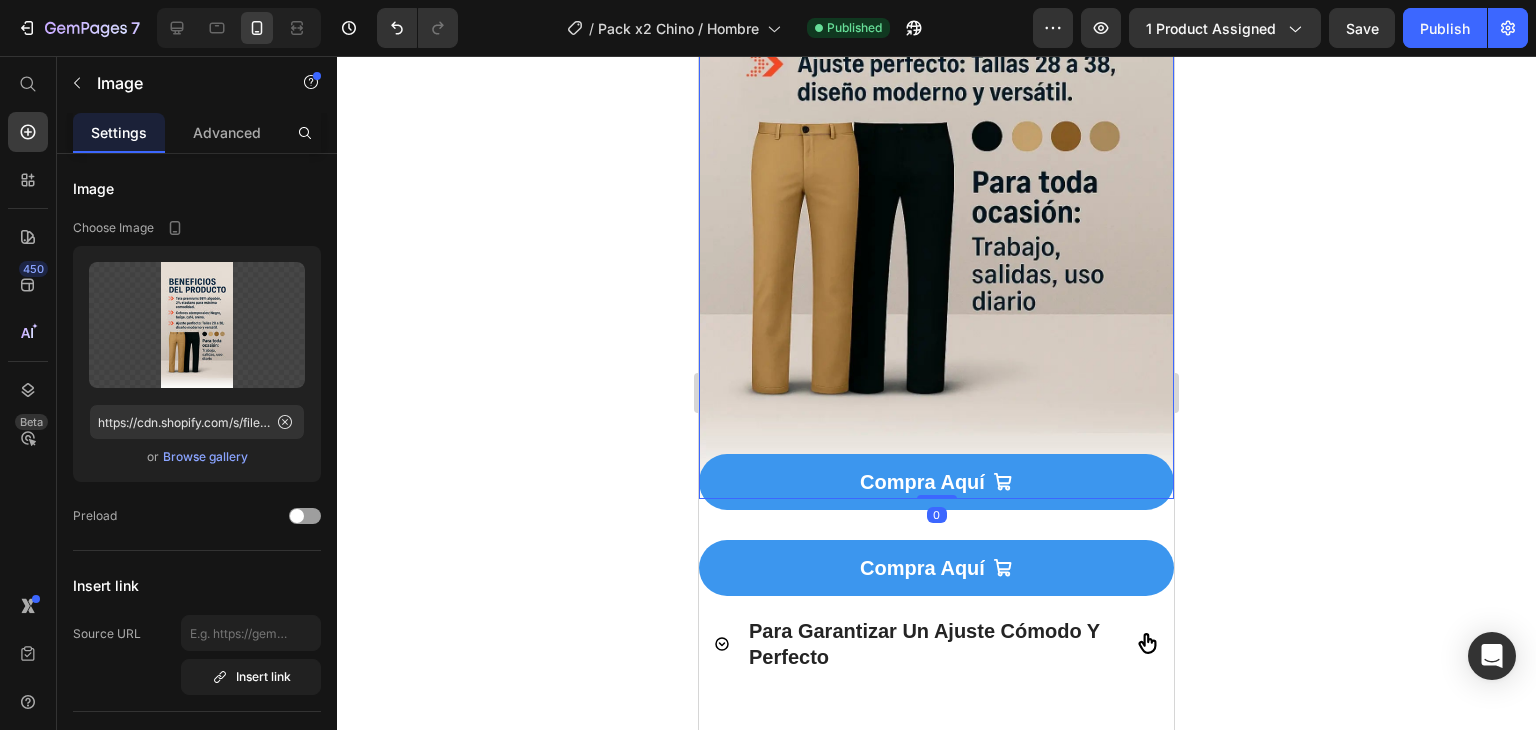 scroll, scrollTop: 1600, scrollLeft: 0, axis: vertical 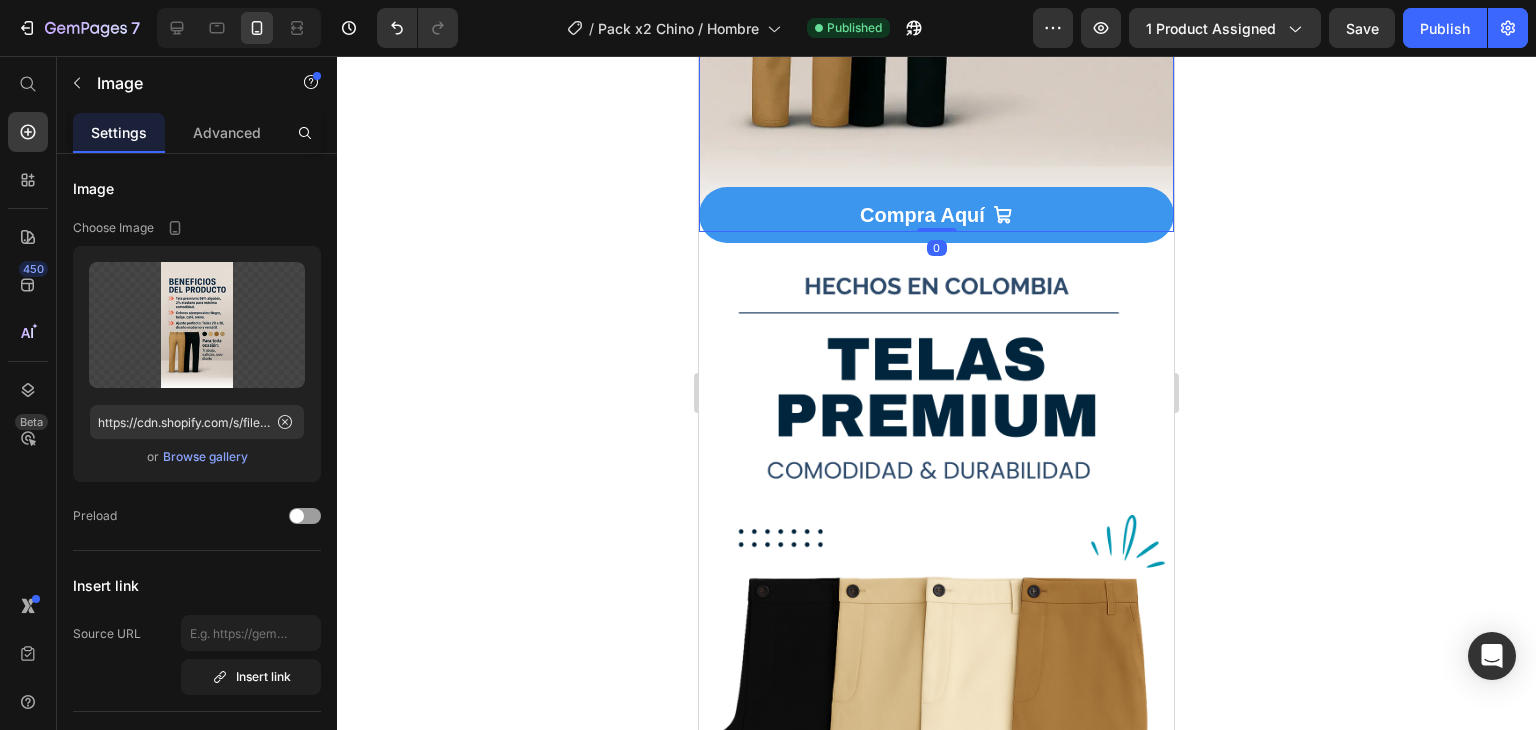 click at bounding box center (936, -191) 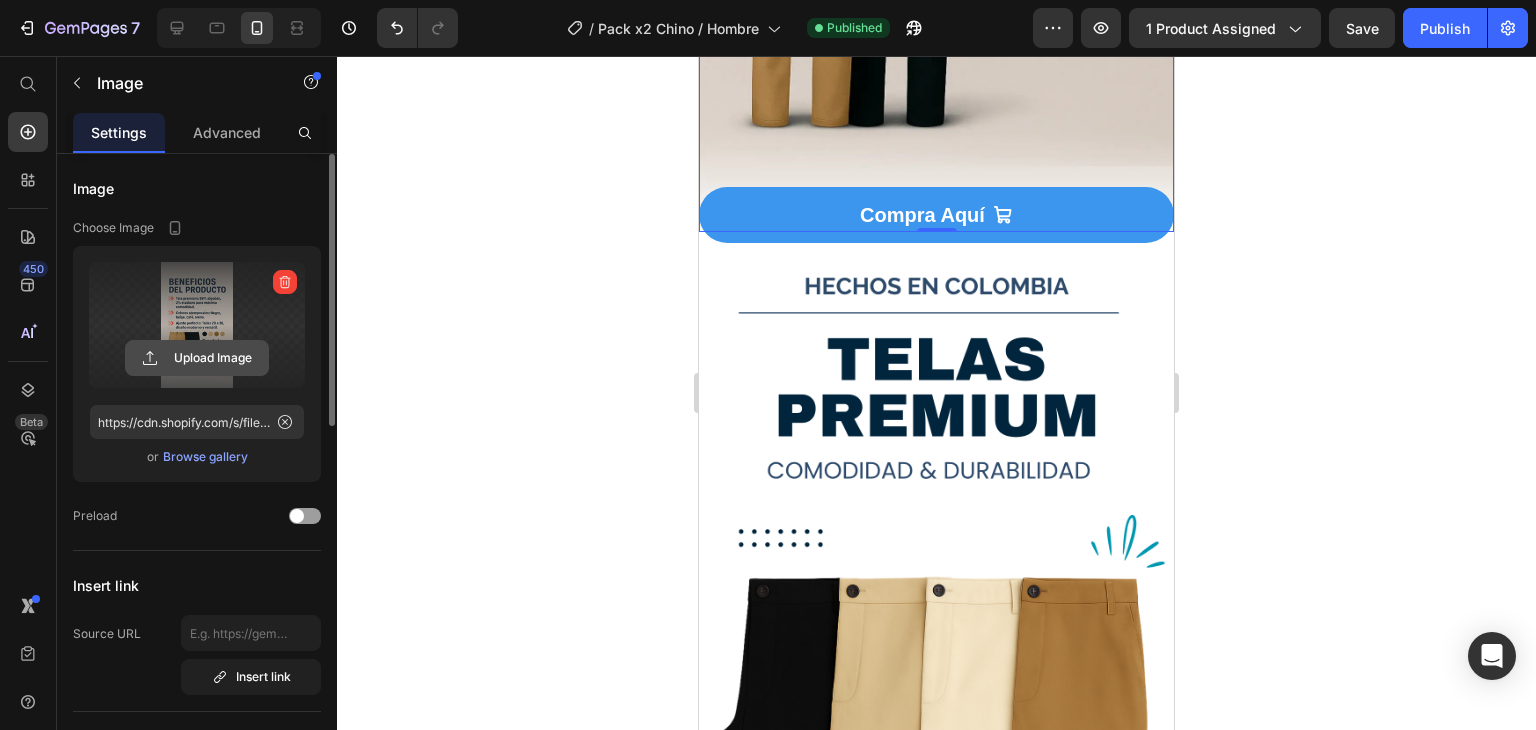 click 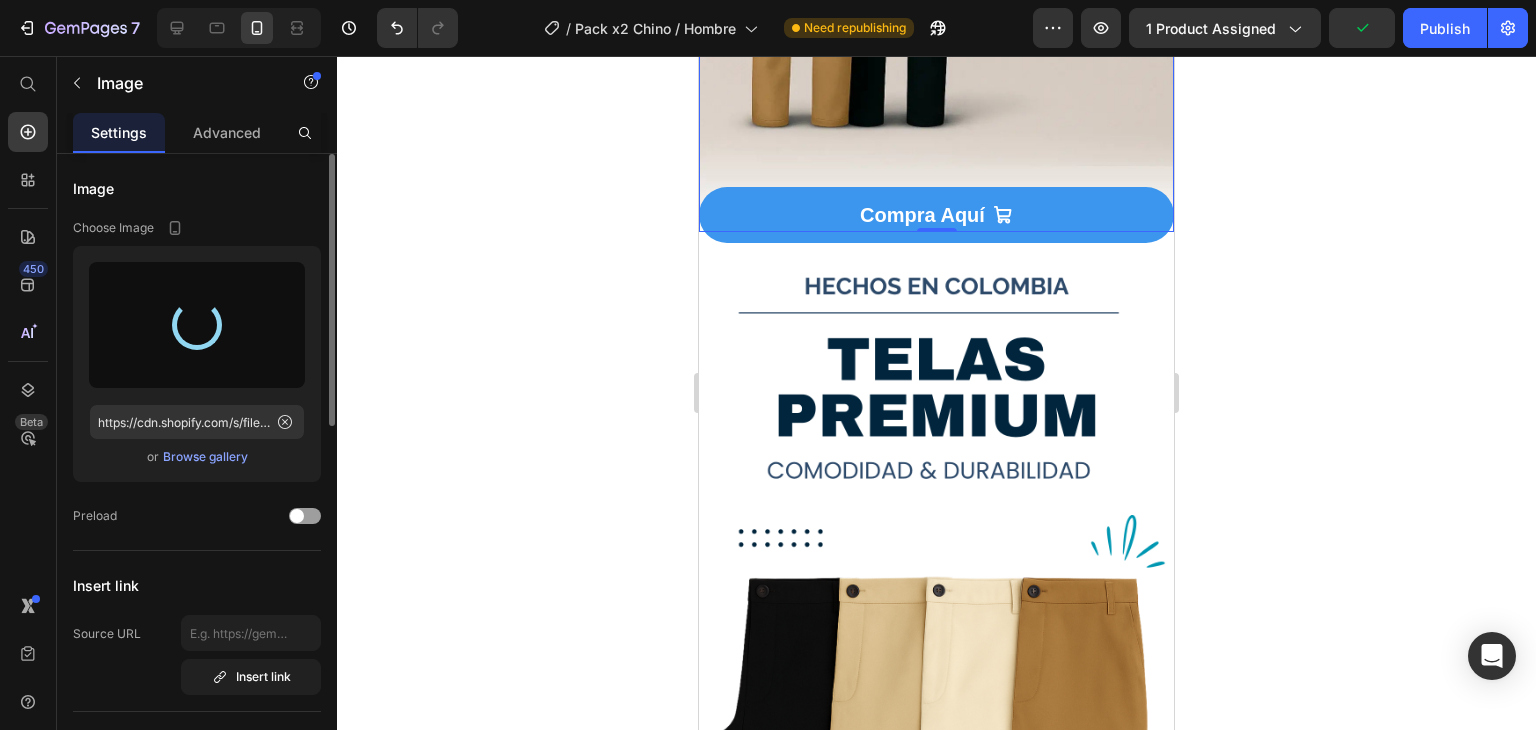 type on "https://cdn.shopify.com/s/files/1/0707/5010/9875/files/gempages_560257056976667504-84927be0-de25-4c29-88f8-66174441e19a.png" 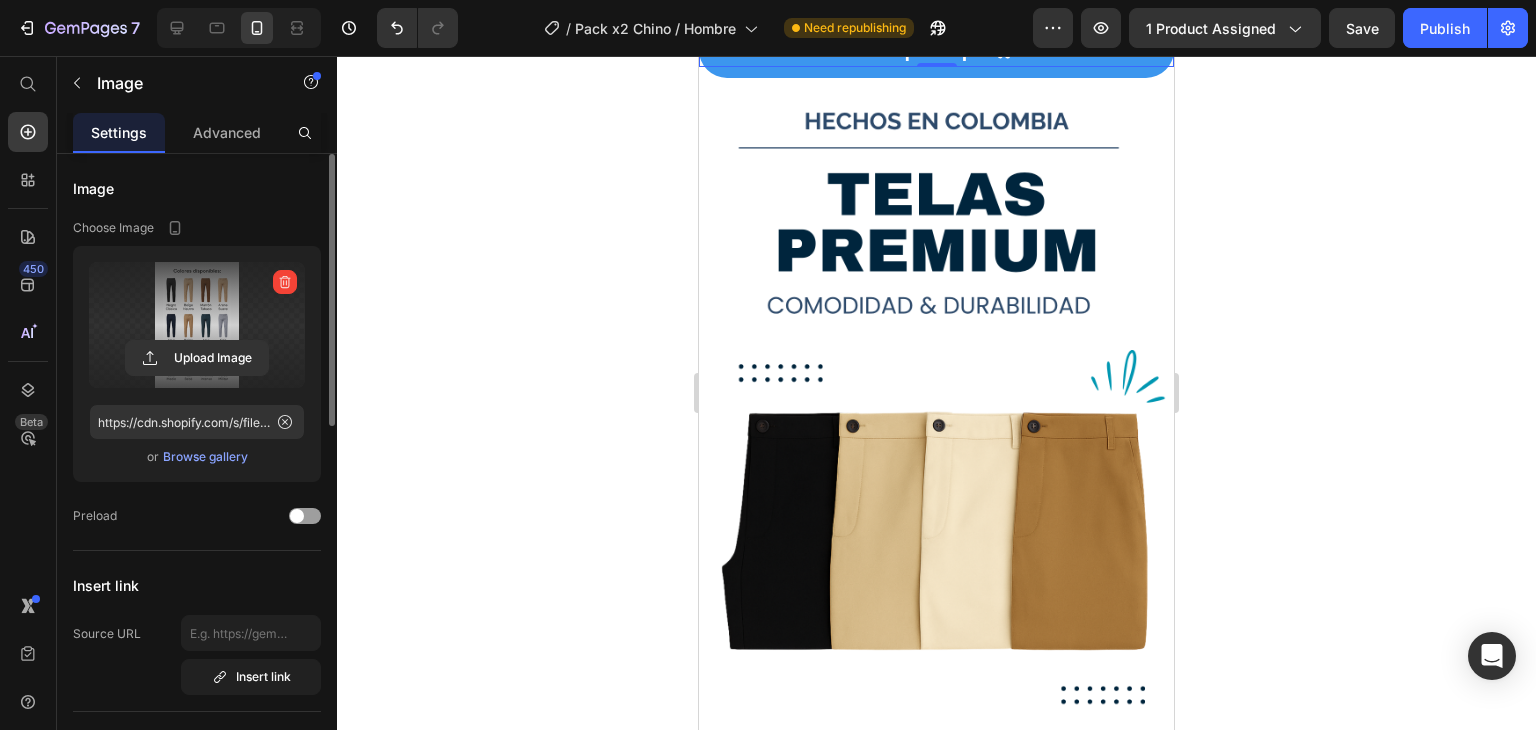 scroll, scrollTop: 1800, scrollLeft: 0, axis: vertical 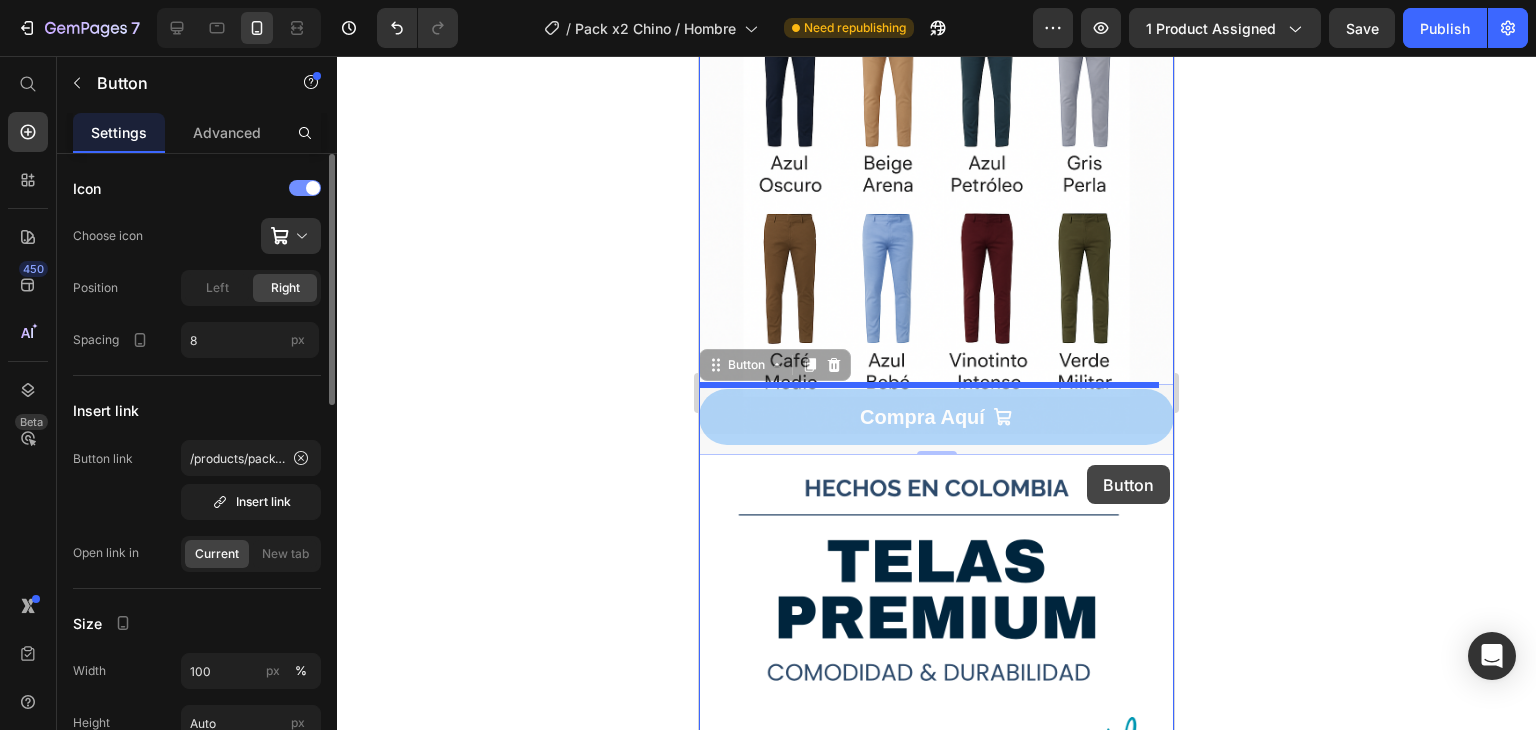 drag, startPoint x: 1148, startPoint y: 500, endPoint x: 1087, endPoint y: 465, distance: 70.327805 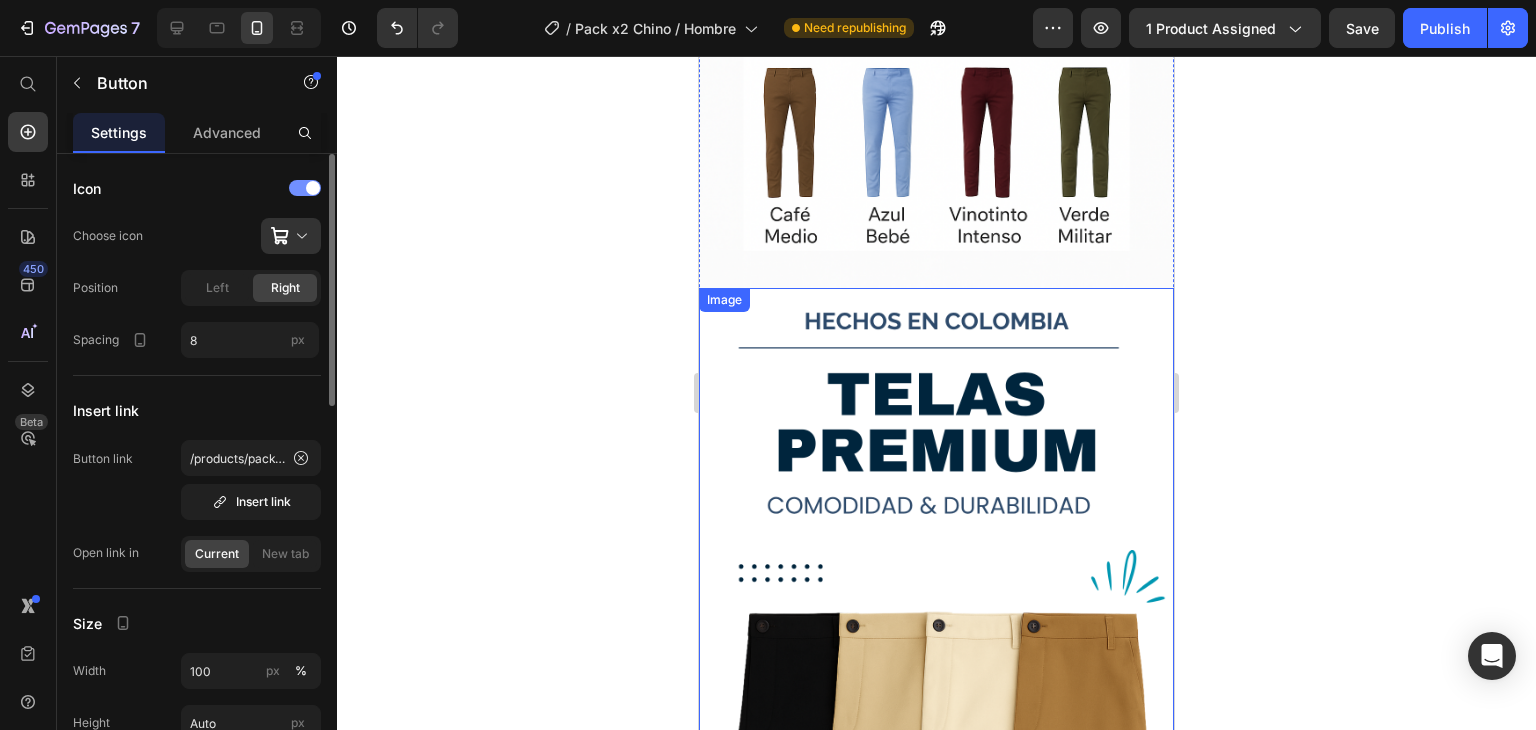 scroll, scrollTop: 1200, scrollLeft: 0, axis: vertical 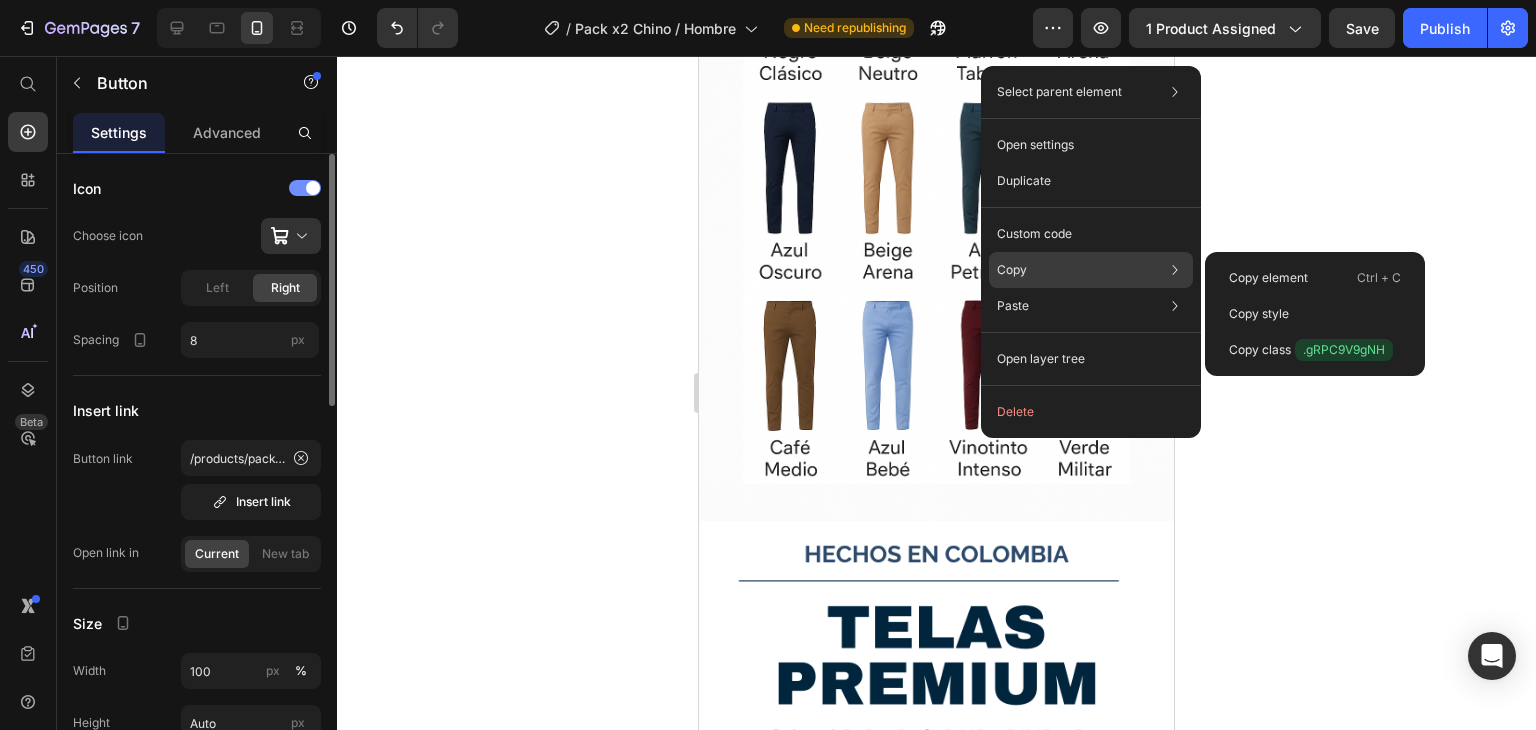 click on "Copy Copy element  Ctrl + C Copy style  Copy class  .gRPC9V9gNH" 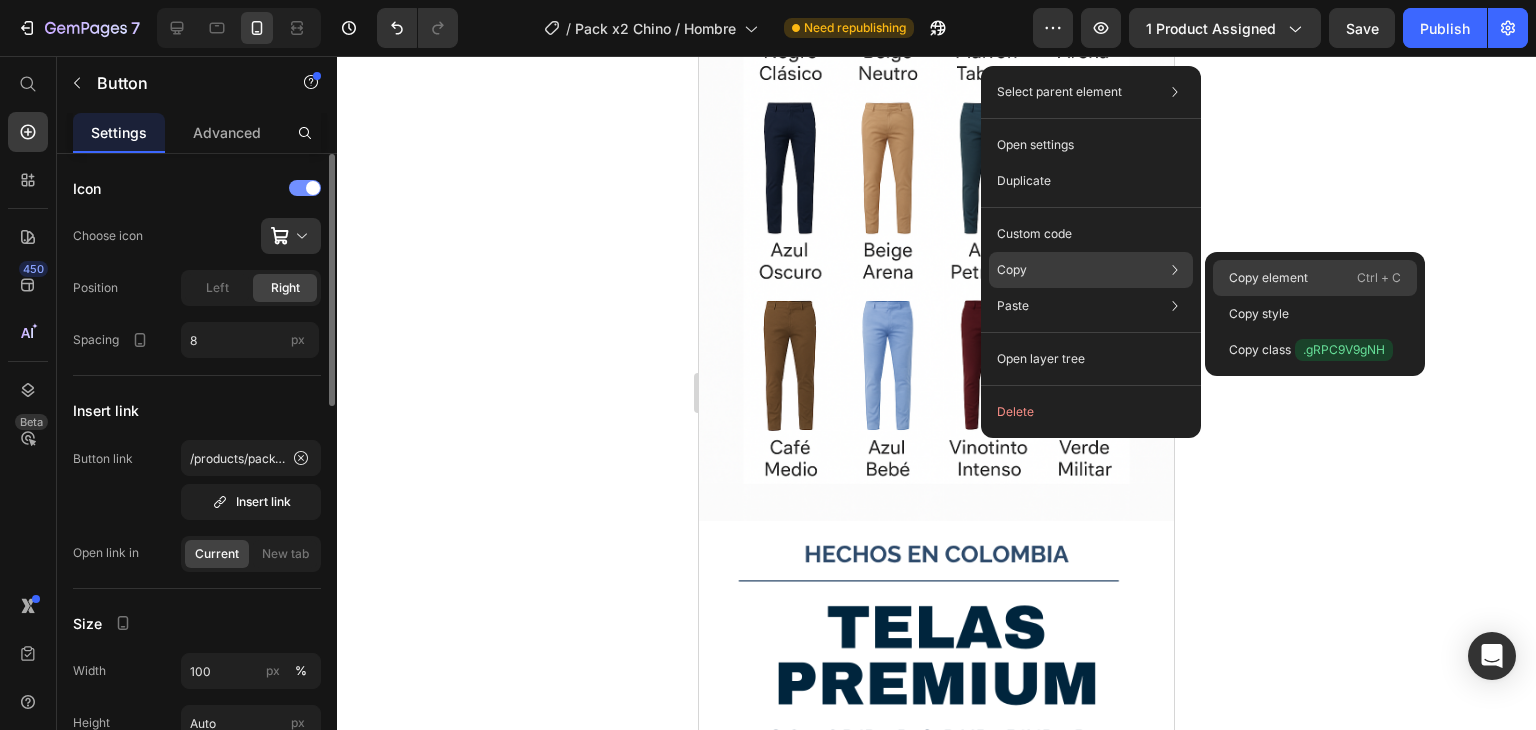 click on "Copy element" at bounding box center [1268, 278] 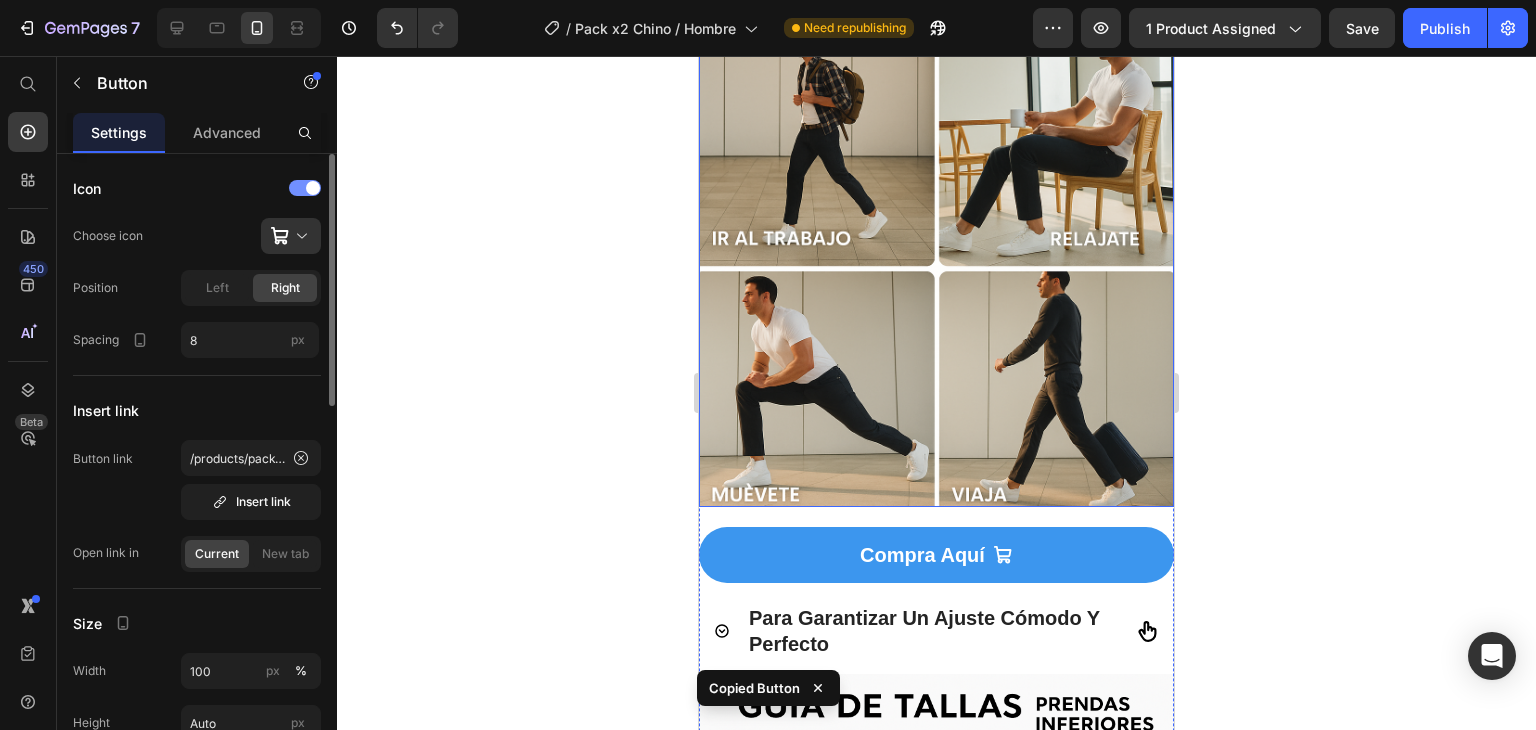 scroll, scrollTop: 2700, scrollLeft: 0, axis: vertical 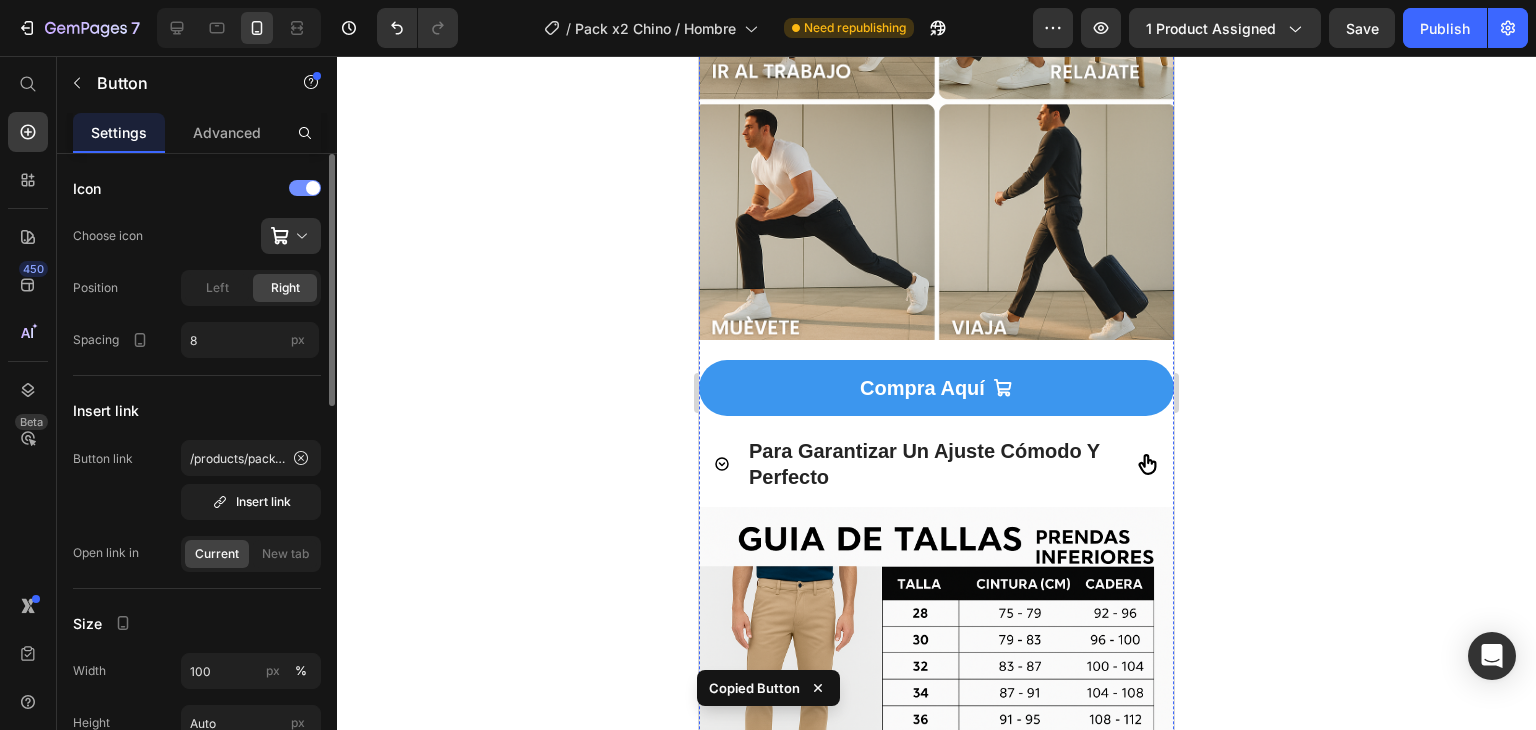 click at bounding box center [936, -557] 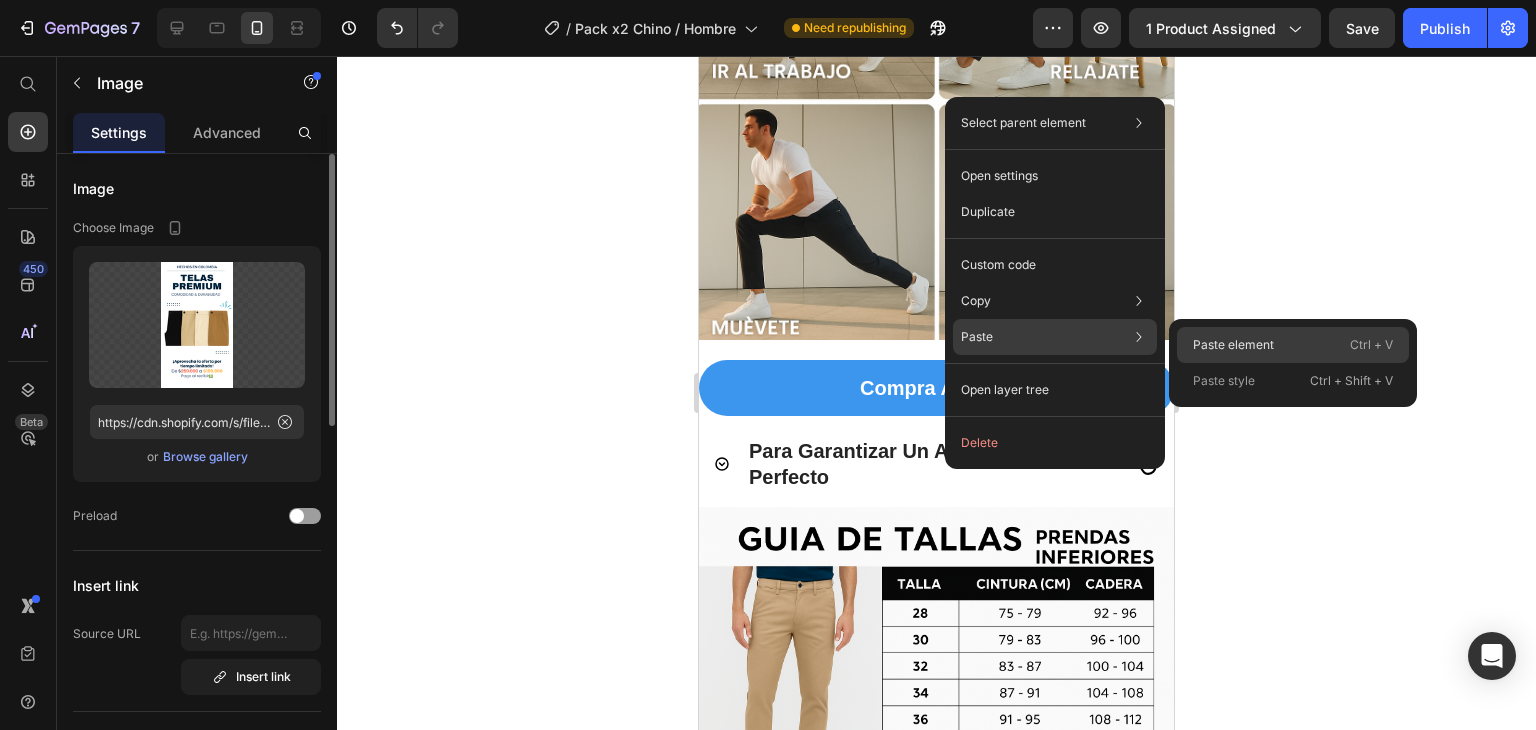 click on "Paste element" at bounding box center (1233, 345) 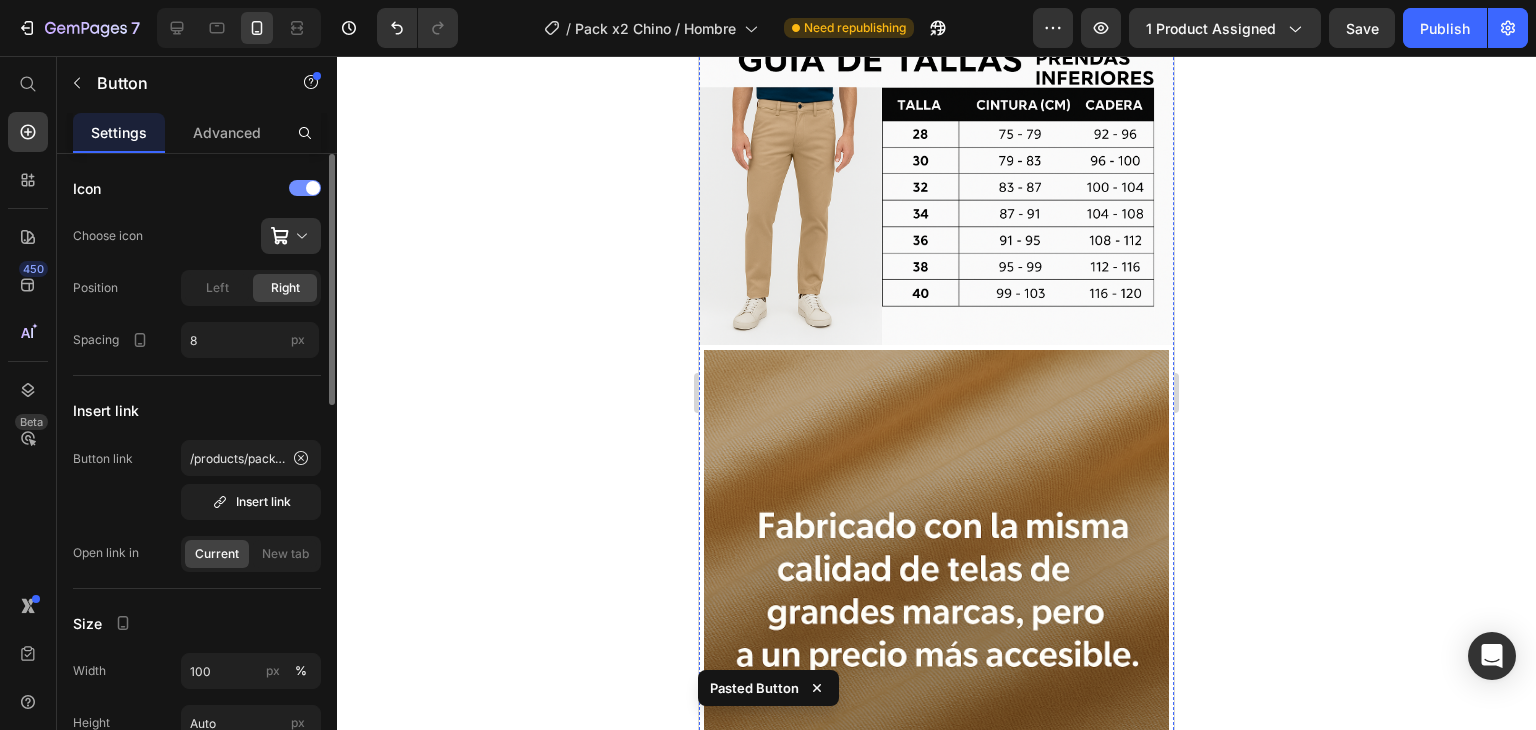scroll, scrollTop: 3400, scrollLeft: 0, axis: vertical 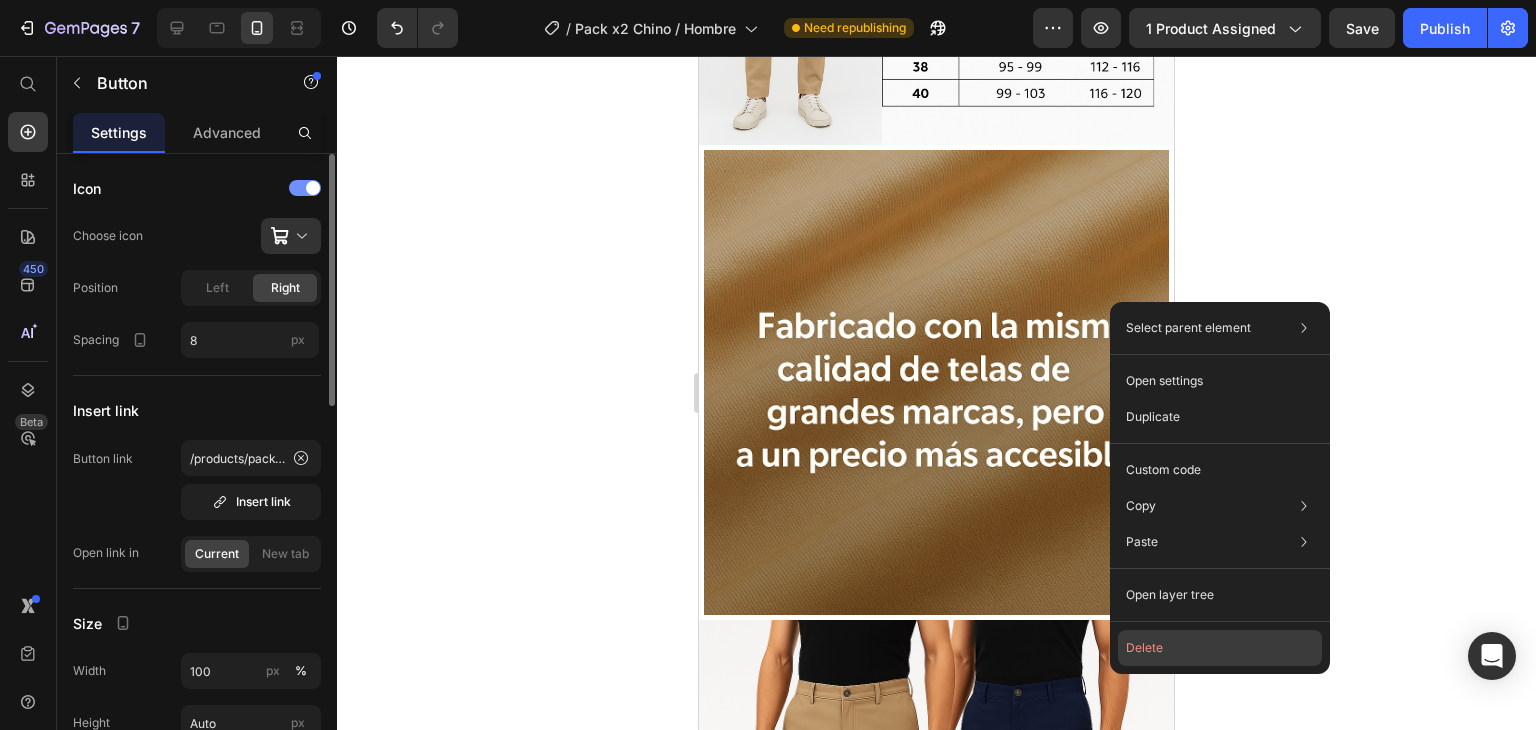 drag, startPoint x: 1185, startPoint y: 658, endPoint x: 388, endPoint y: 496, distance: 813.2976 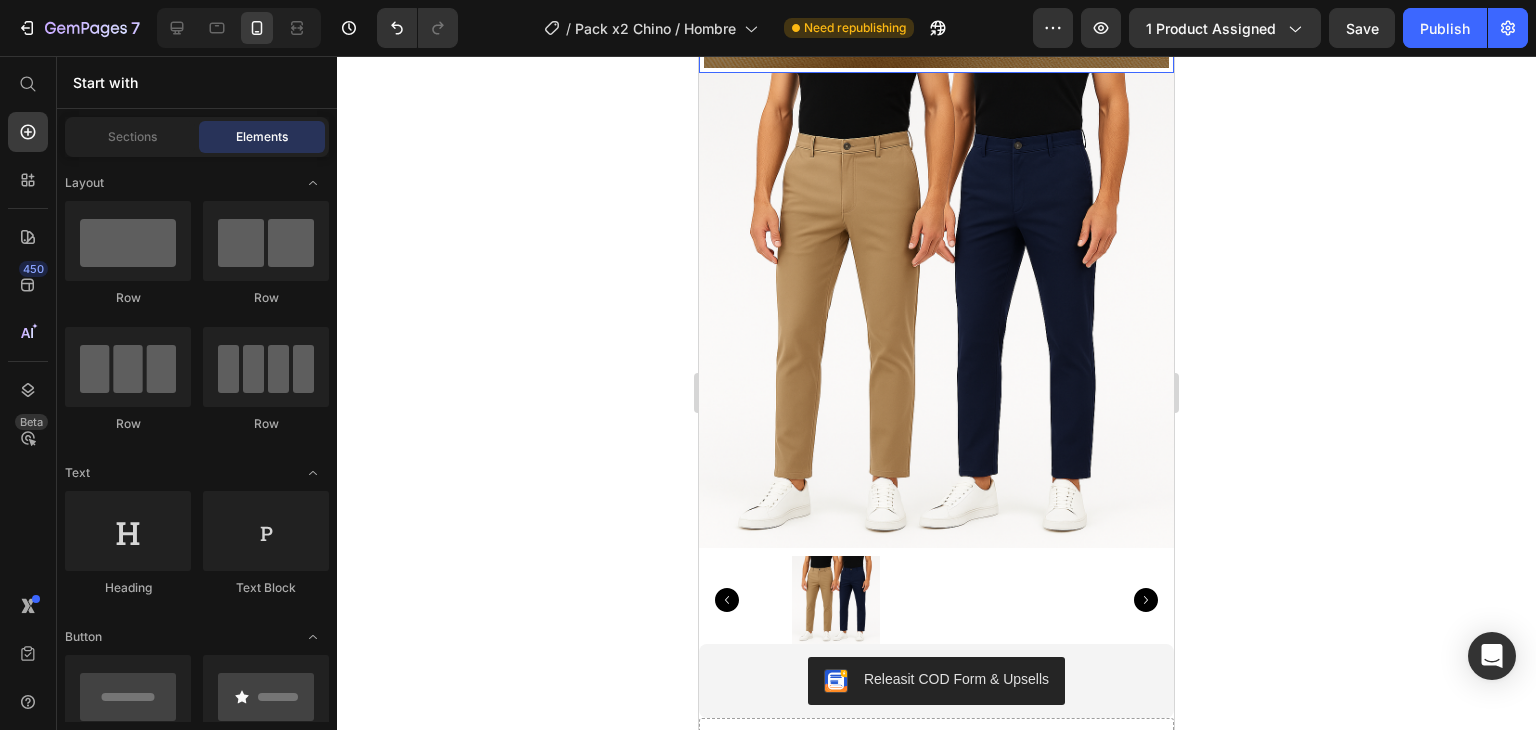 scroll, scrollTop: 4066, scrollLeft: 0, axis: vertical 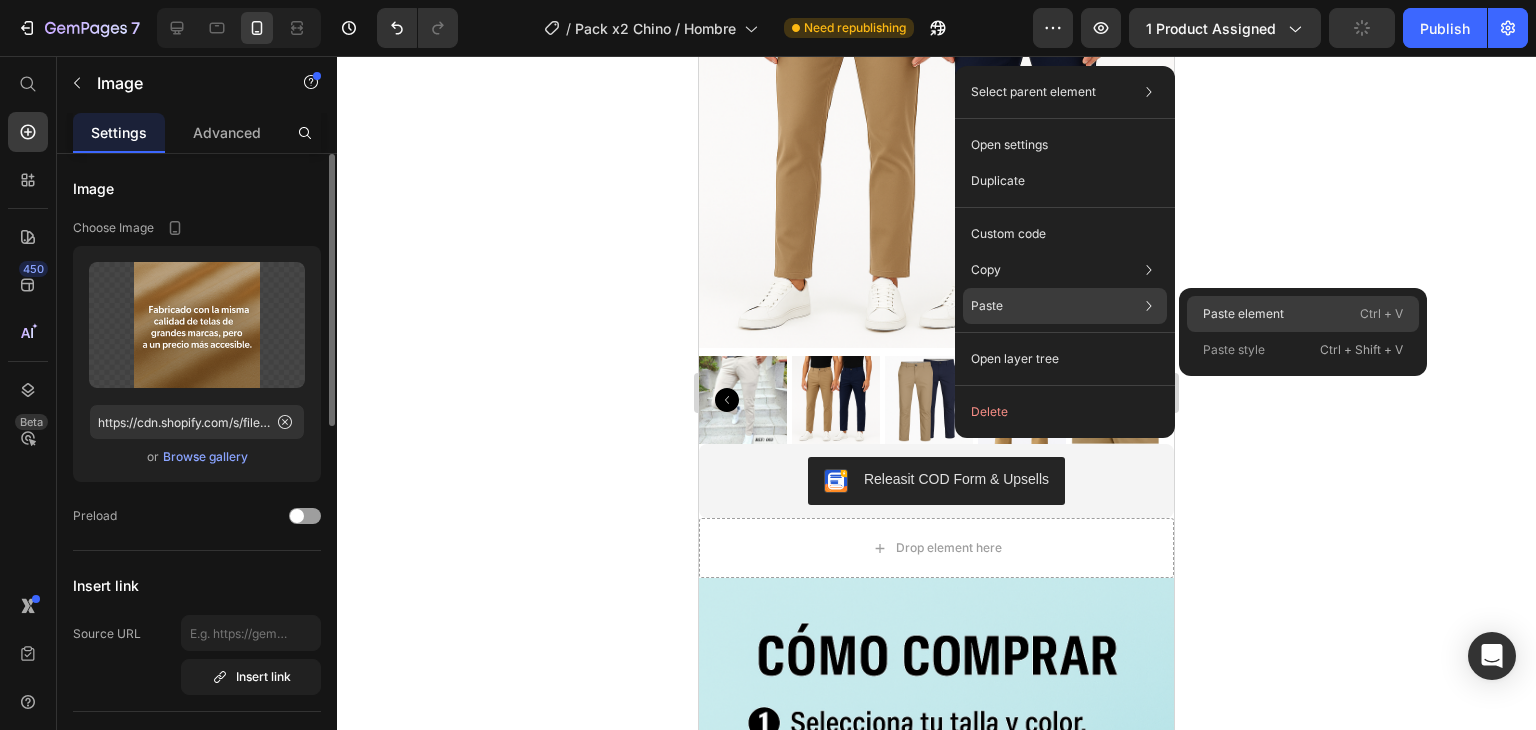 click on "Paste element  Ctrl + V" 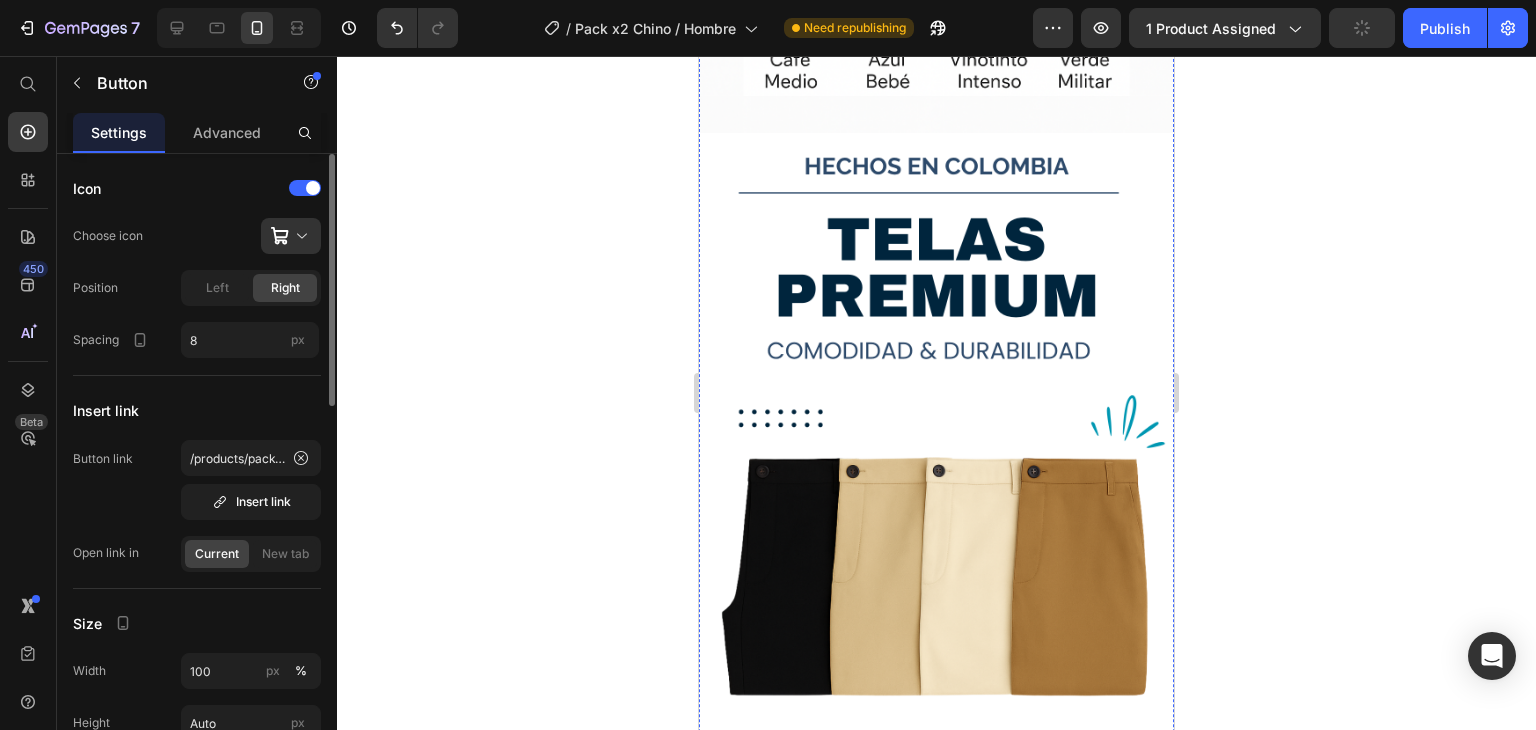 scroll, scrollTop: 2366, scrollLeft: 0, axis: vertical 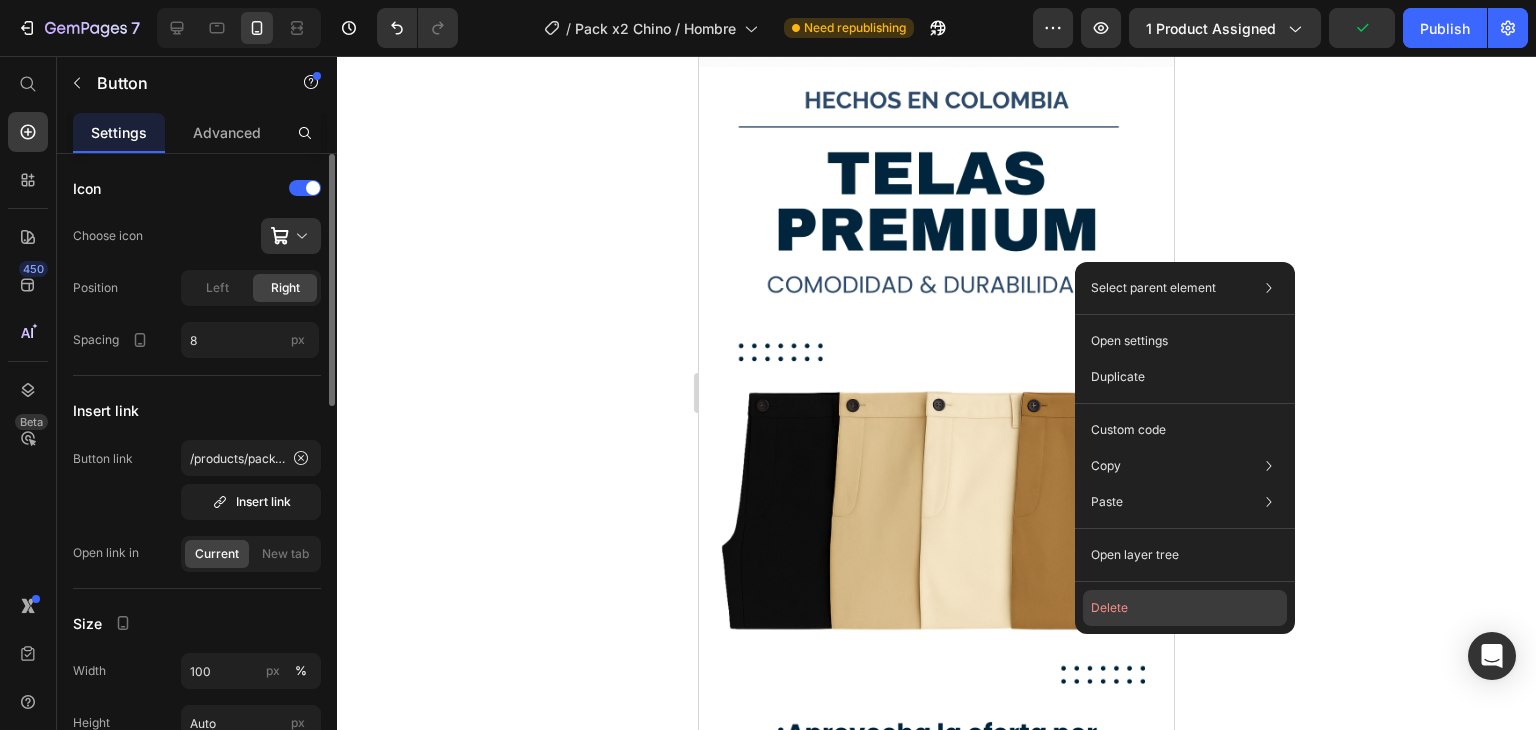 click on "Delete" 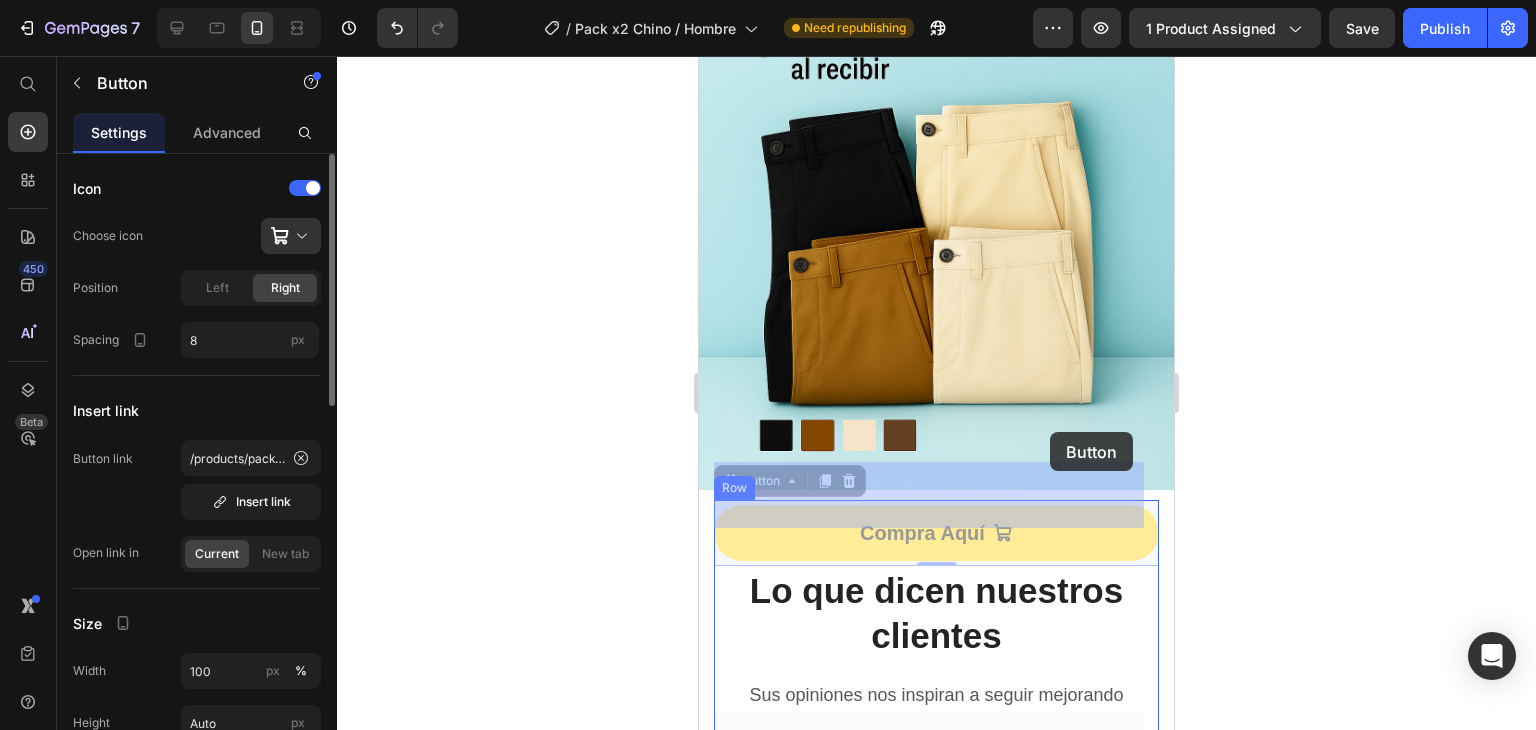 scroll, scrollTop: 3966, scrollLeft: 0, axis: vertical 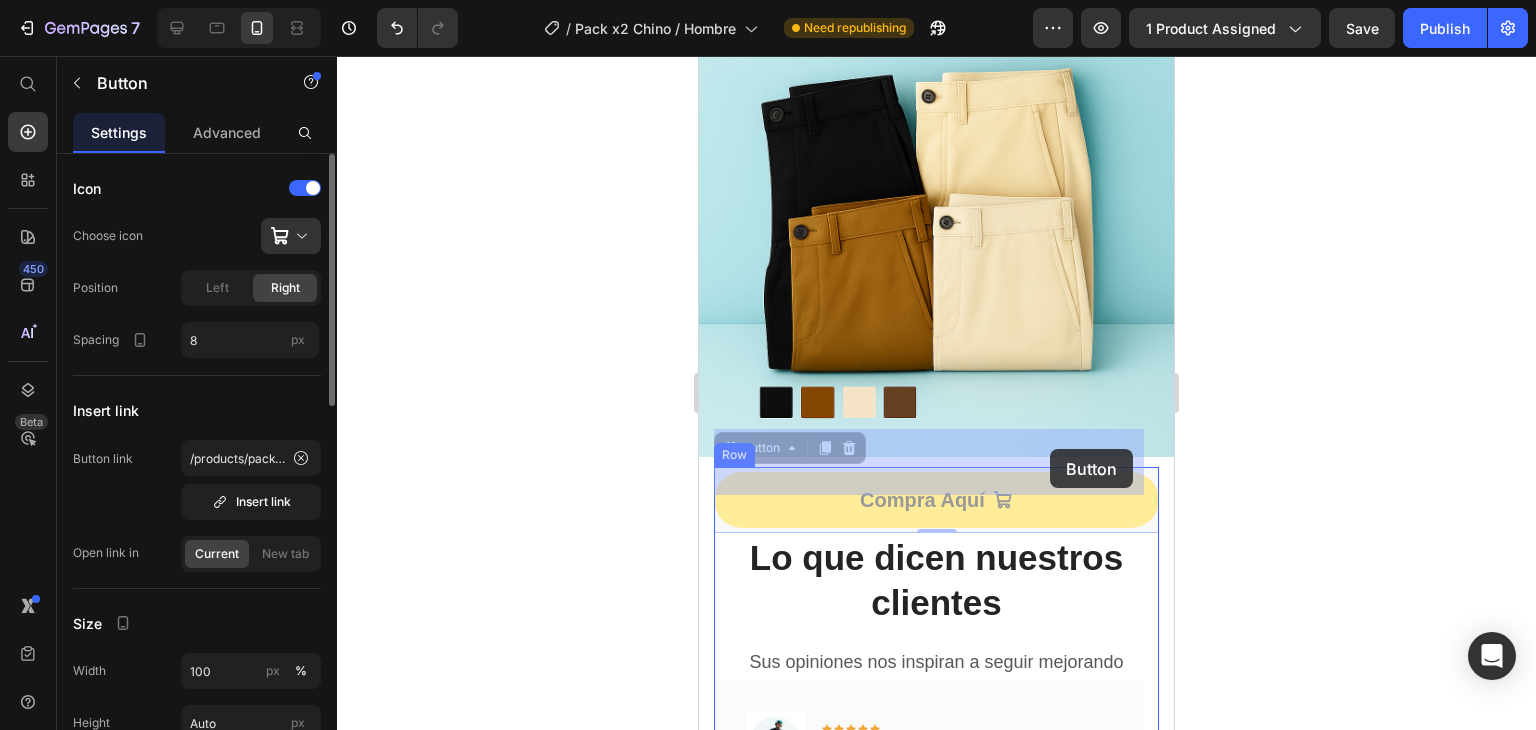 drag, startPoint x: 1093, startPoint y: 454, endPoint x: 1050, endPoint y: 449, distance: 43.289722 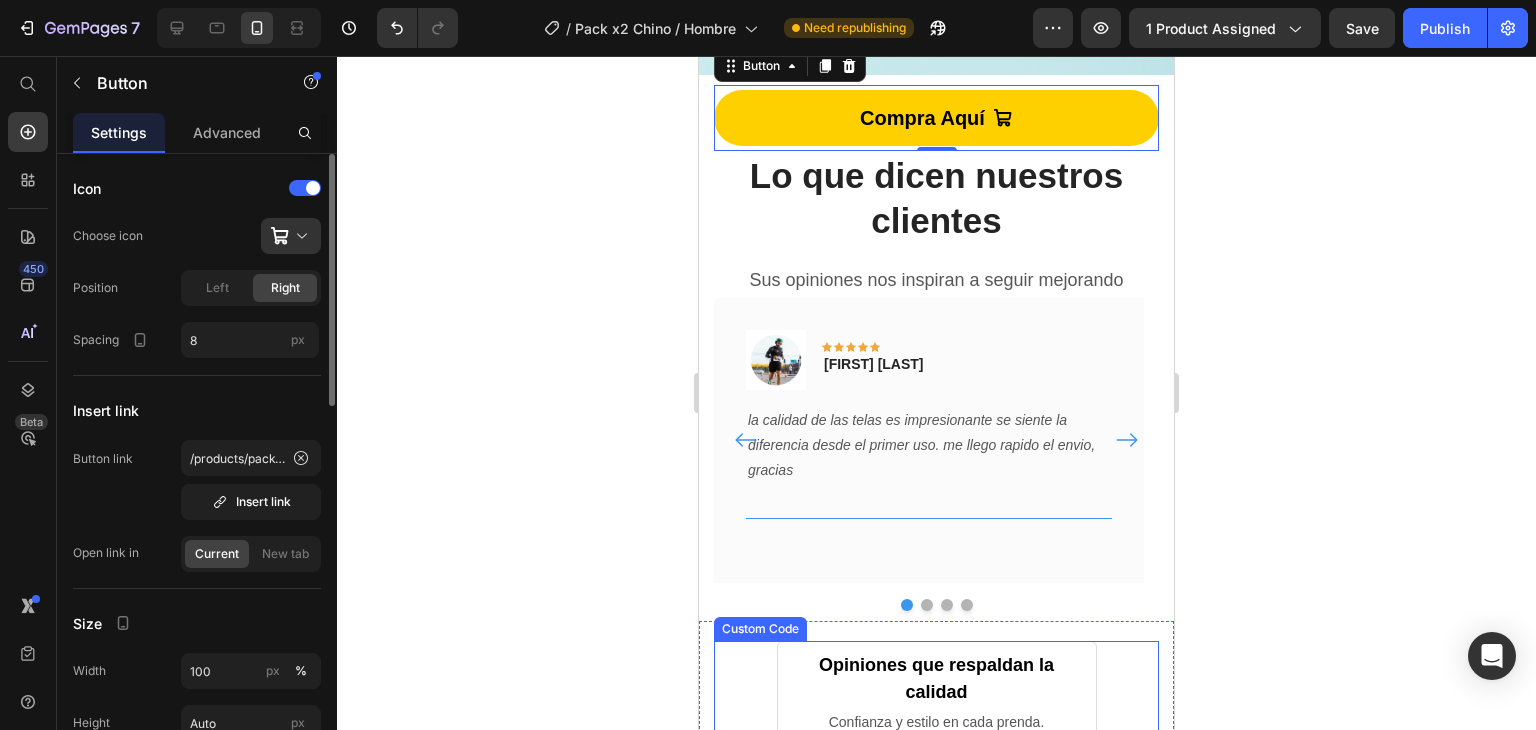 scroll, scrollTop: 4166, scrollLeft: 0, axis: vertical 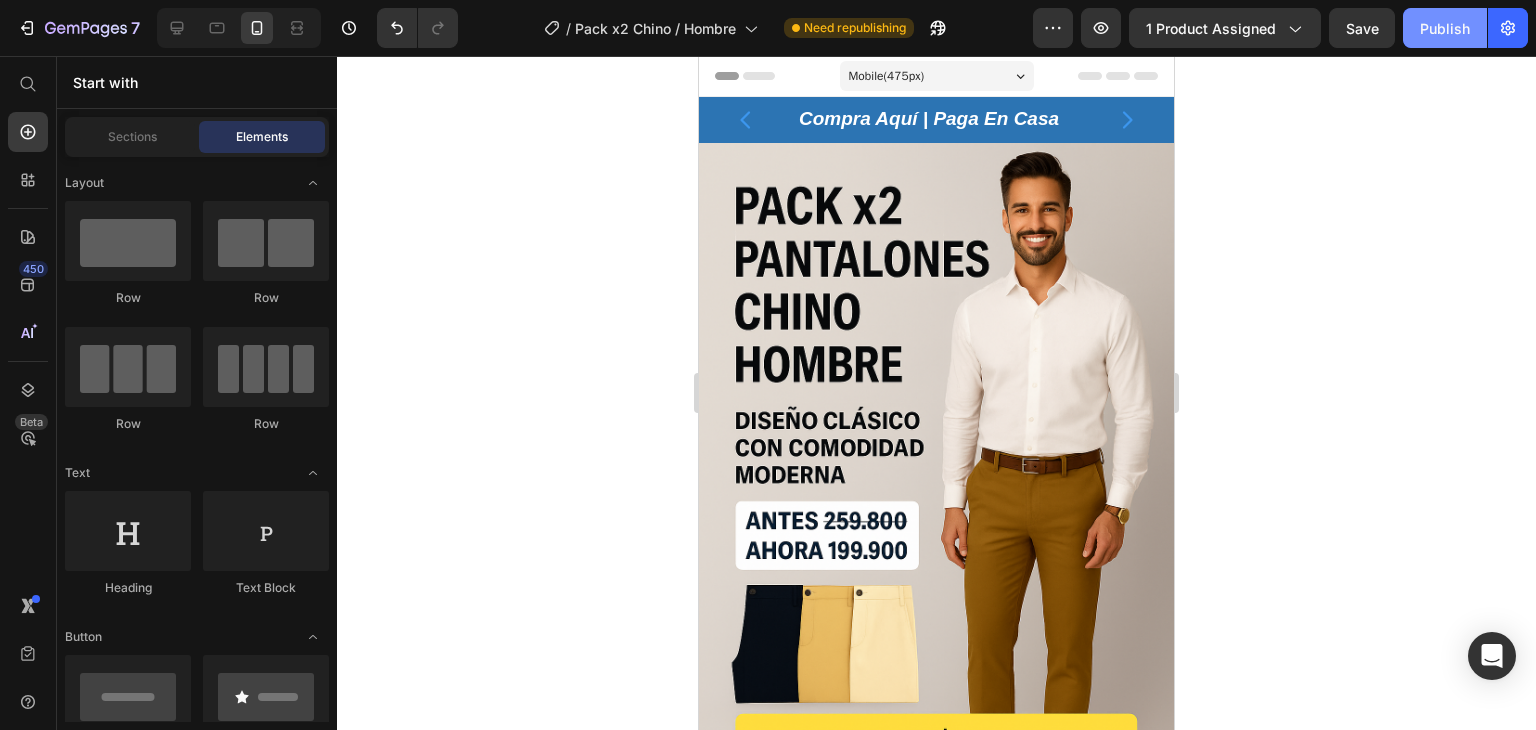 click on "Publish" 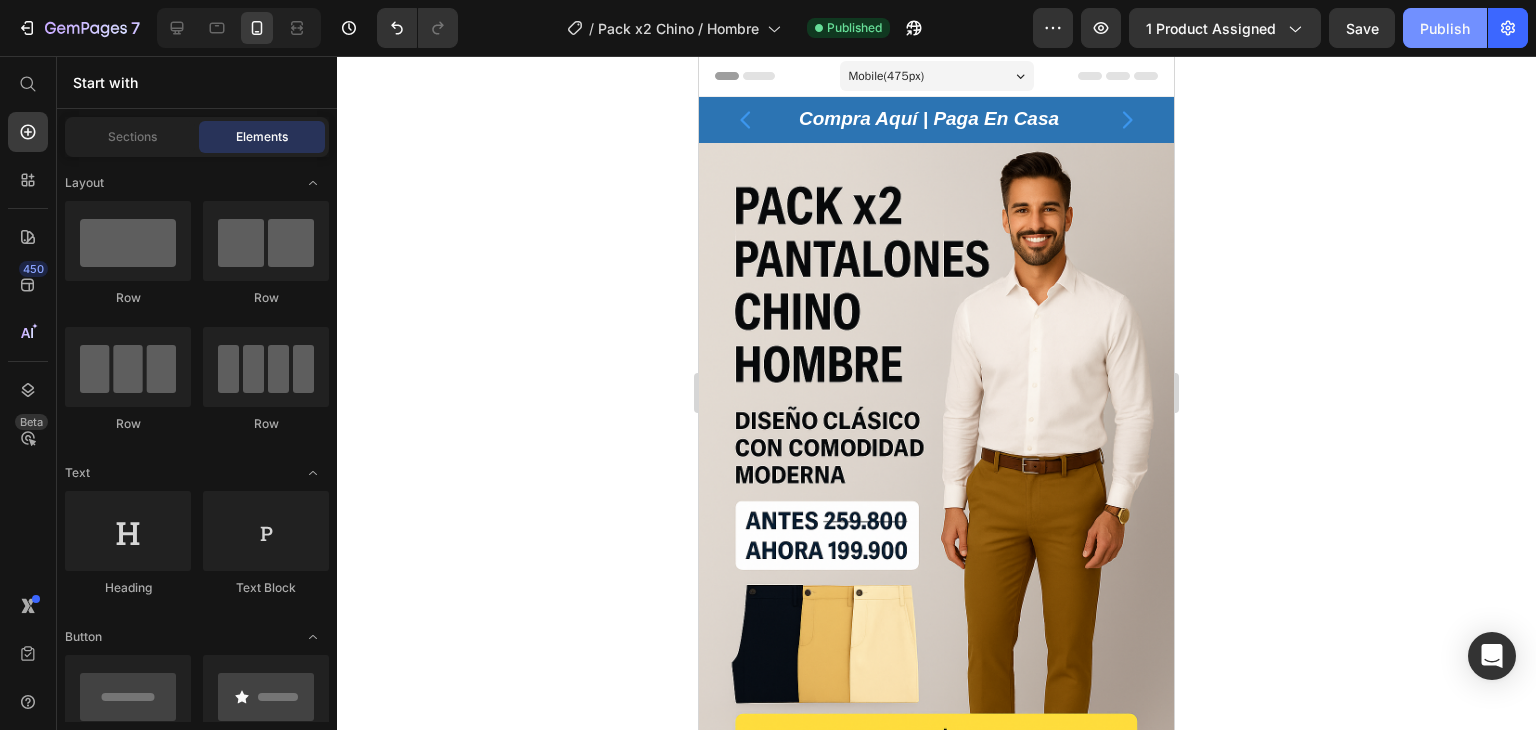 click on "Publish" 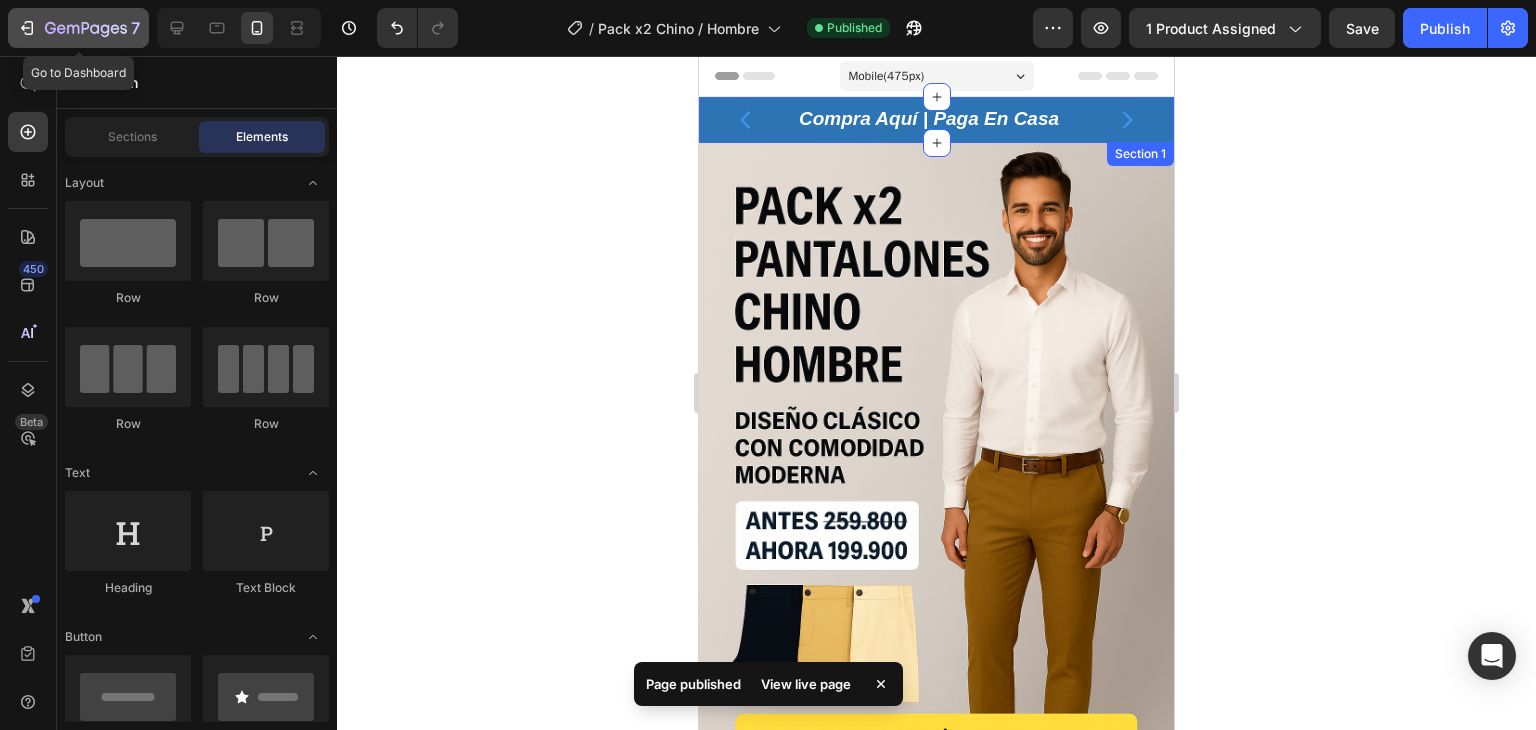 click 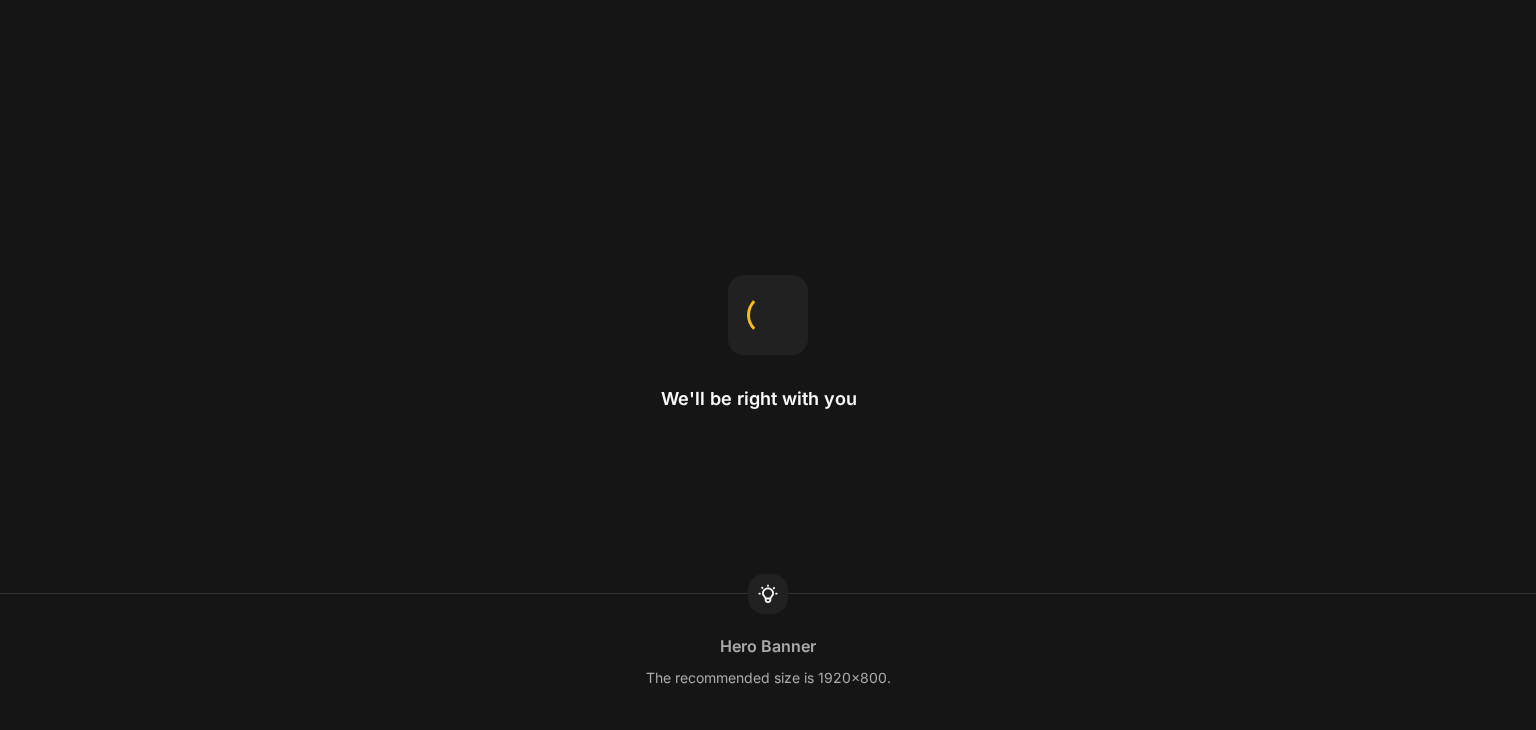 scroll, scrollTop: 0, scrollLeft: 0, axis: both 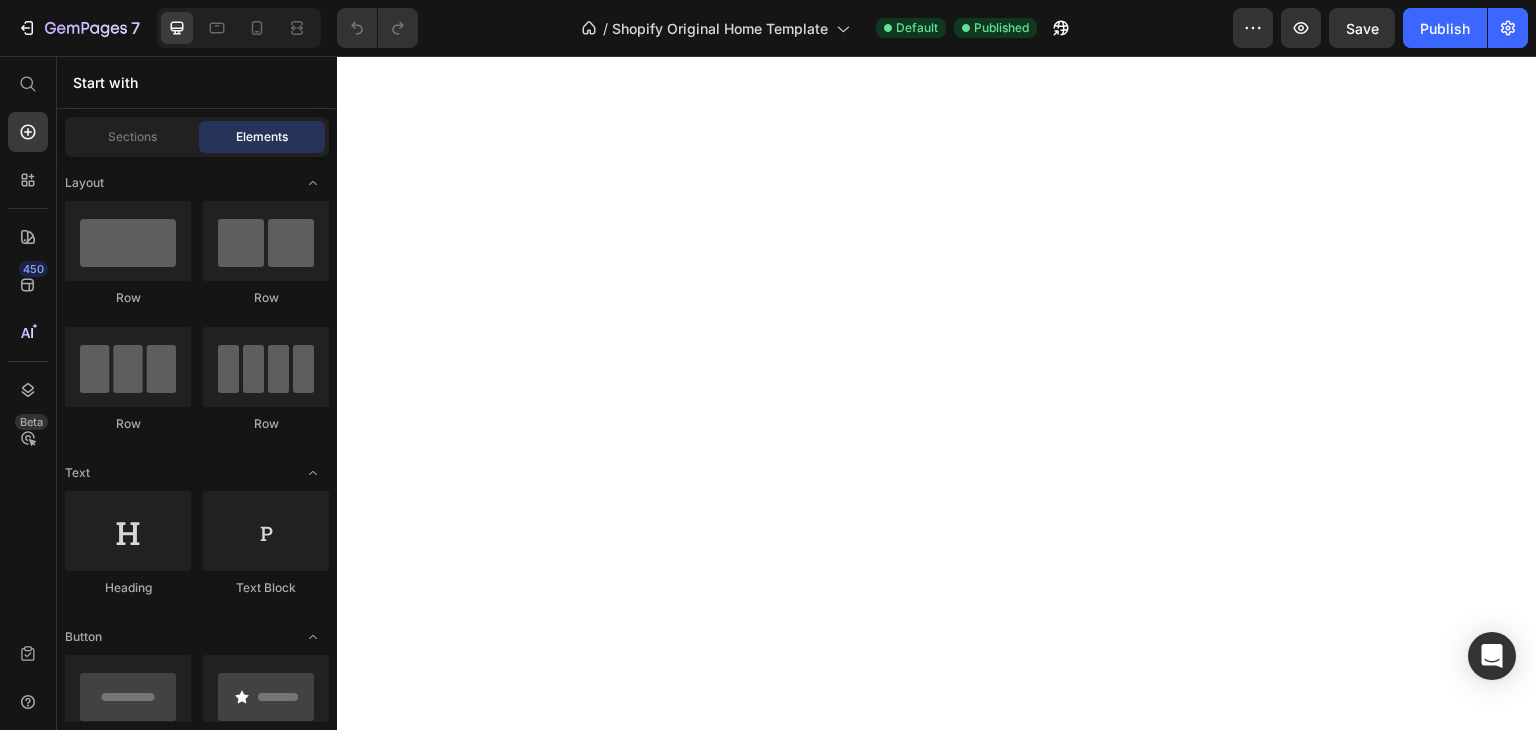 click at bounding box center (937, -943) 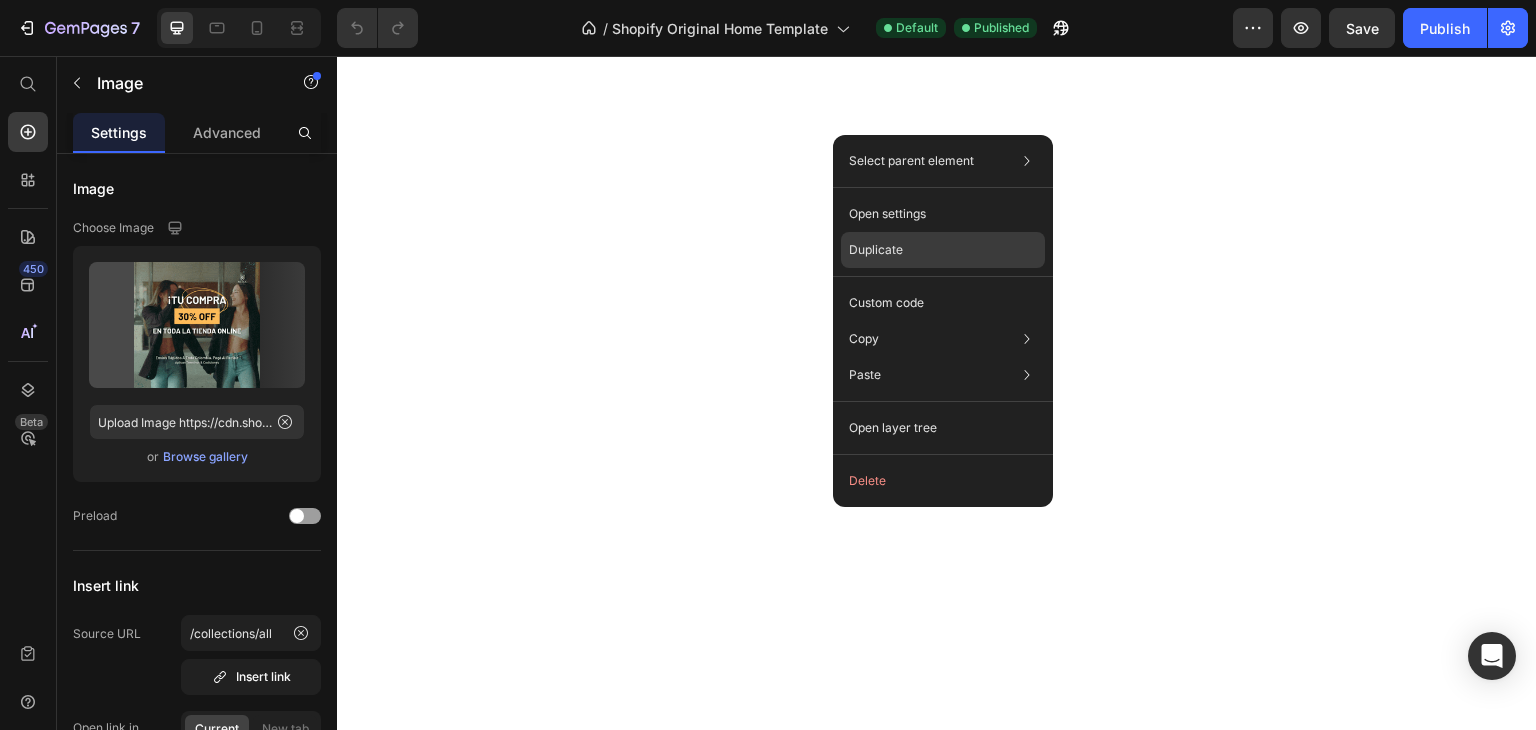 click on "Duplicate" 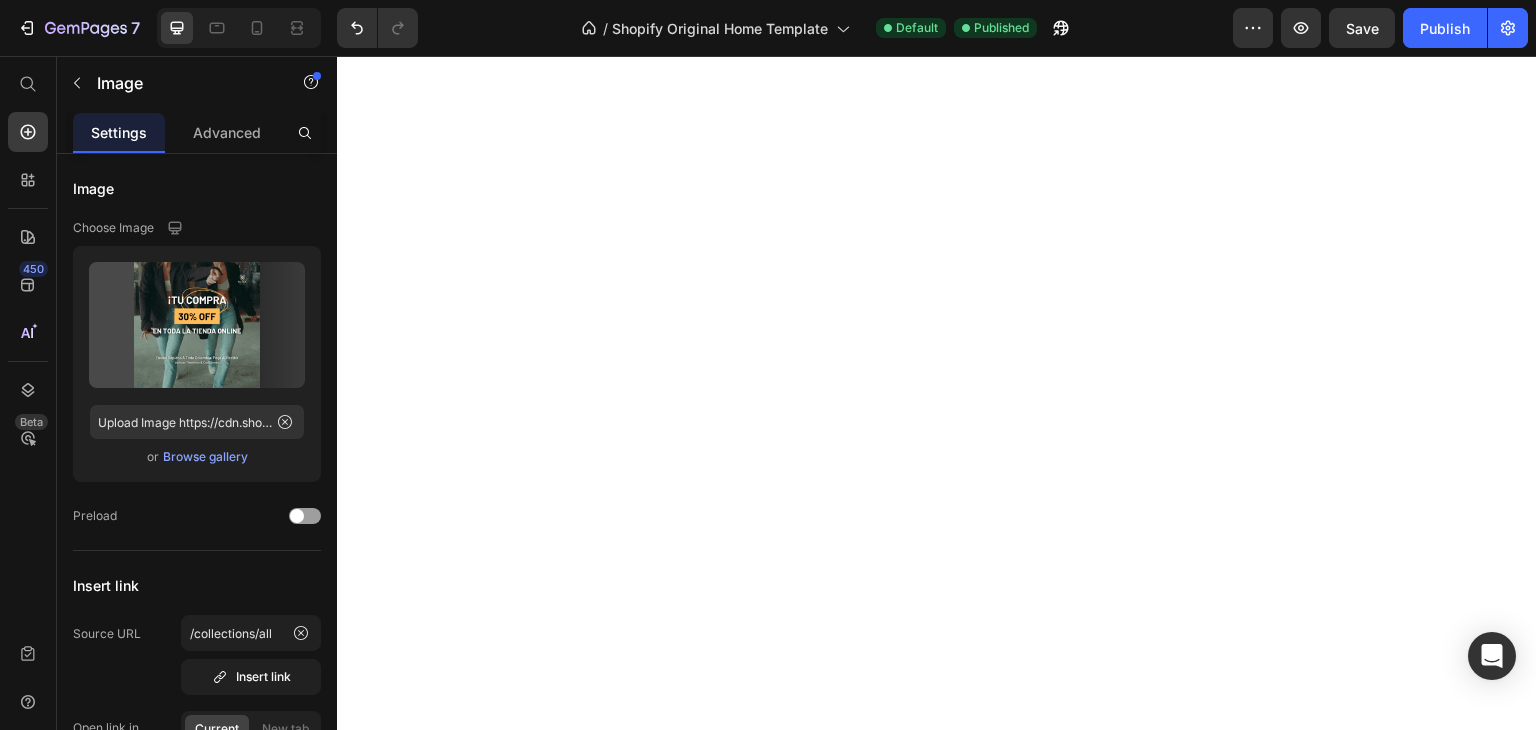 scroll, scrollTop: 4025, scrollLeft: 0, axis: vertical 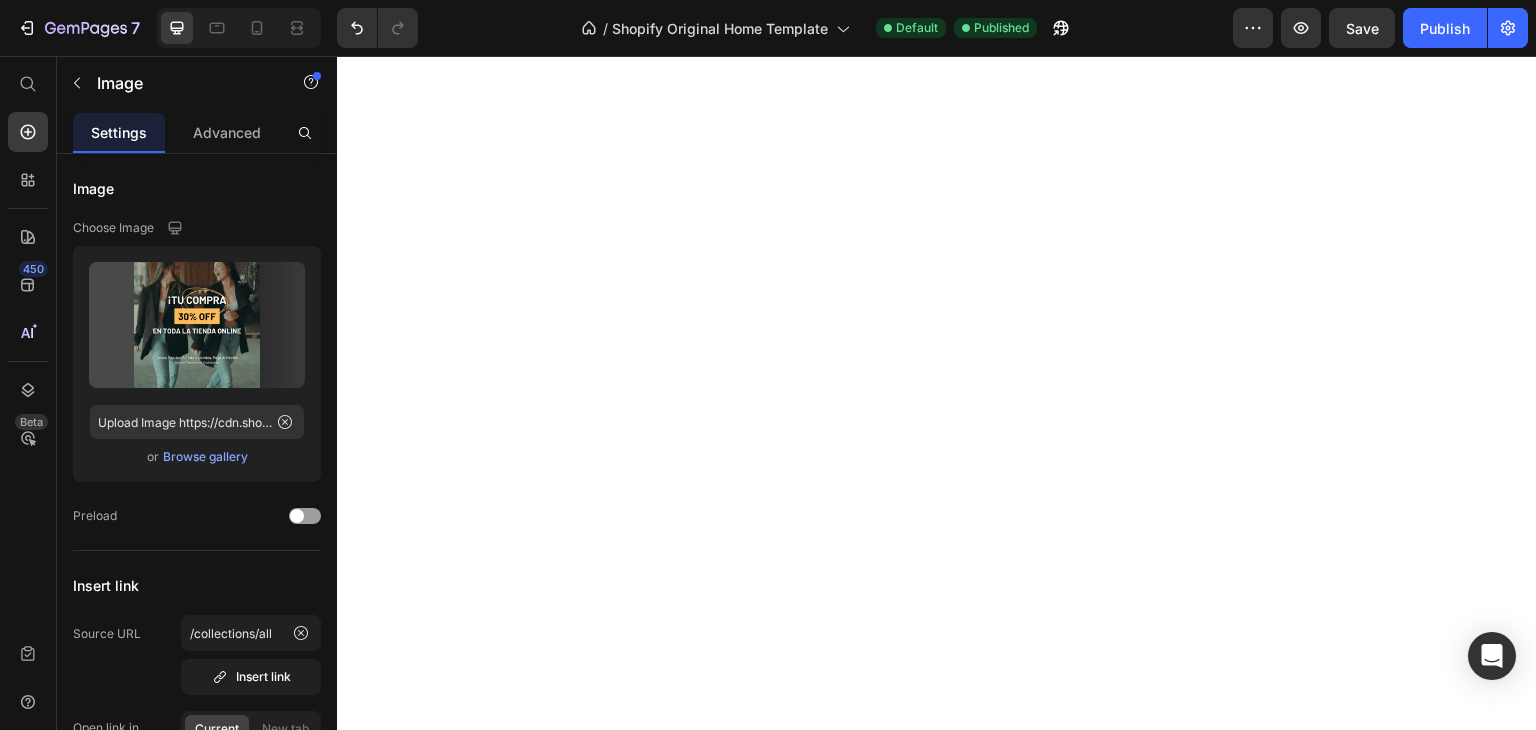 click at bounding box center [937, -1048] 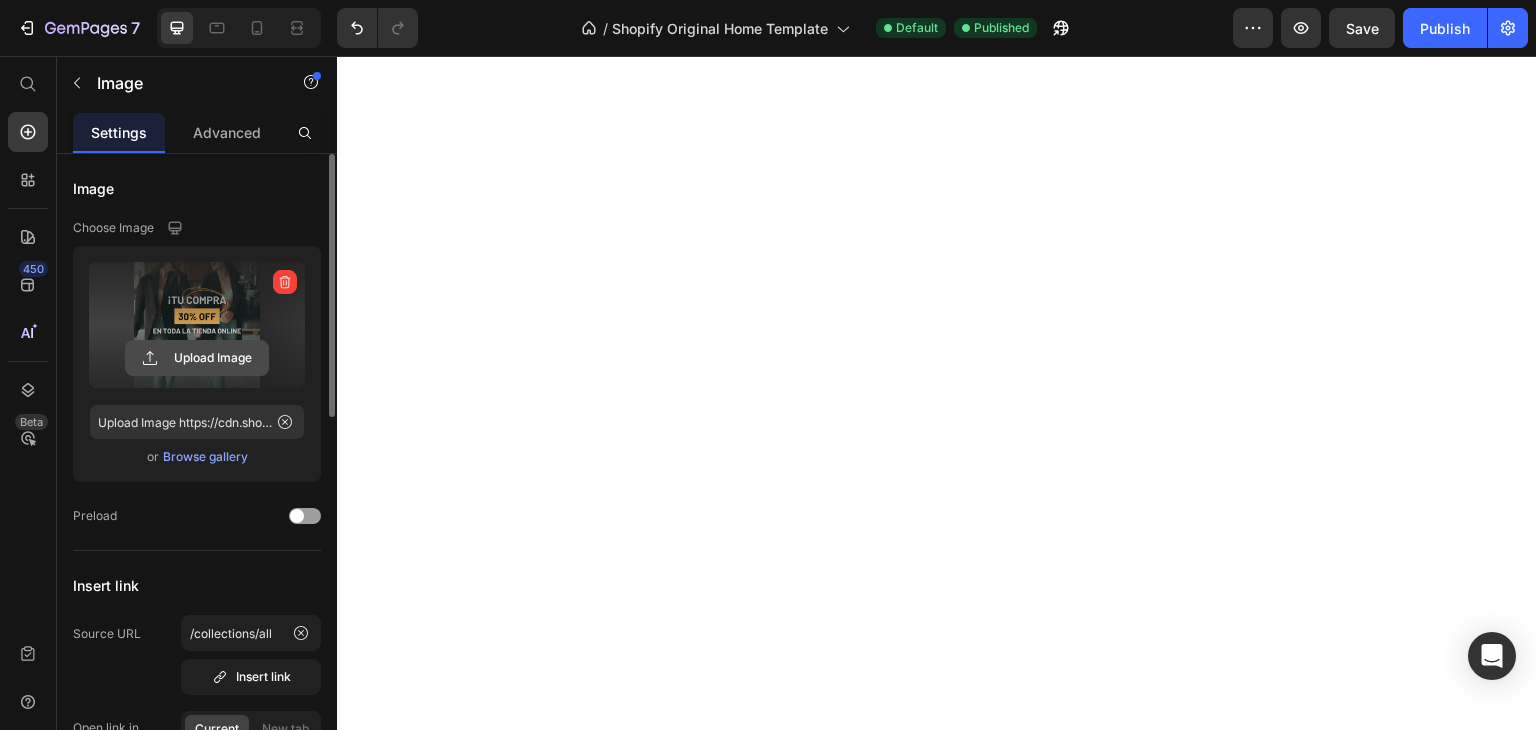 click 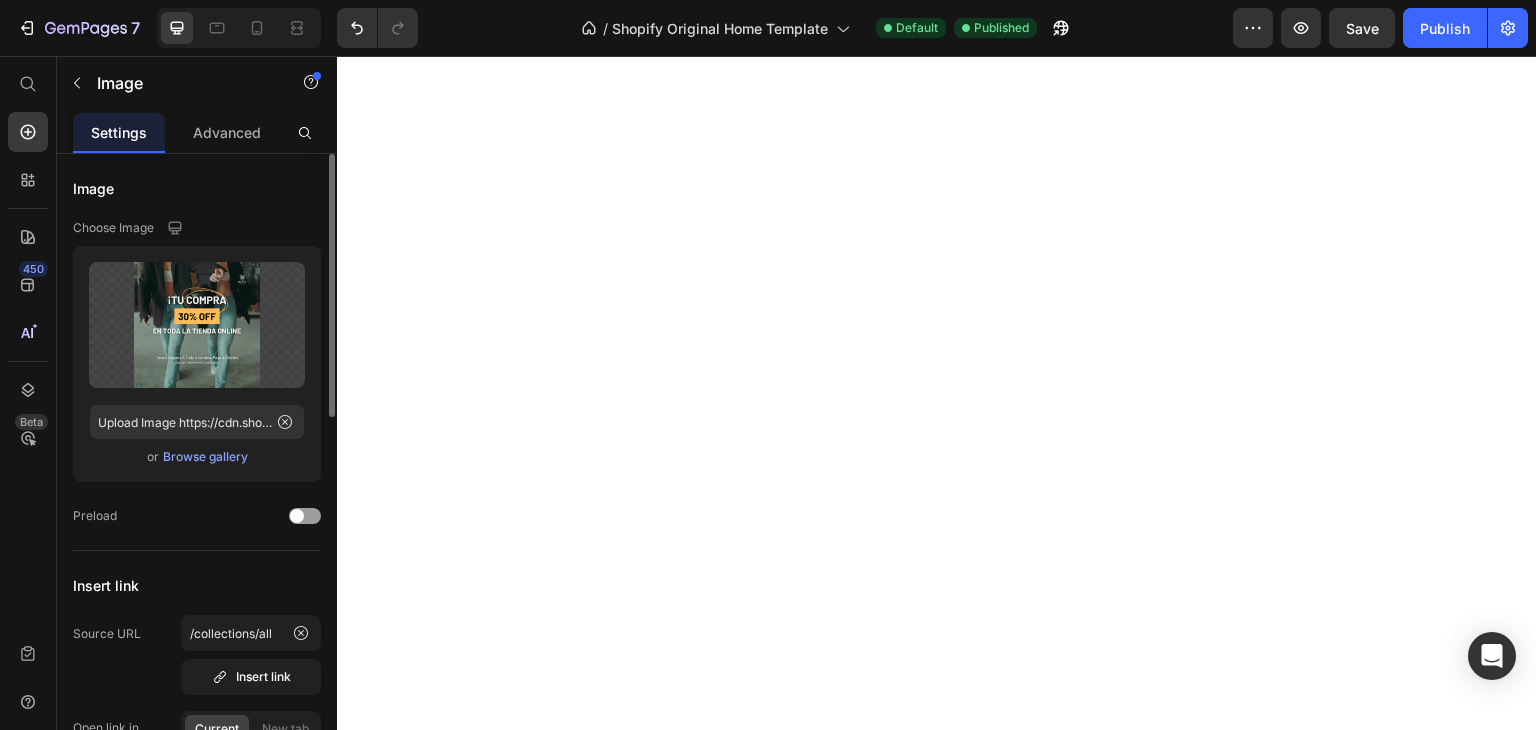 click on "Upload Image https://cdn.shopify.com/s/files/1/0707/5010/9875/files/gempages_560257056976667504-b5dc056d-72f7-4a87-9ff5-b19088d5ee94.gif  or   Browse gallery" 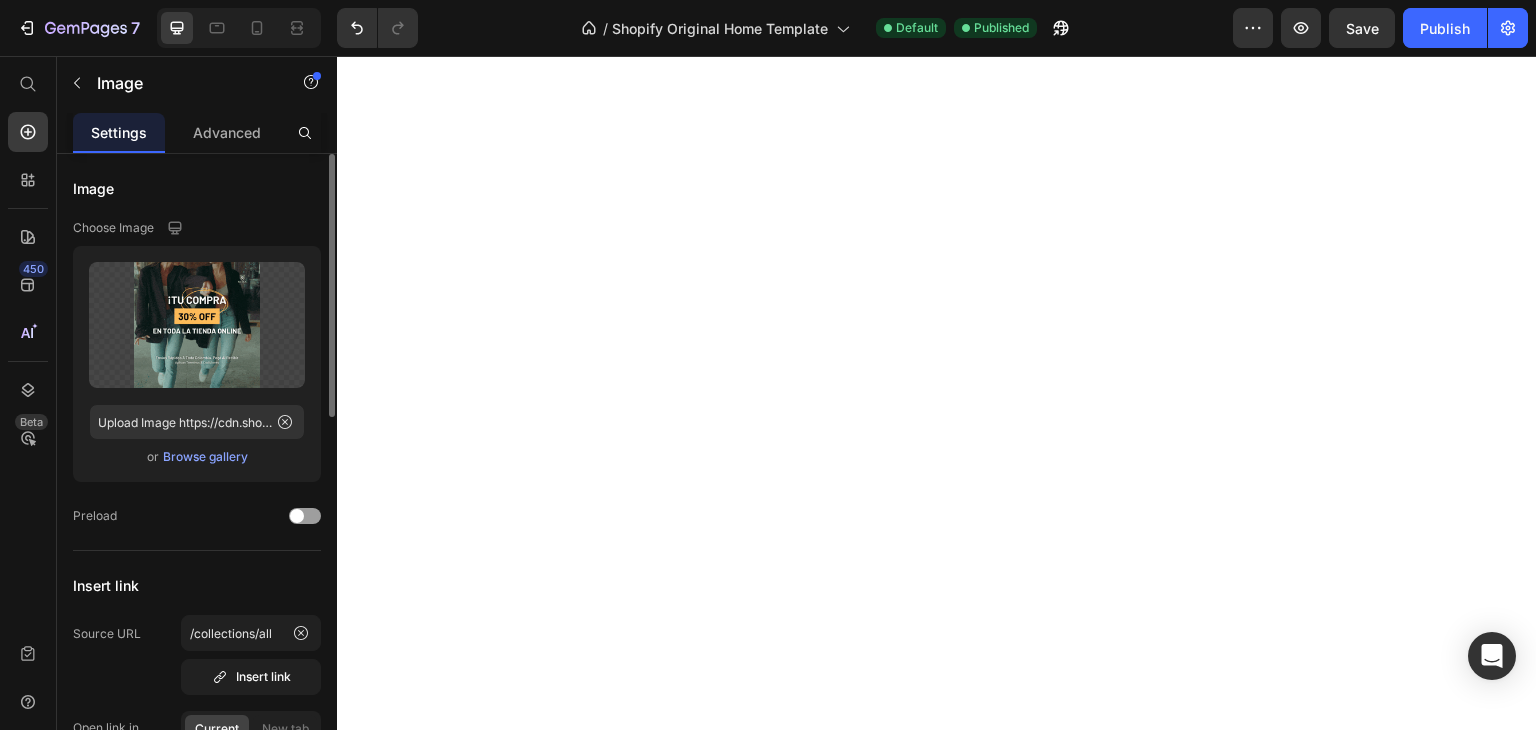 click on "Upload Image https://cdn.shopify.com/s/files/1/0707/5010/9875/files/gempages_560257056976667504-b5dc056d-72f7-4a87-9ff5-b19088d5ee94.gif  or   Browse gallery" 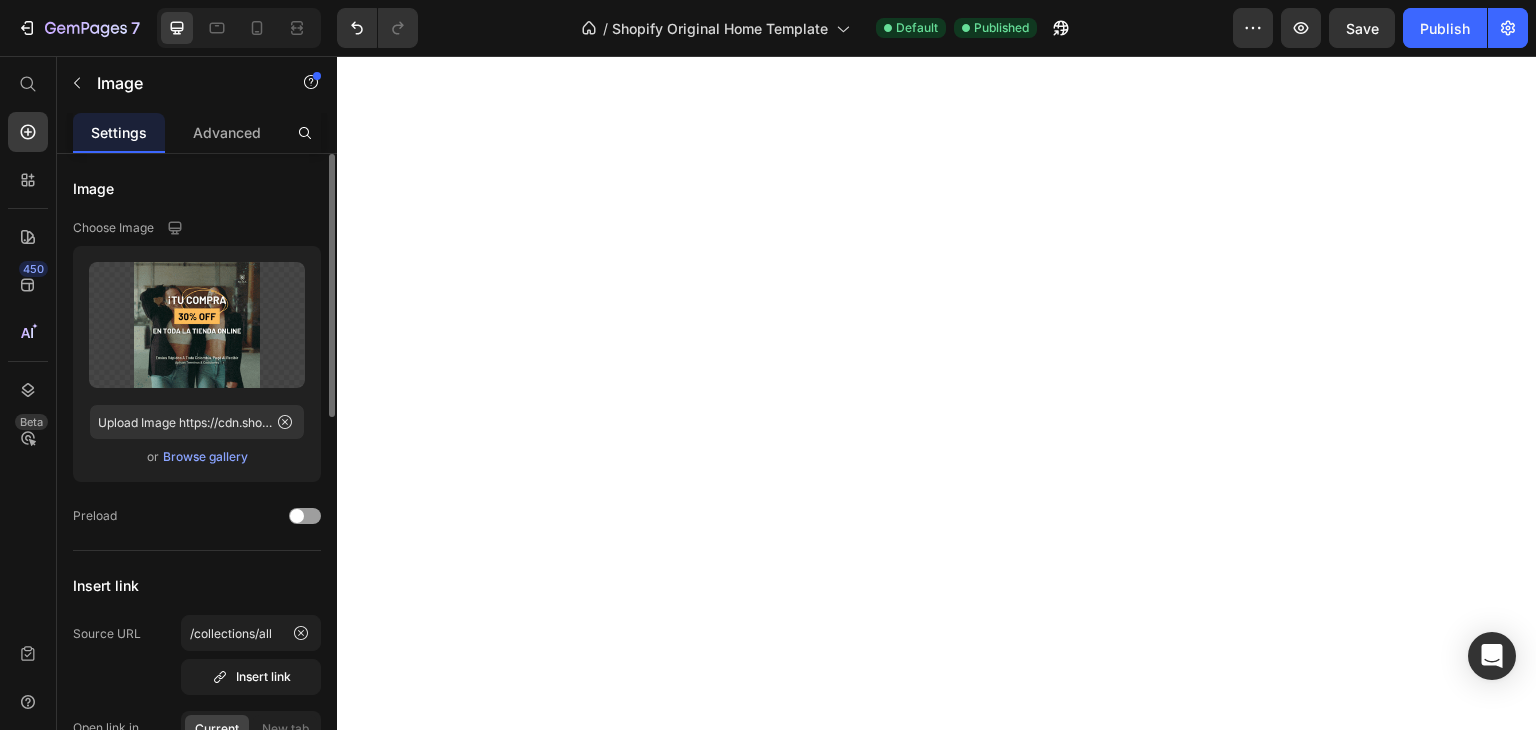 click on "Upload Image https://cdn.shopify.com/s/files/1/0707/5010/9875/files/gempages_560257056976667504-b5dc056d-72f7-4a87-9ff5-b19088d5ee94.gif  or   Browse gallery" 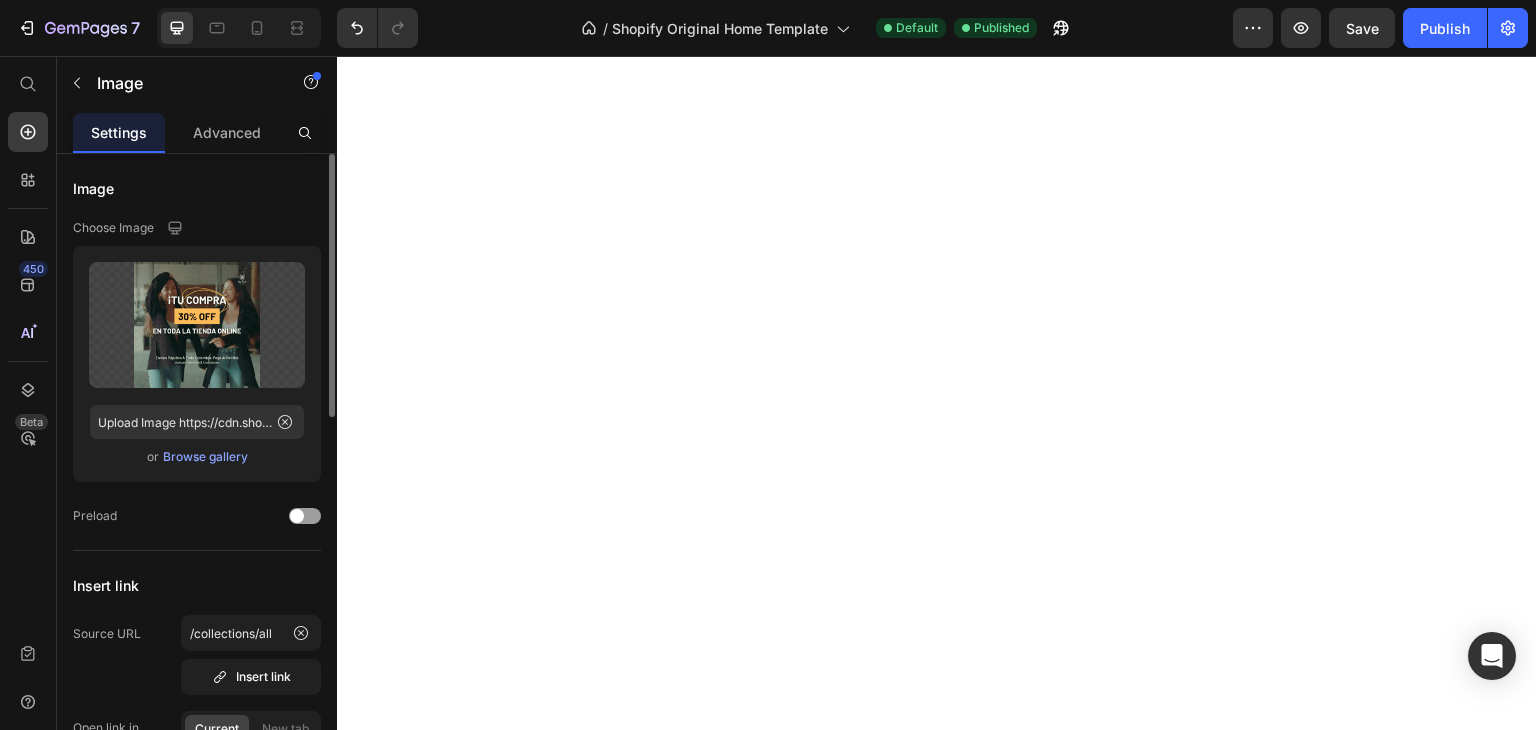 click on "Browse gallery" at bounding box center [205, 457] 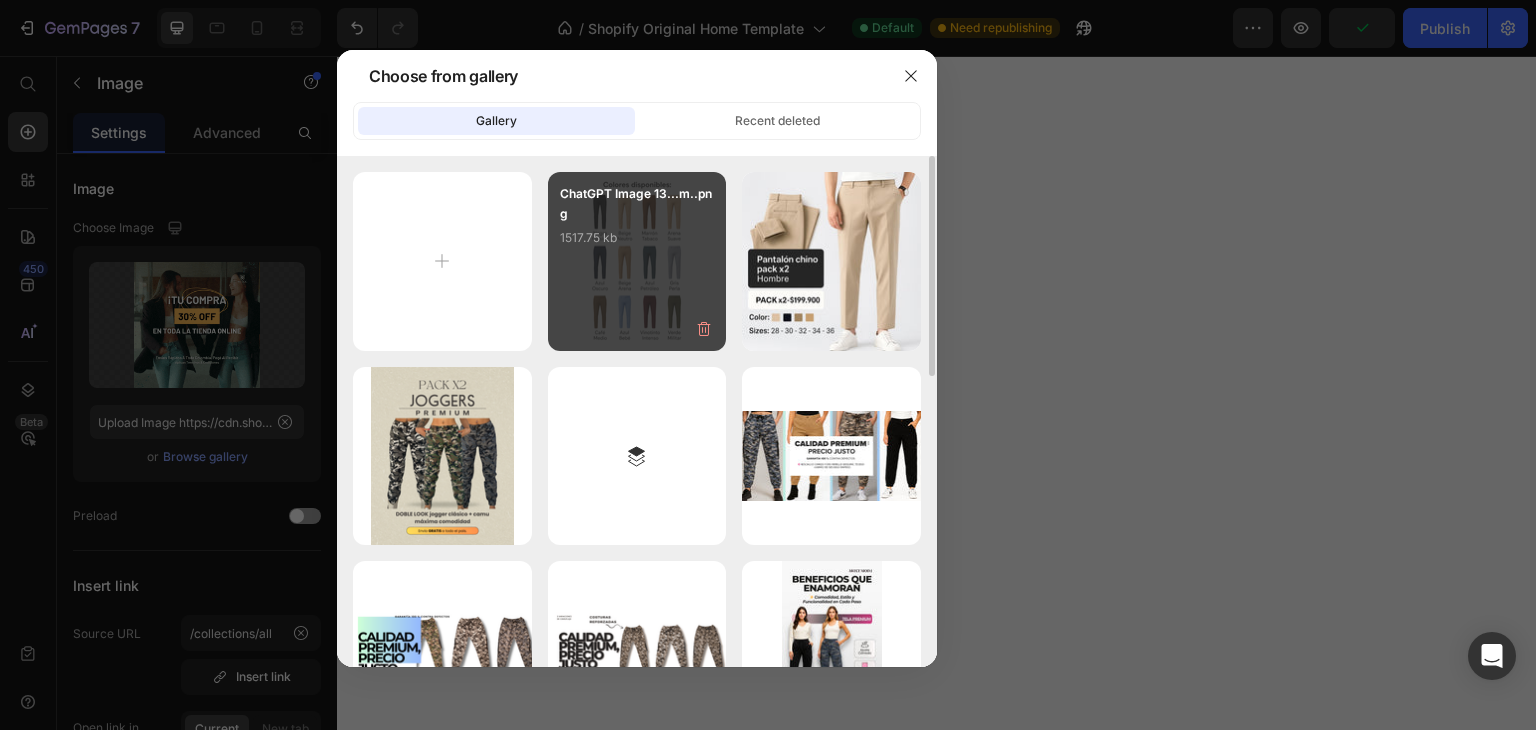 click on "ChatGPT Image 13...m..png 1517.75 kb" at bounding box center (637, 261) 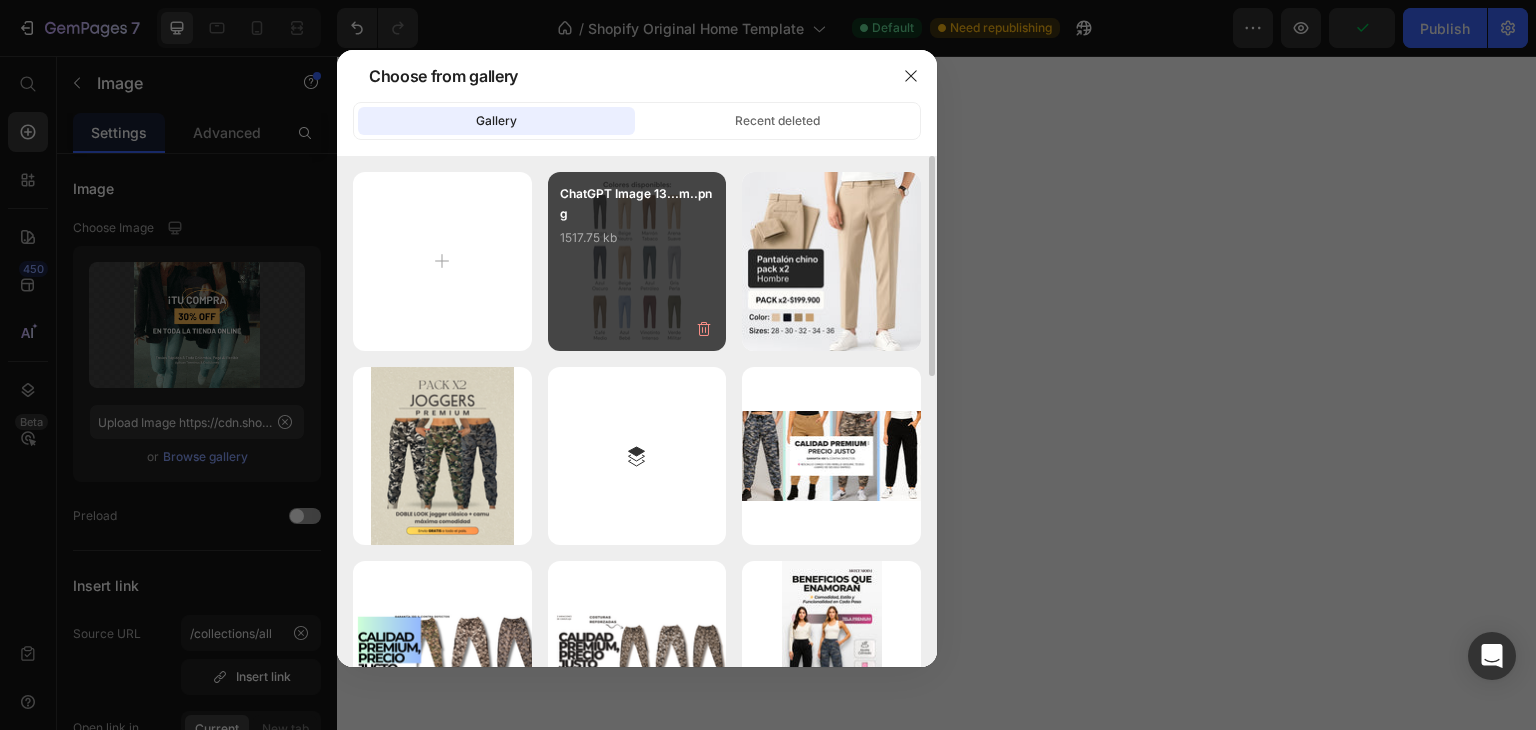type on "https://cdn.shopify.com/s/files/1/0707/5010/9875/files/gempages_560257056976667504-84927be0-de25-4c29-88f8-66174441e19a.png" 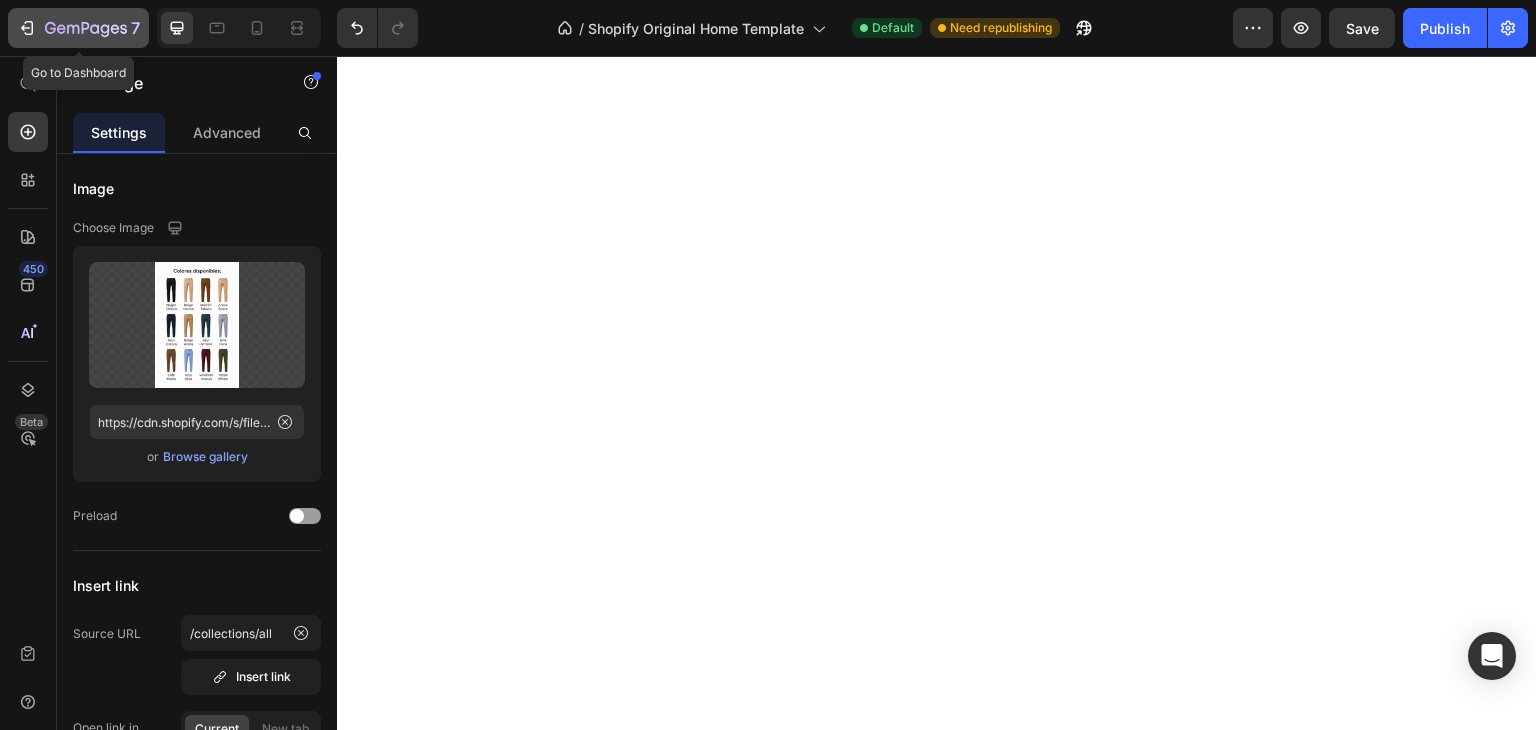 click 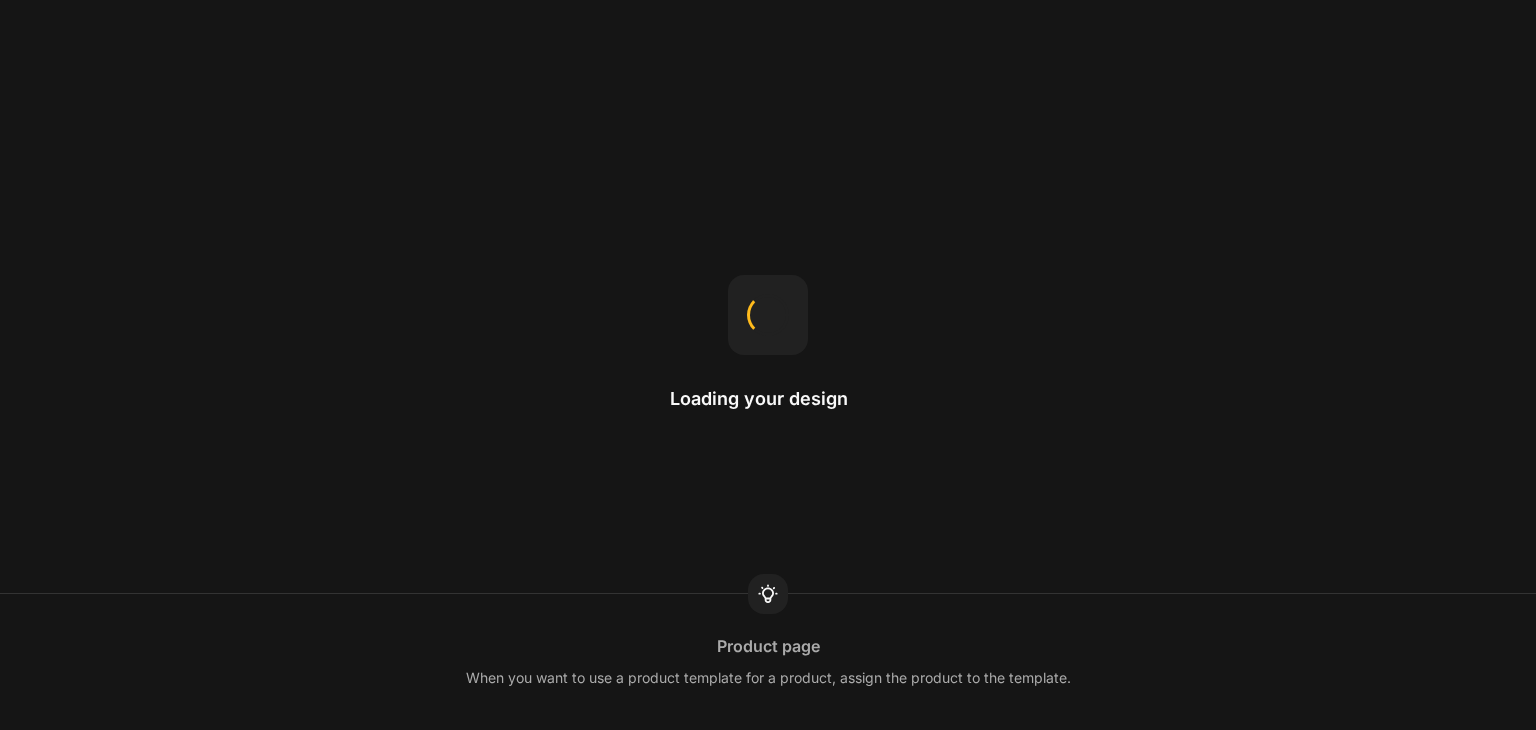 scroll, scrollTop: 0, scrollLeft: 0, axis: both 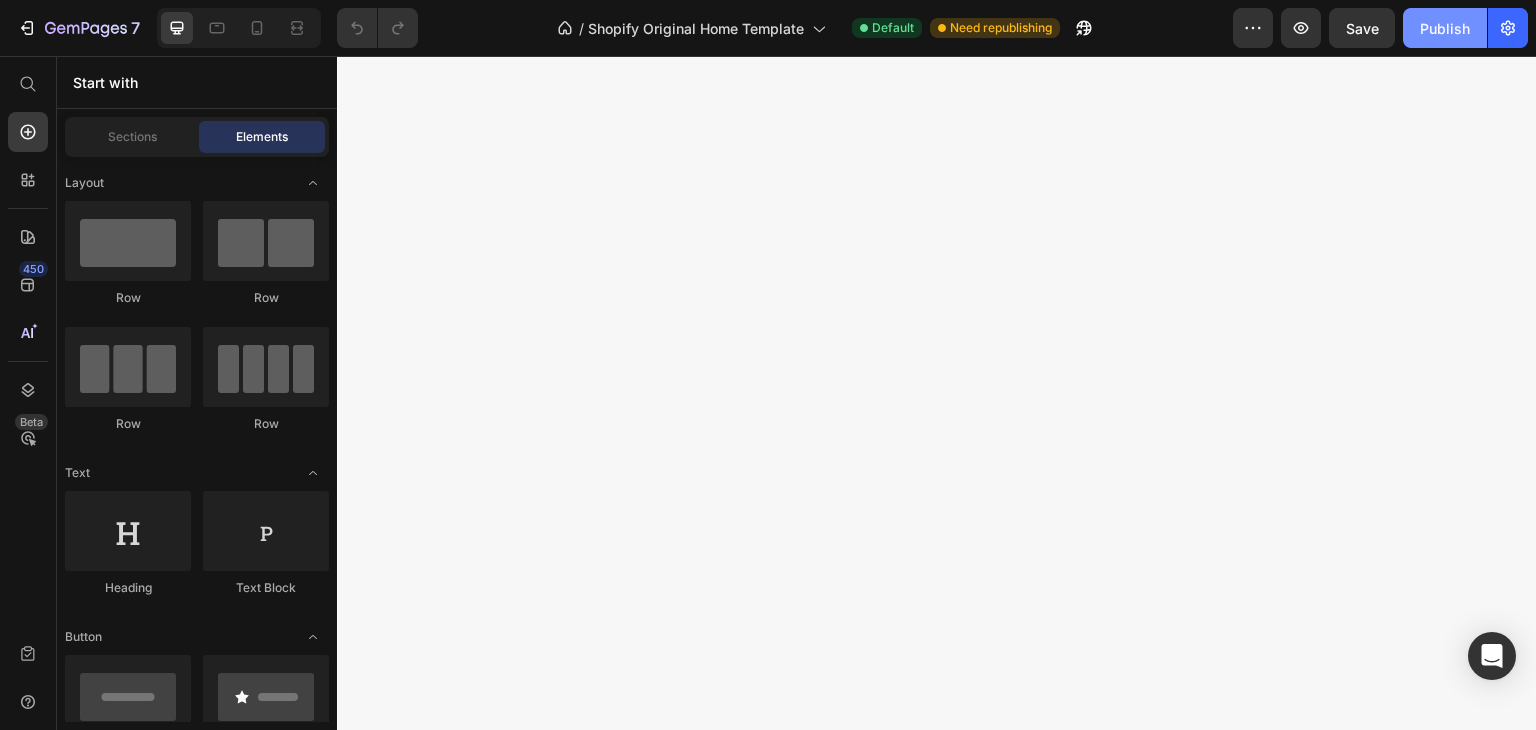 drag, startPoint x: 670, startPoint y: 196, endPoint x: 1422, endPoint y: 25, distance: 771.19714 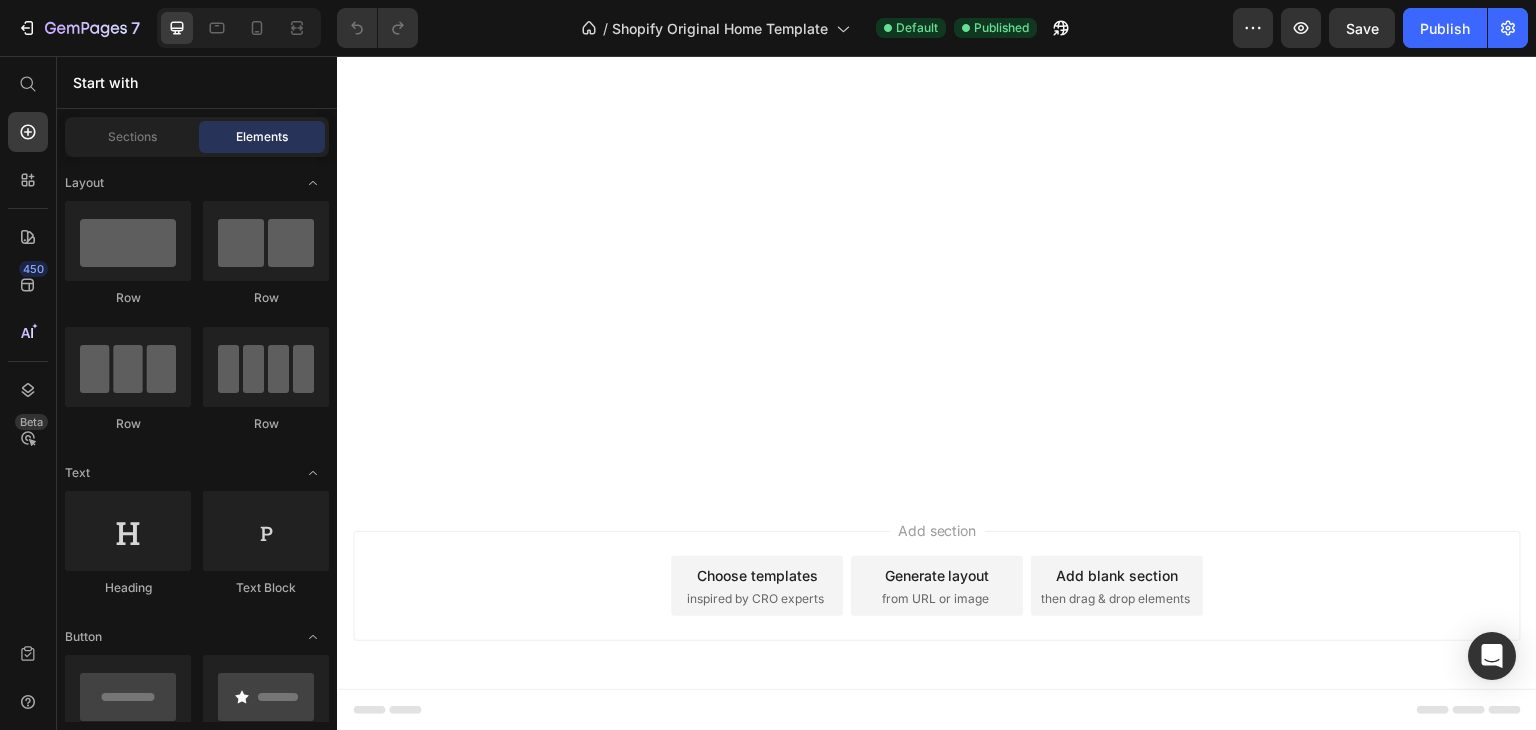 scroll, scrollTop: 8033, scrollLeft: 0, axis: vertical 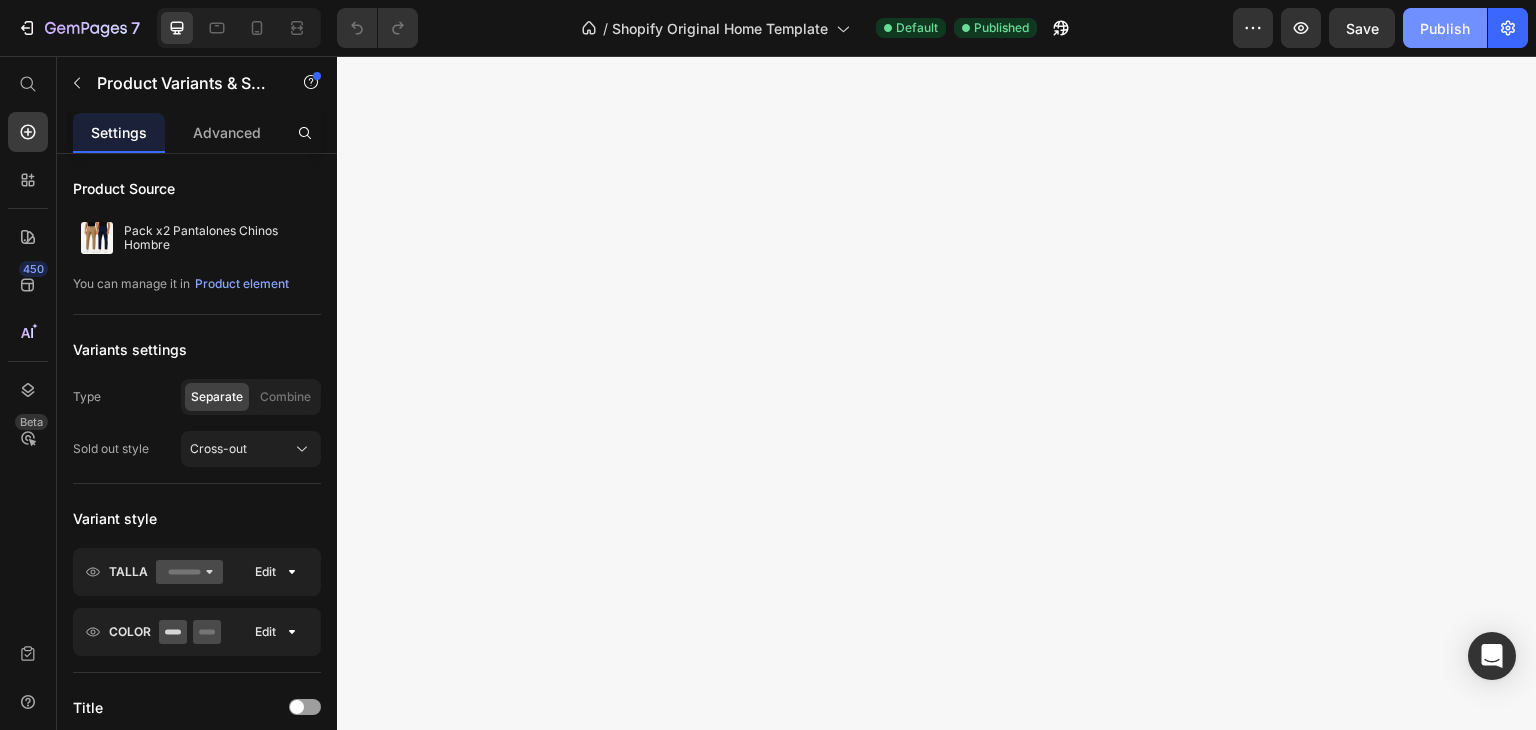 click on "Publish" 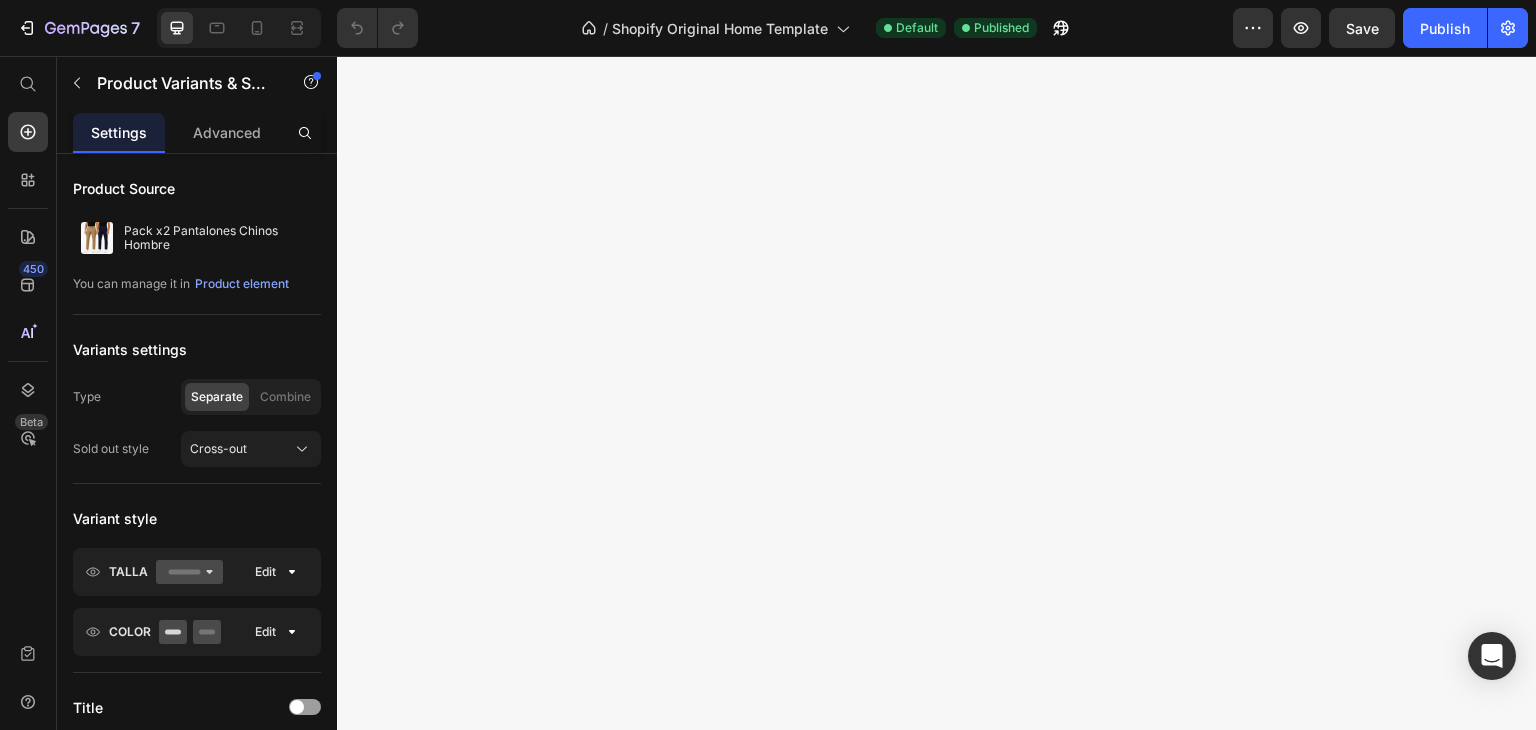 scroll, scrollTop: 5266, scrollLeft: 0, axis: vertical 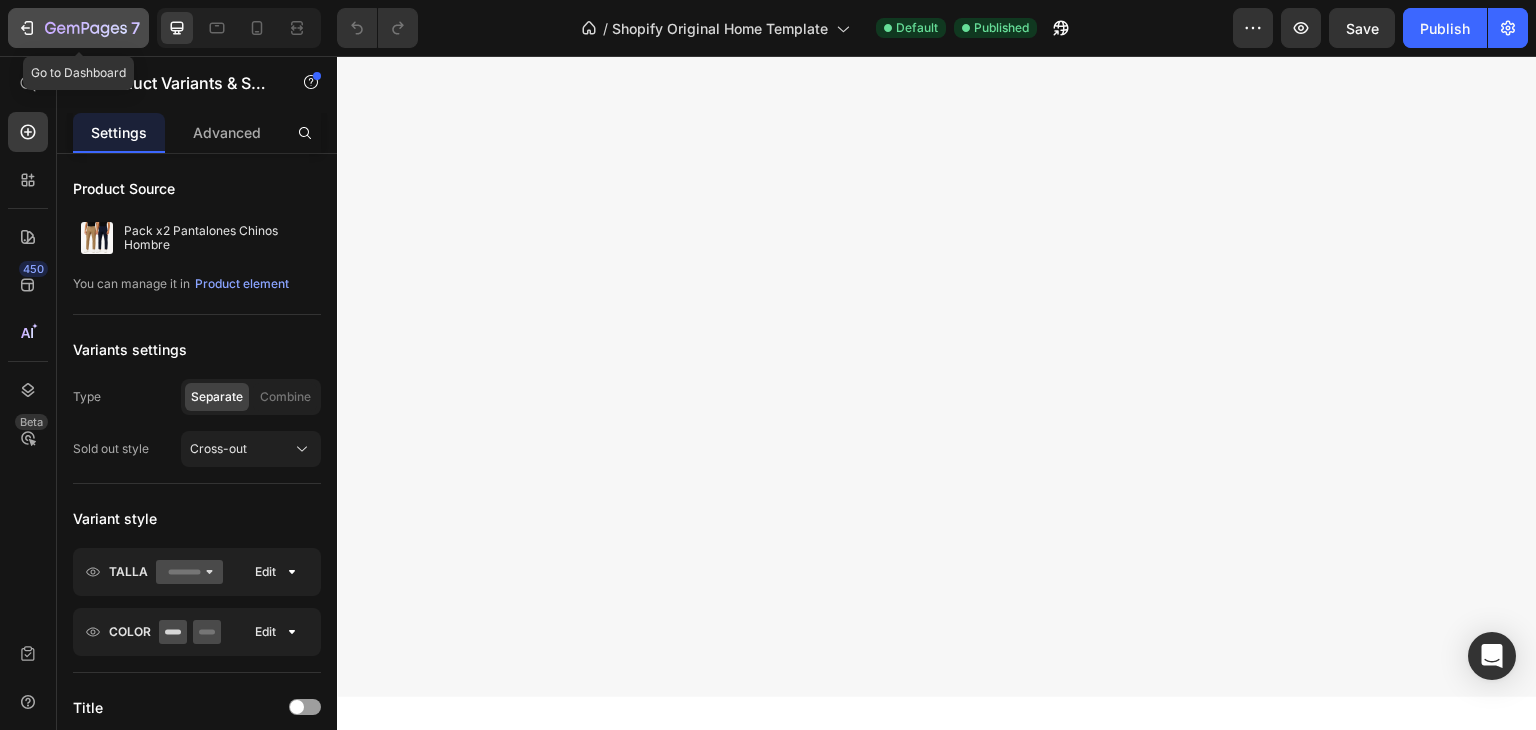 click on "7" 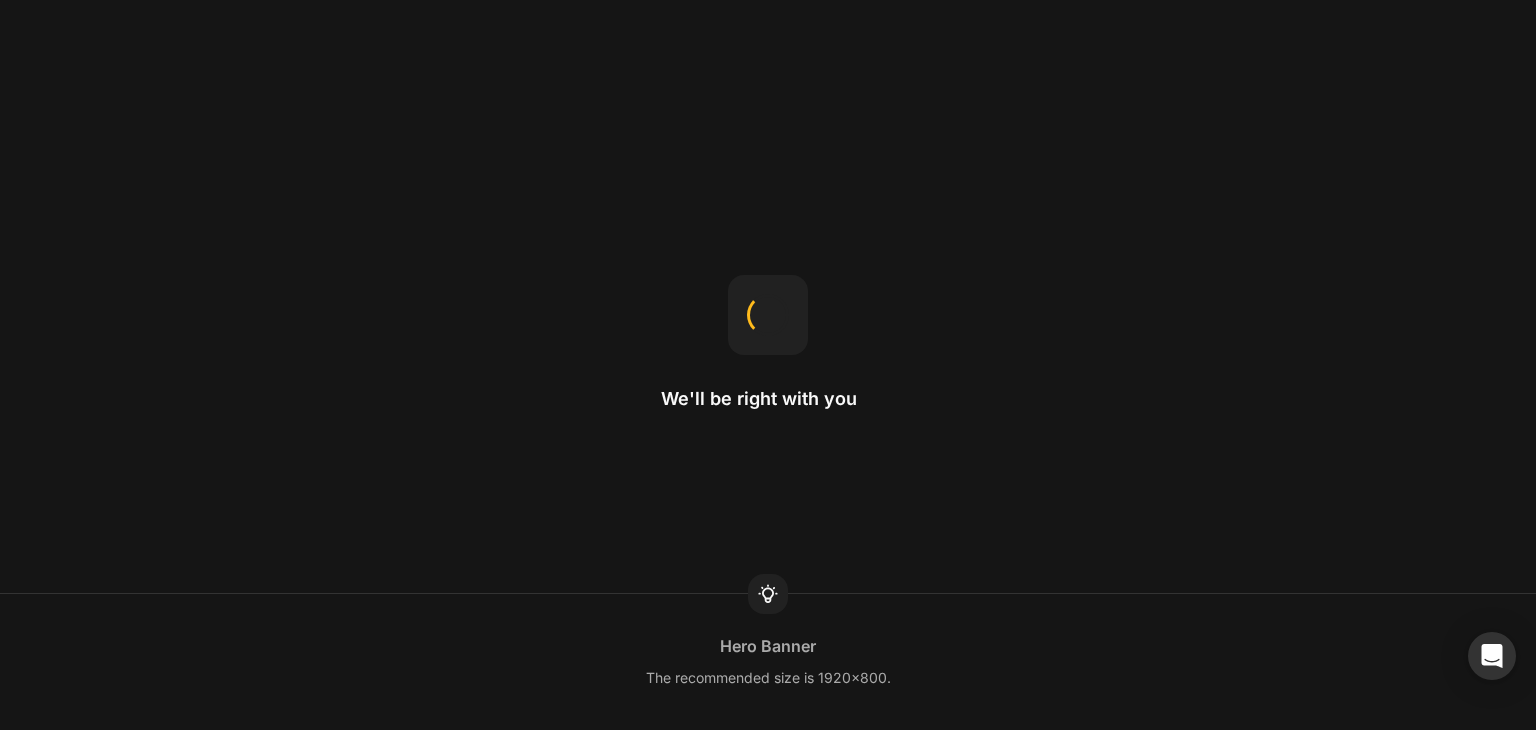 scroll, scrollTop: 0, scrollLeft: 0, axis: both 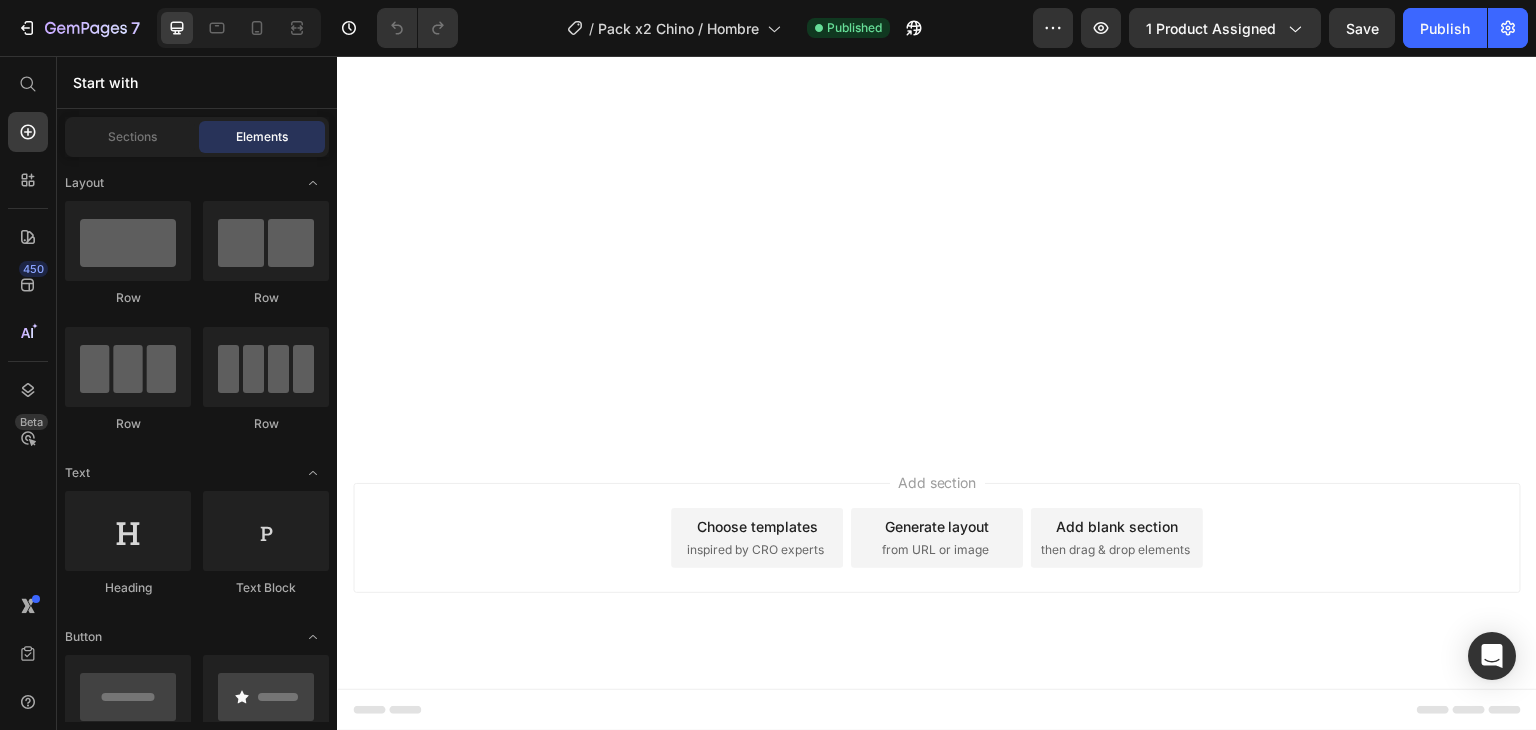 click at bounding box center (937, -4501) 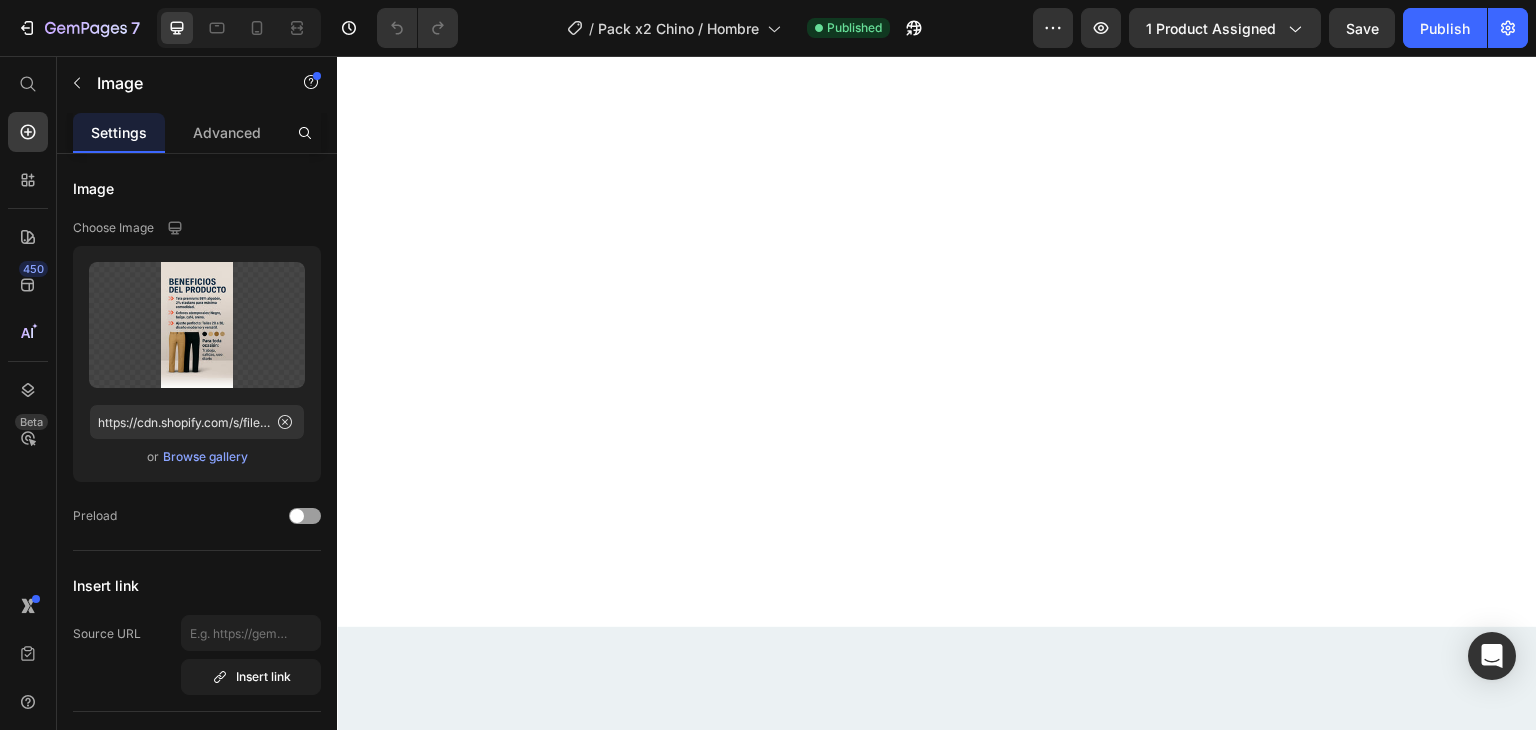 scroll, scrollTop: 3700, scrollLeft: 0, axis: vertical 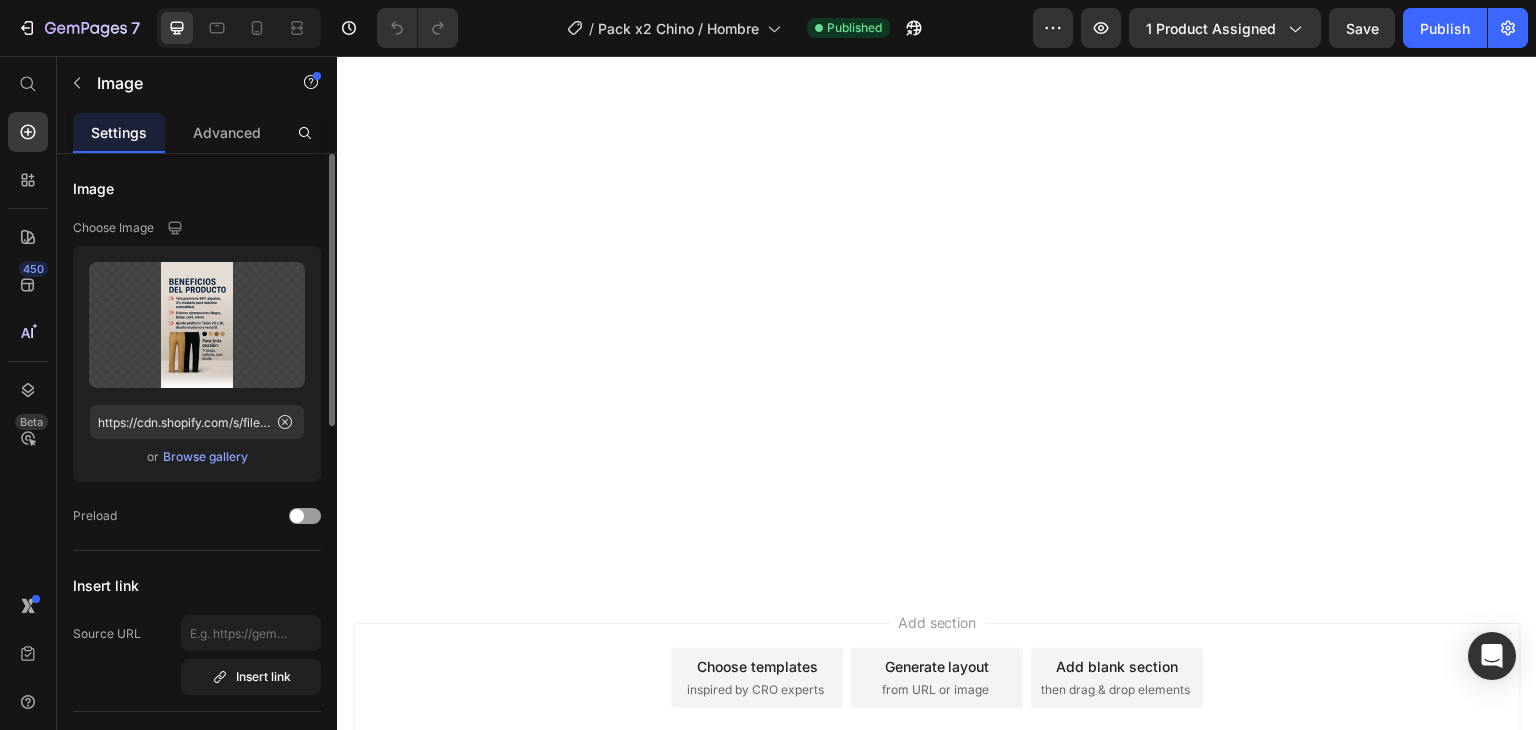 click on "Browse gallery" at bounding box center [205, 457] 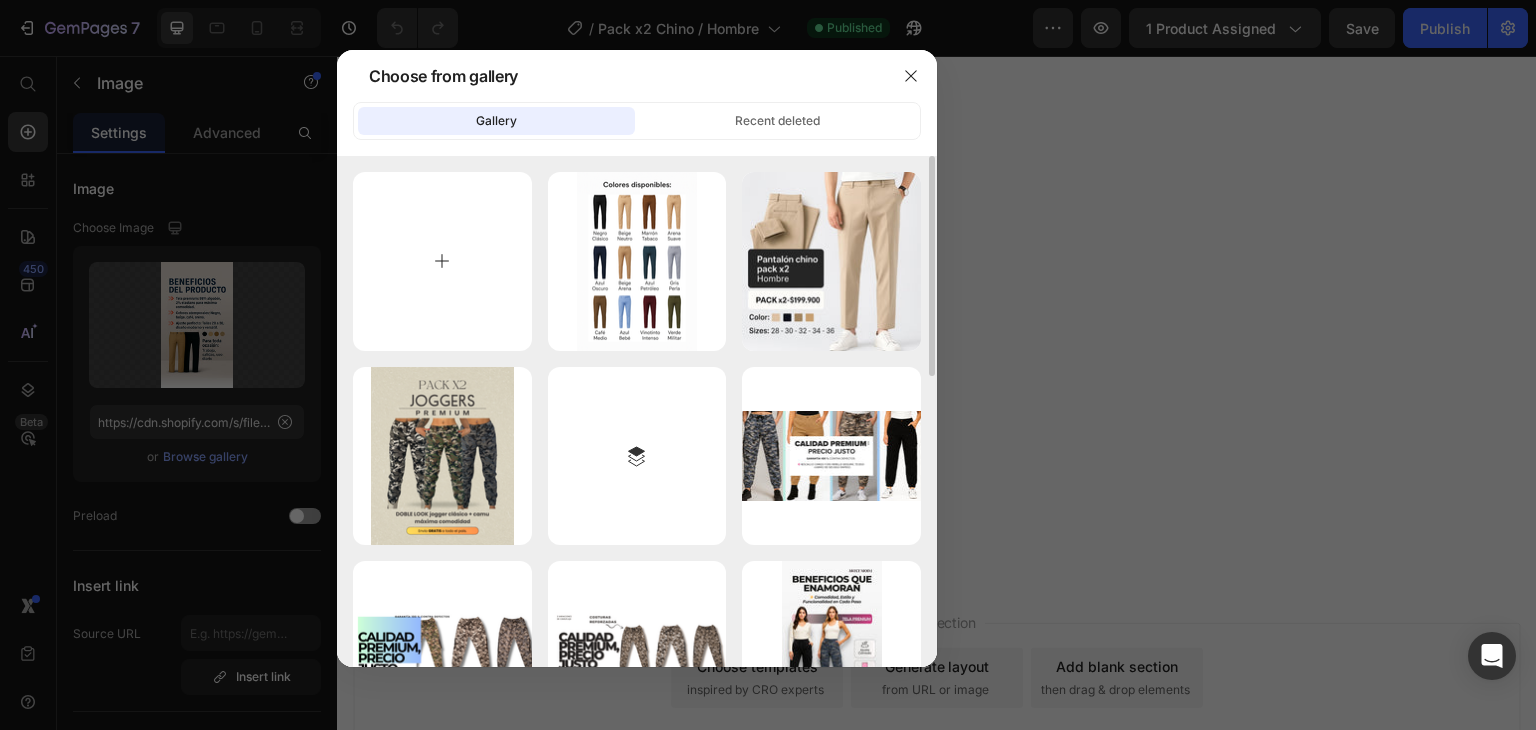 click at bounding box center [442, 261] 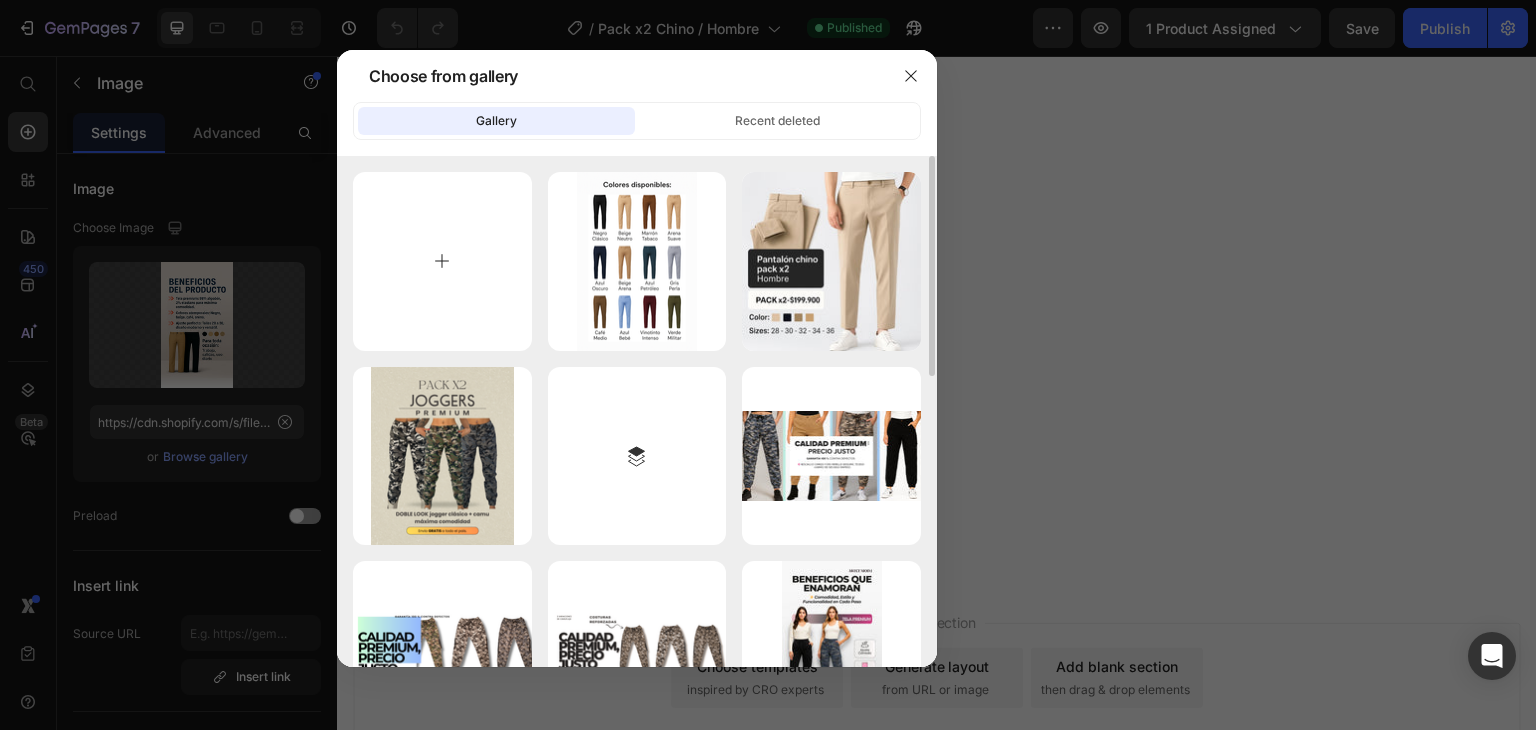 type on "C:\fakepath\Moxx Moda Colores Chinos.png" 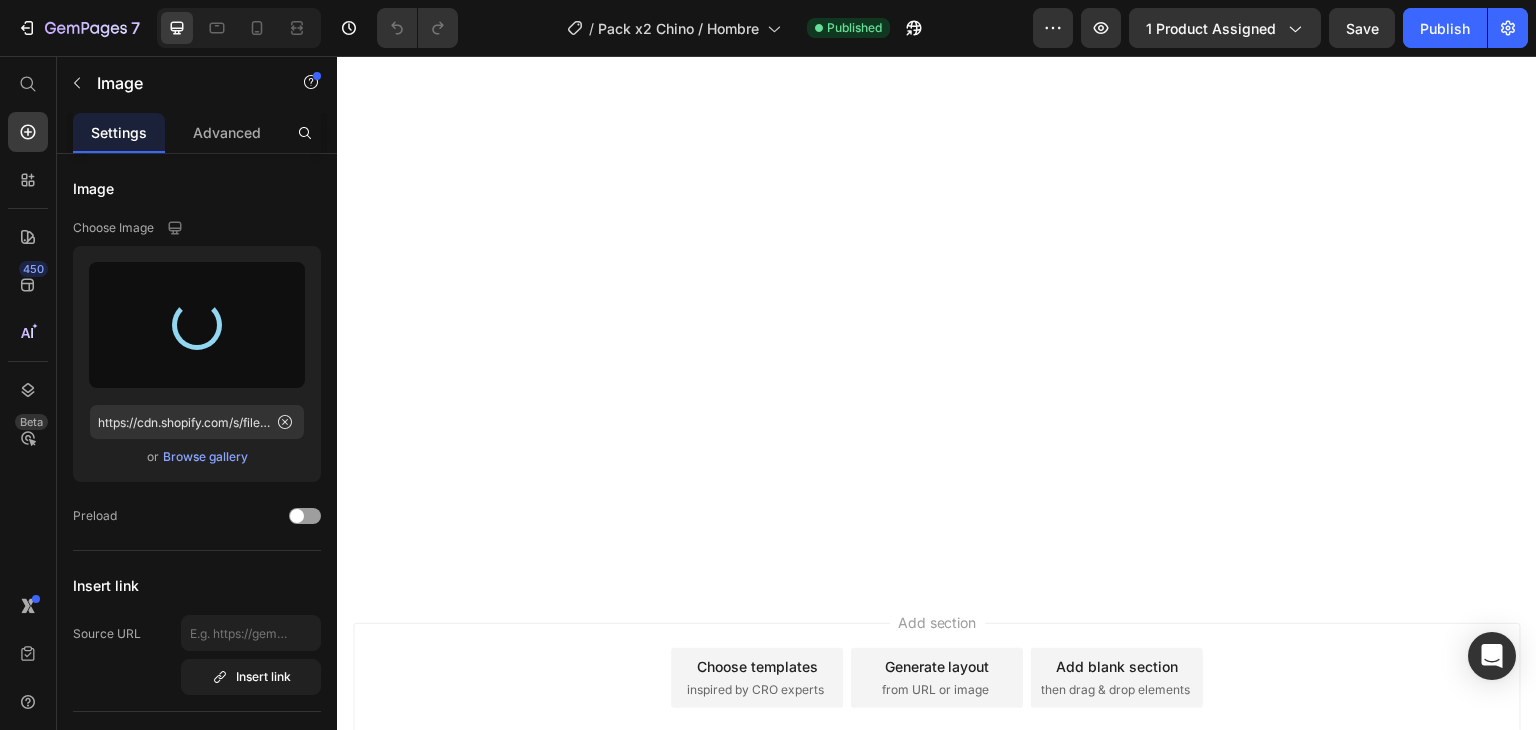 type on "https://cdn.shopify.com/s/files/1/0707/5010/9875/files/gempages_560257056976667504-ac4ee037-96f0-4d4f-b7fe-f63a8bbb0ed3.png" 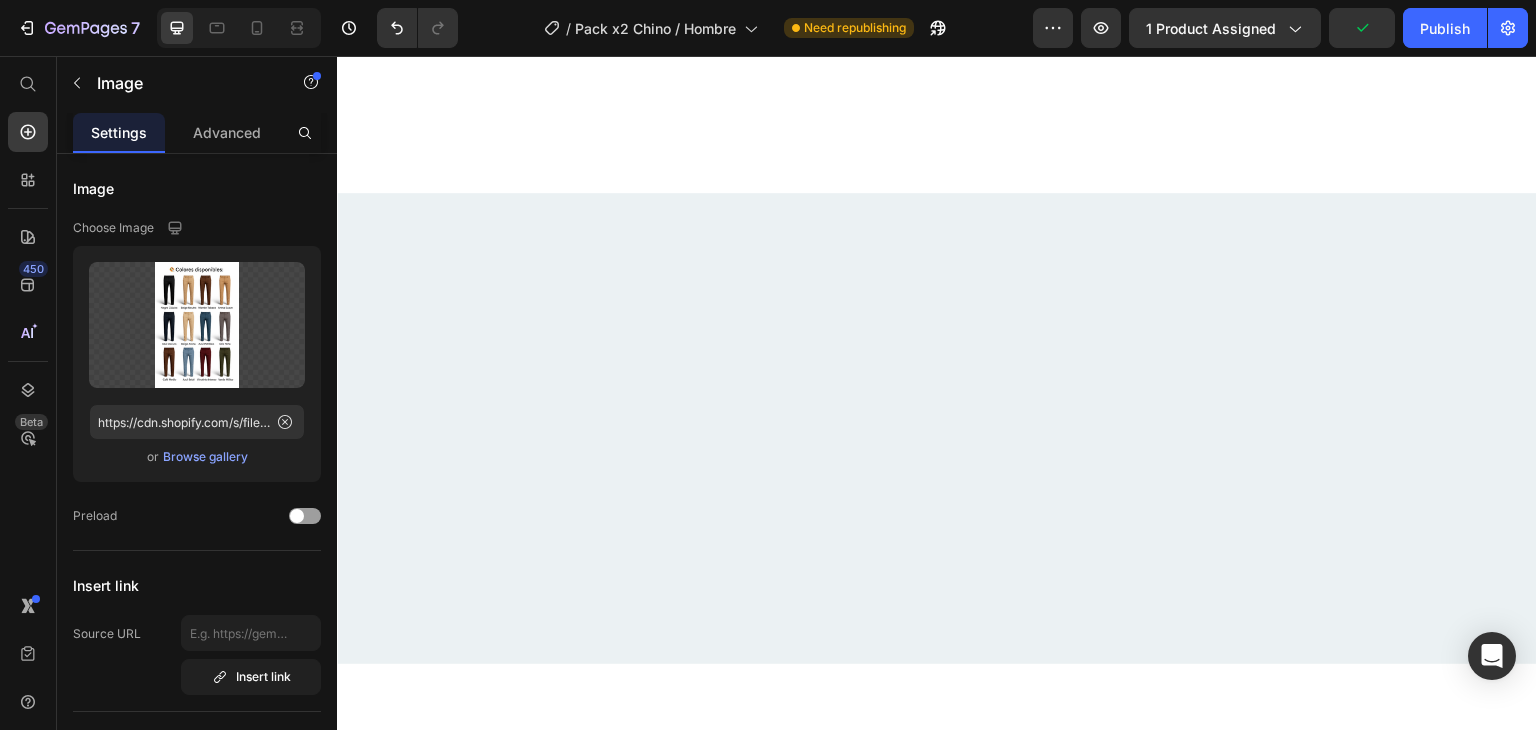 scroll, scrollTop: 4066, scrollLeft: 0, axis: vertical 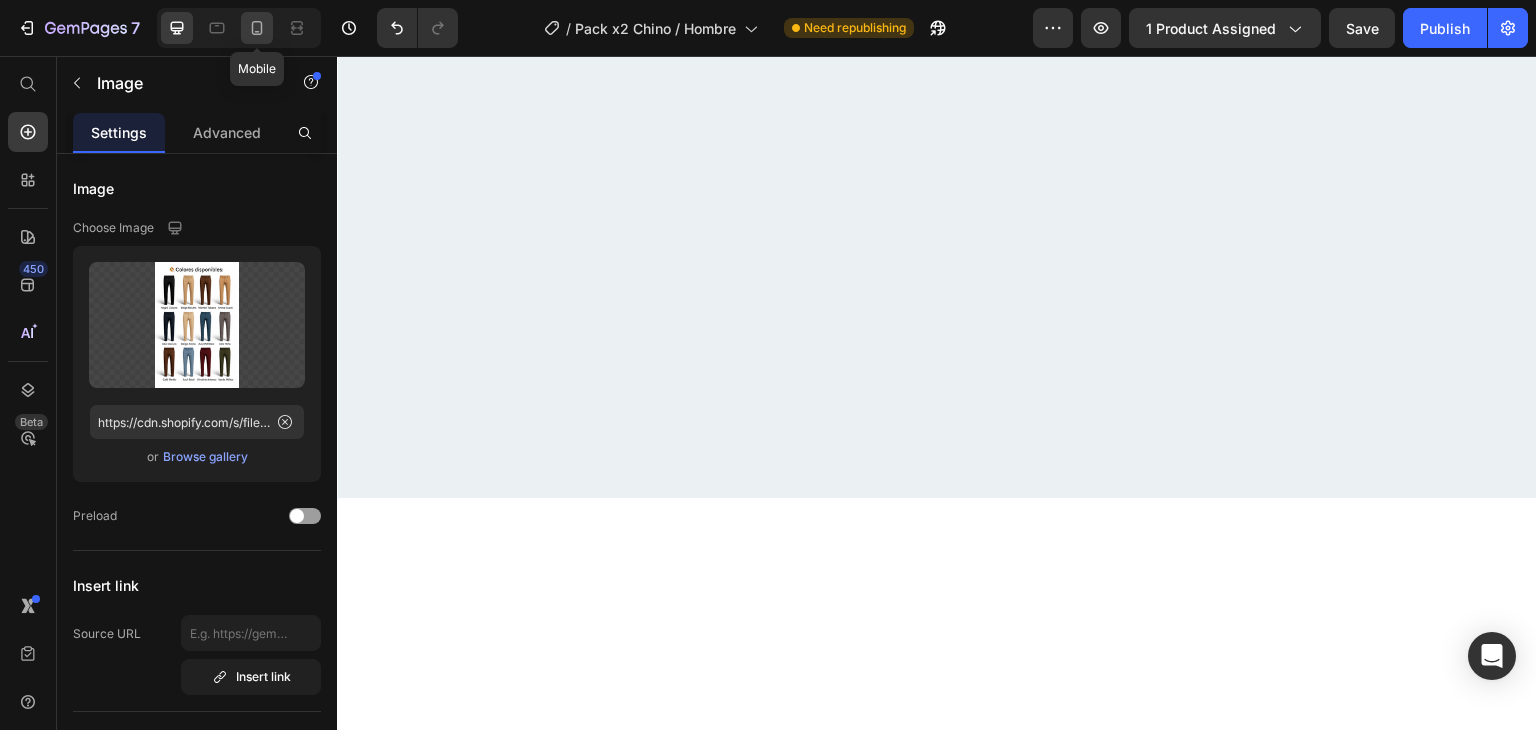 click 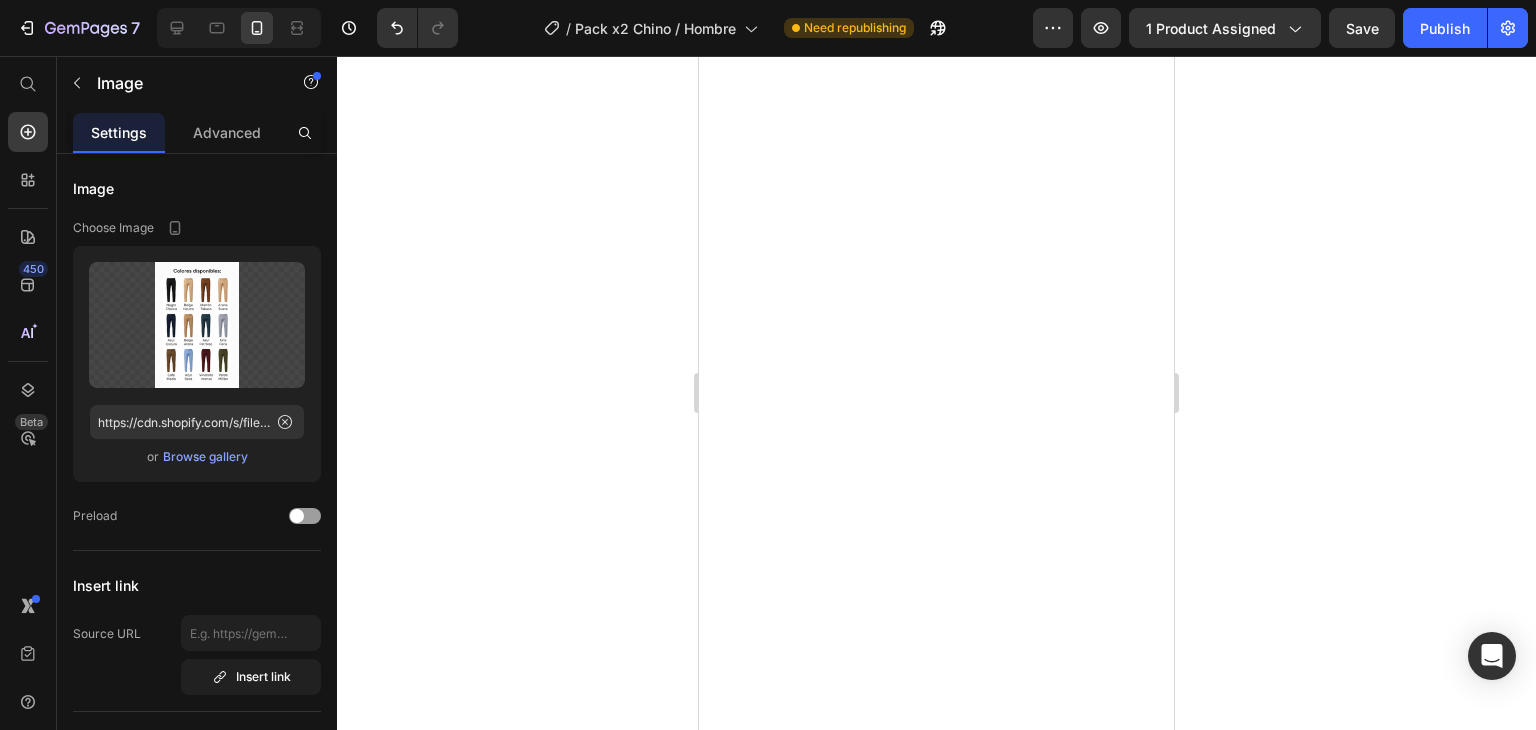 scroll, scrollTop: 1566, scrollLeft: 0, axis: vertical 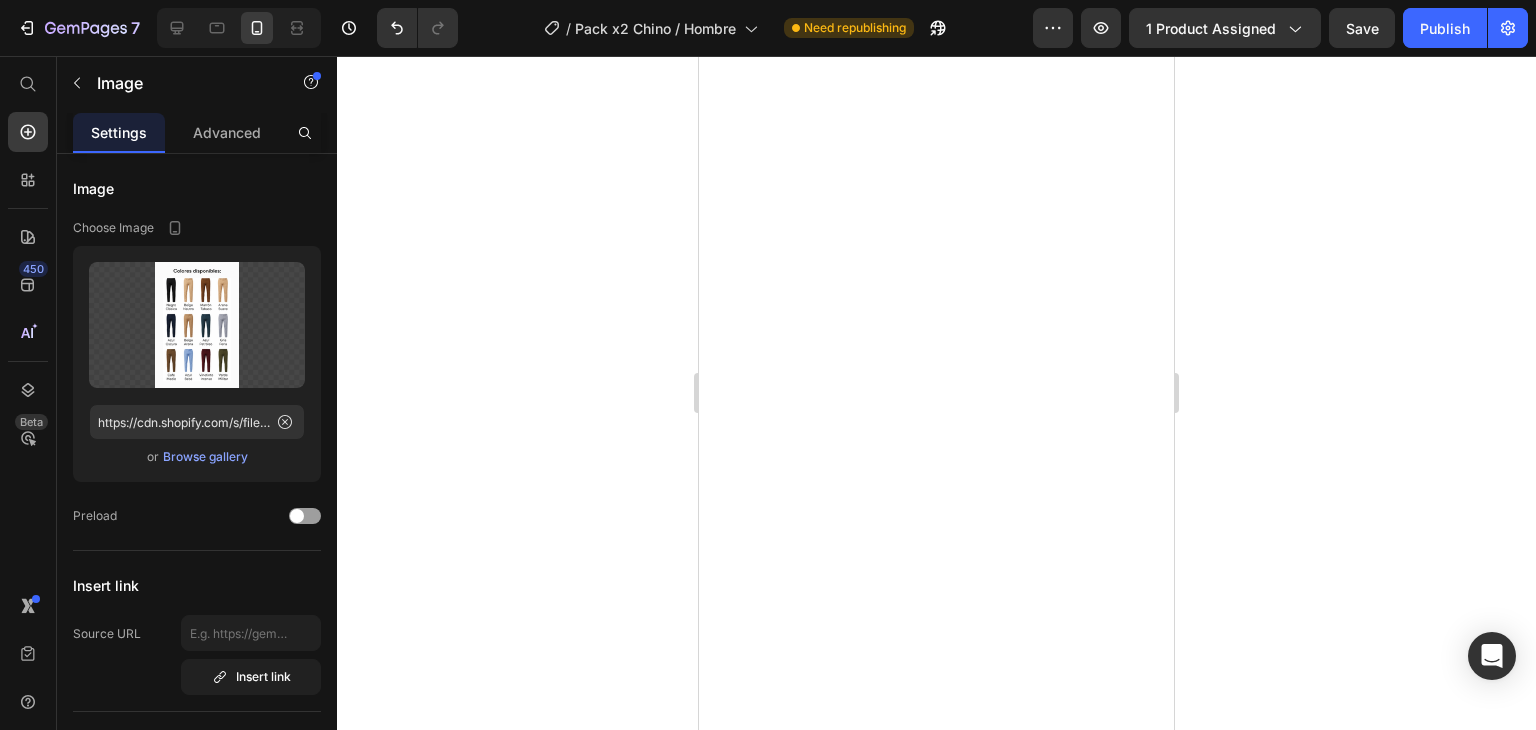 click at bounding box center [936, -1402] 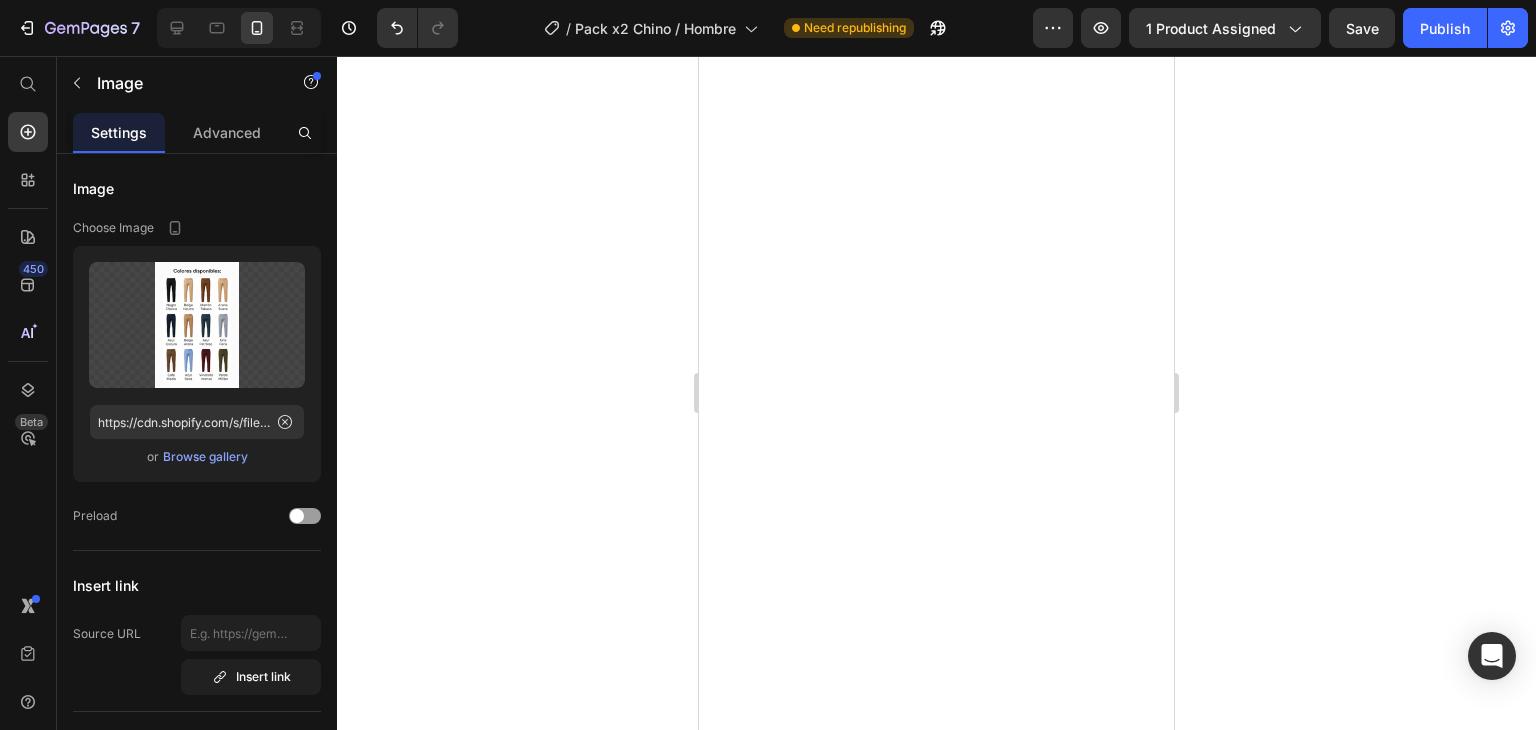 click at bounding box center (936, -1402) 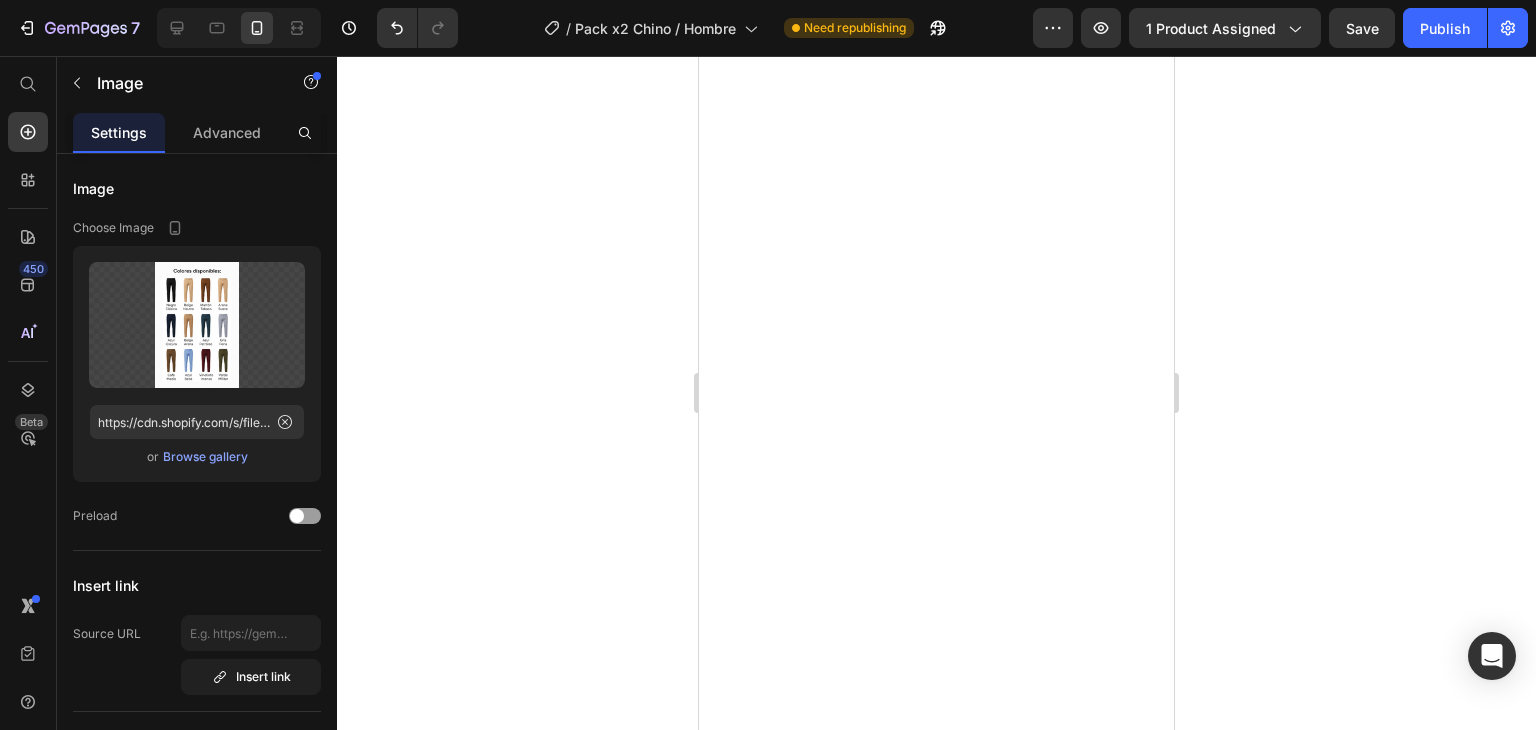 click at bounding box center [936, -1402] 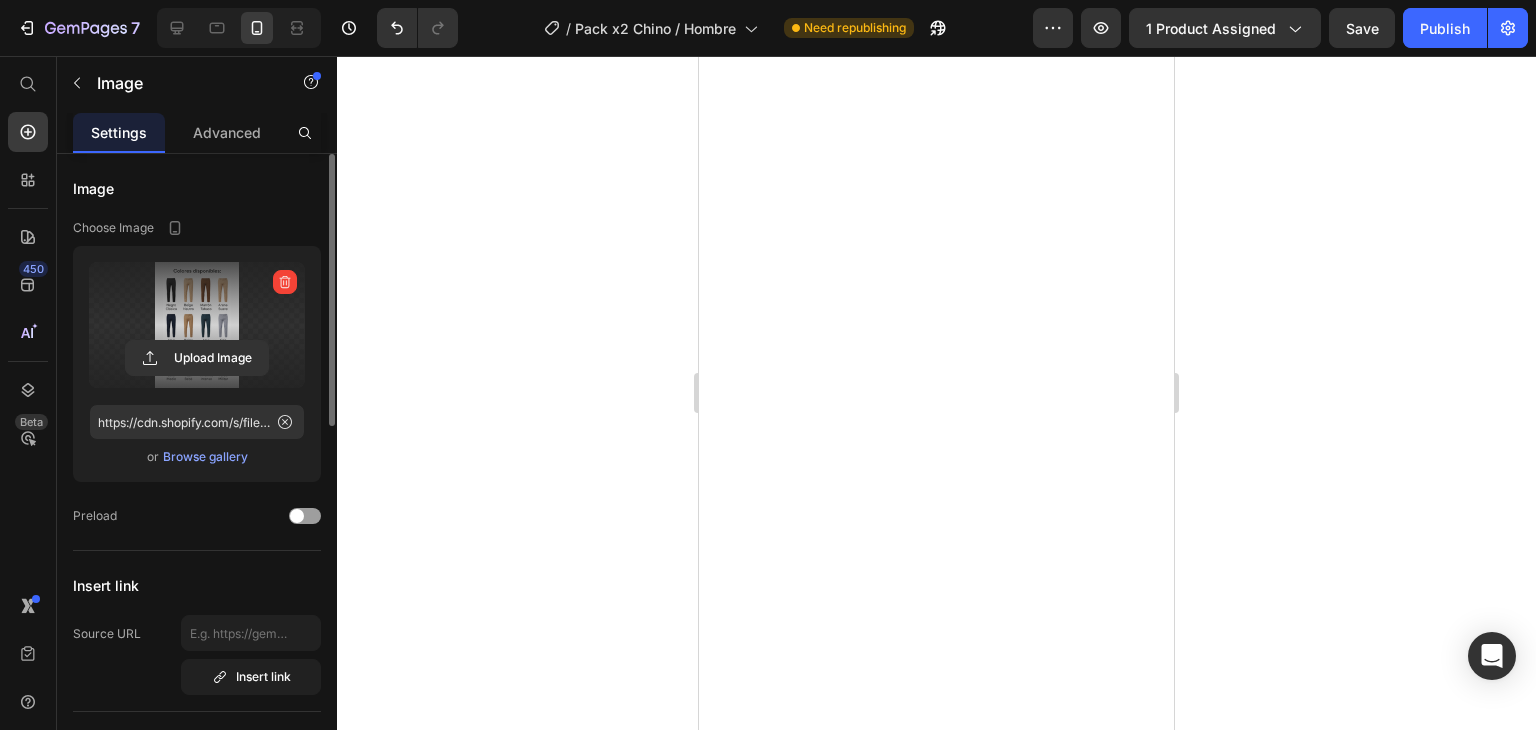 click at bounding box center (197, 325) 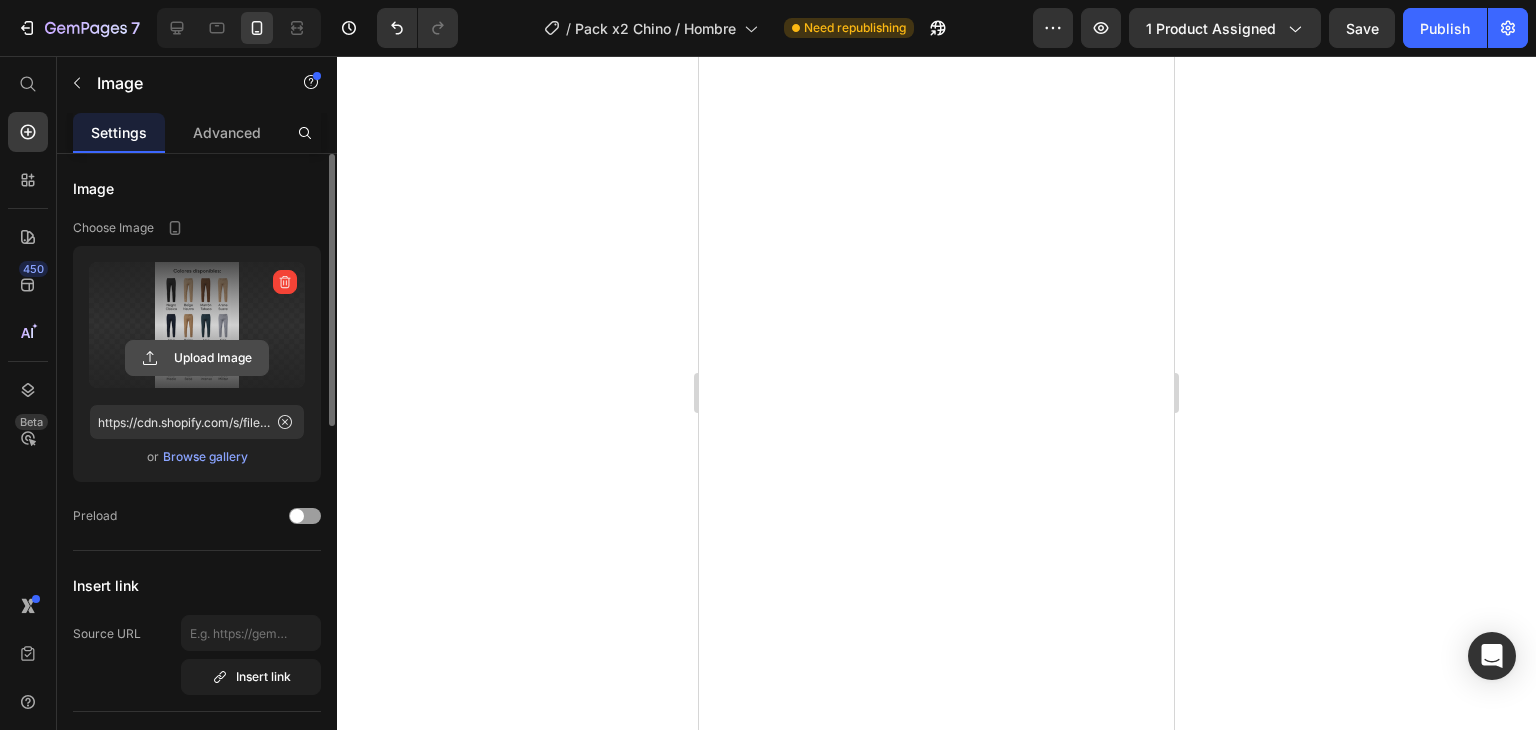 click 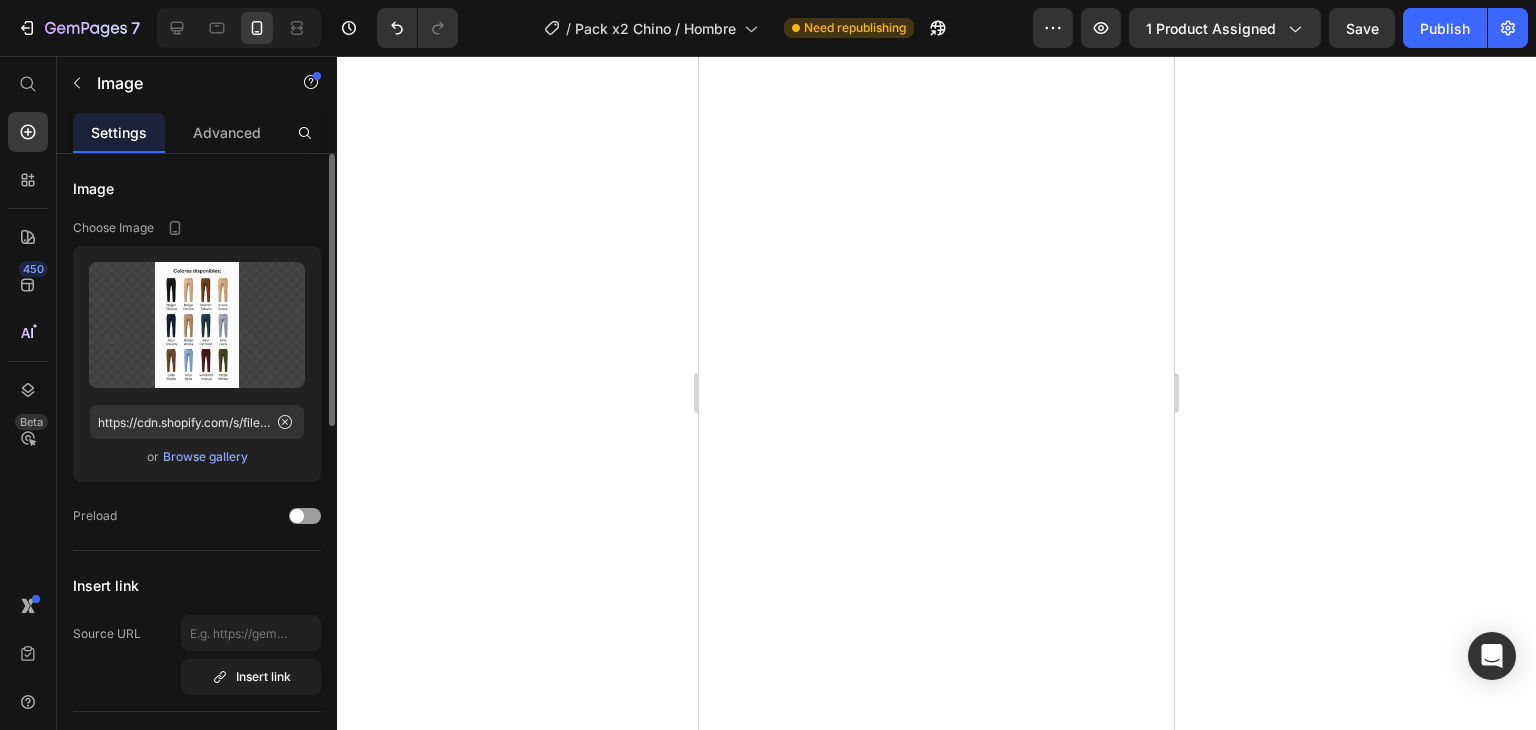 click on "Browse gallery" at bounding box center [205, 457] 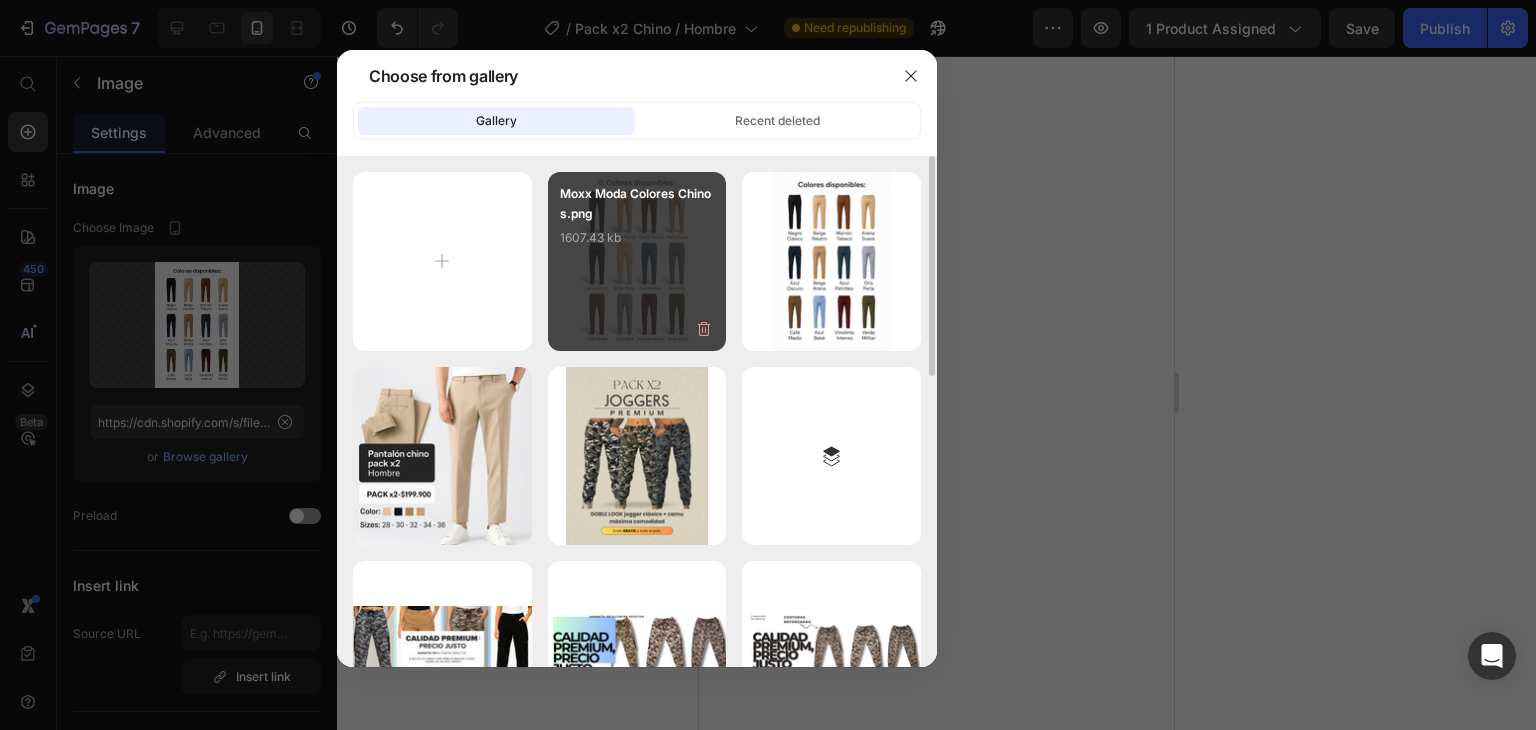 click on "Moxx Moda Colores Chinos.png 1607.43 kb" at bounding box center (637, 224) 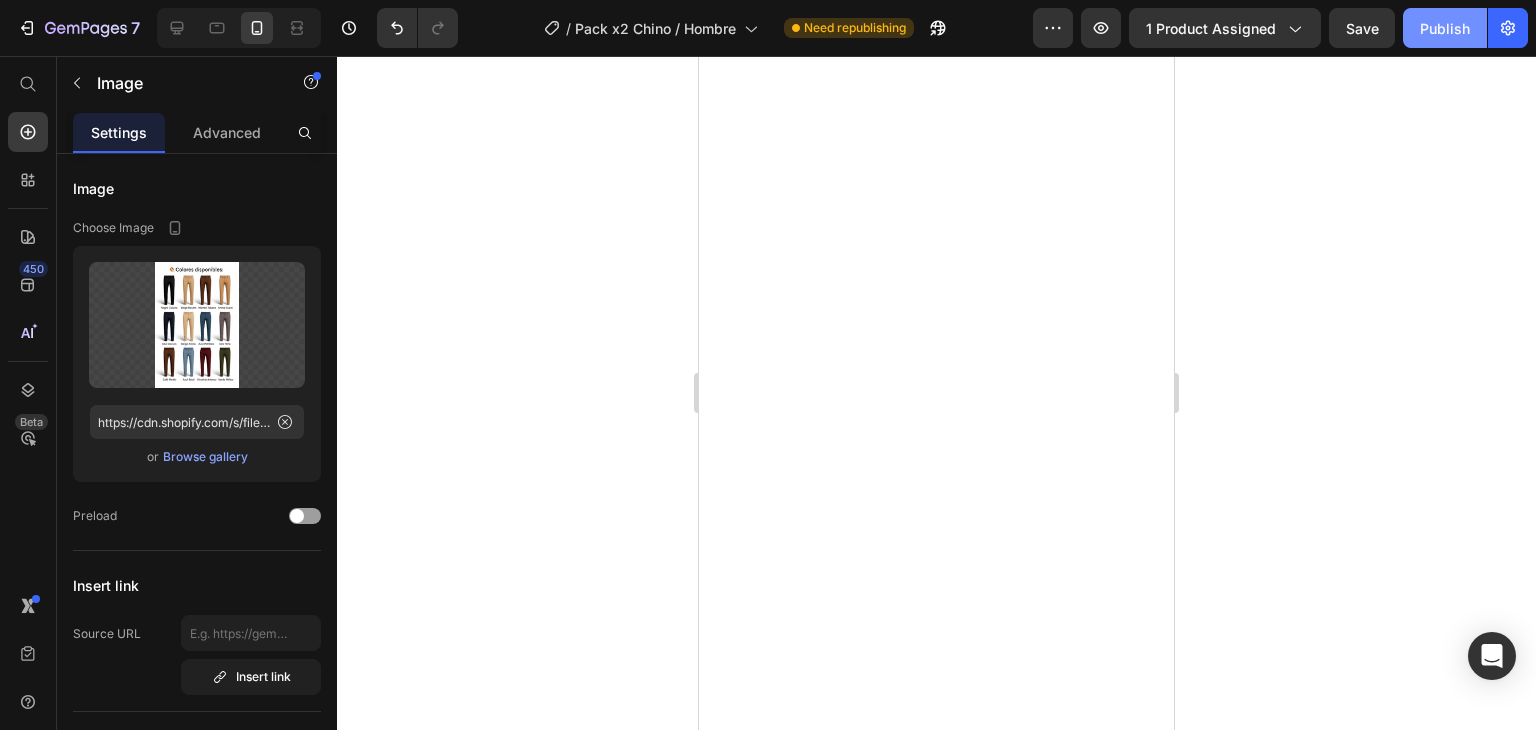 click on "Publish" at bounding box center (1445, 28) 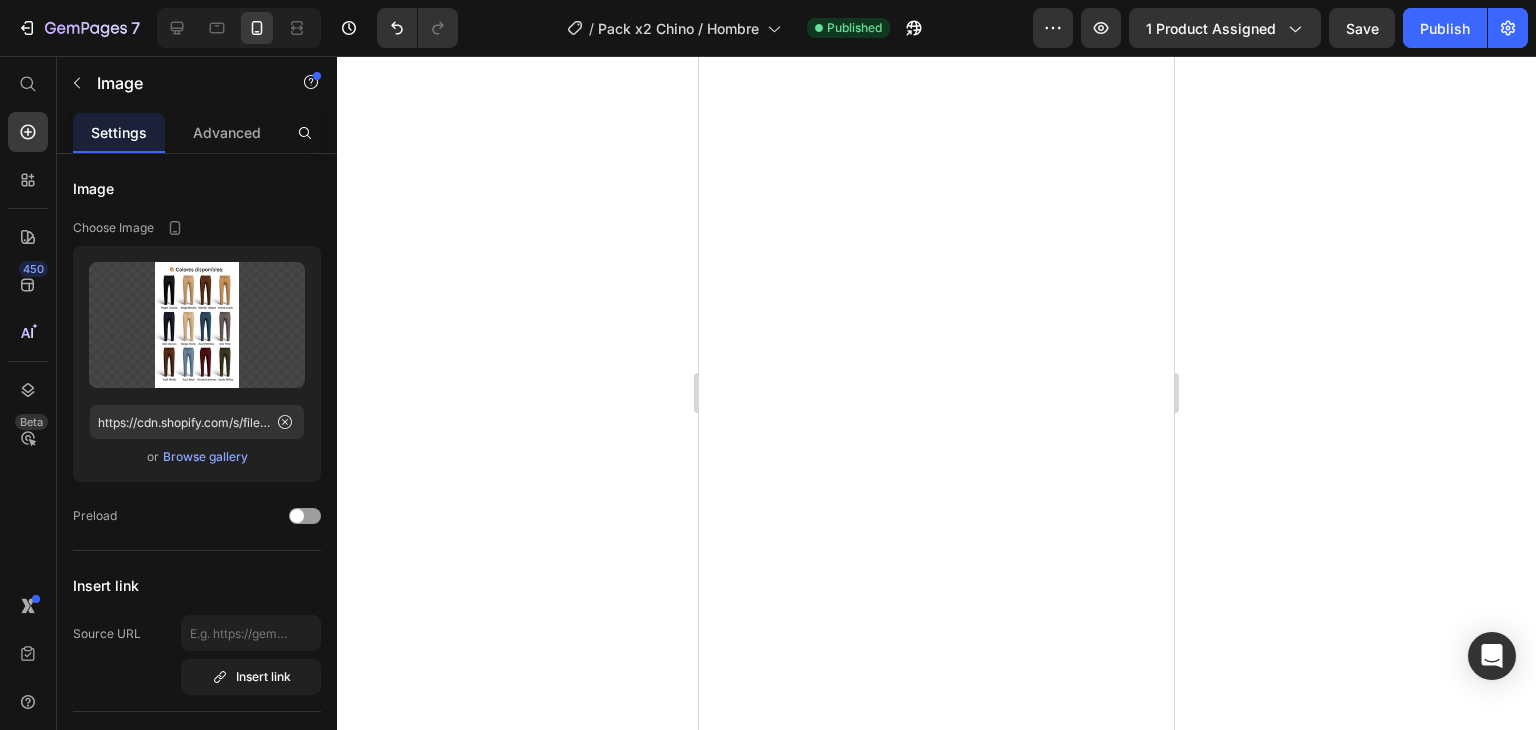 scroll, scrollTop: 533, scrollLeft: 0, axis: vertical 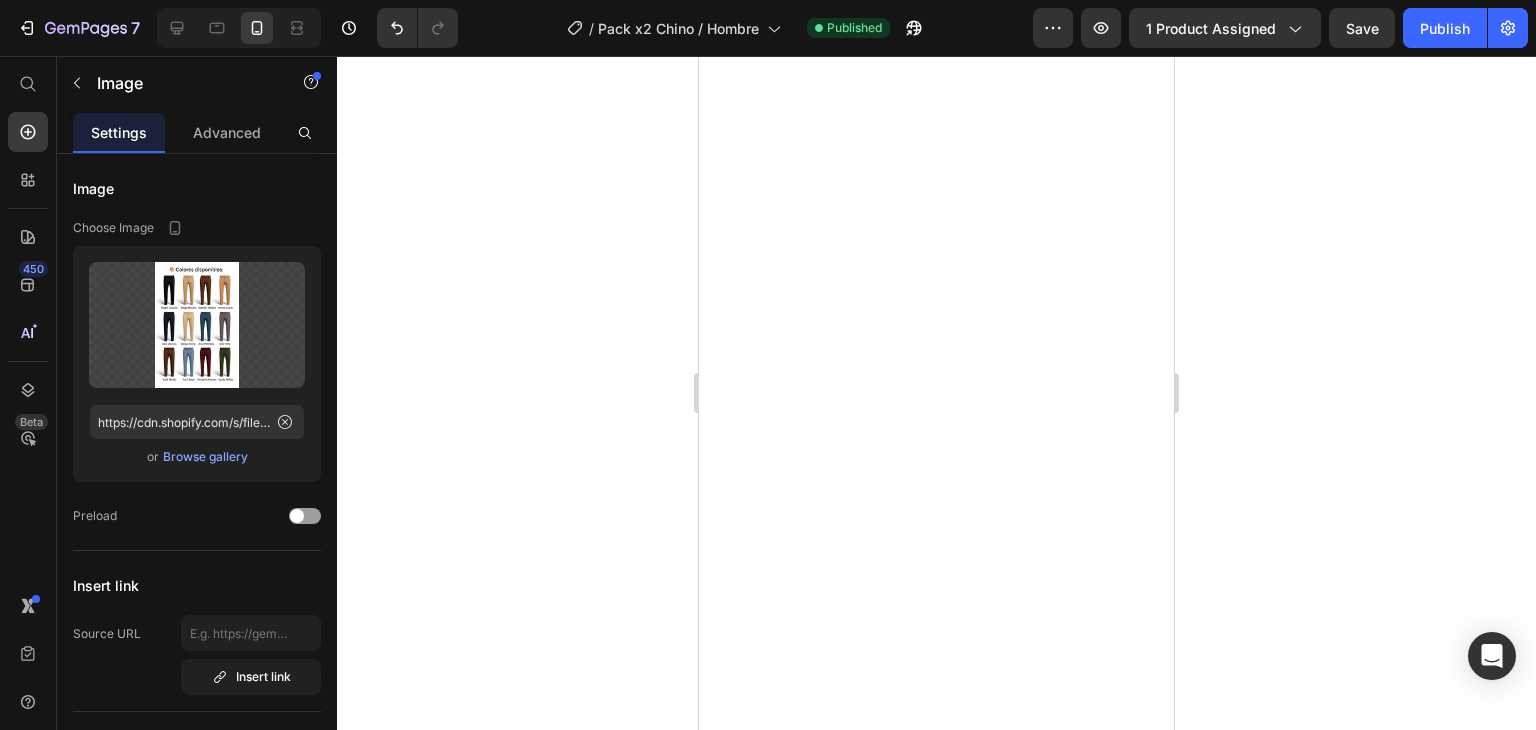 click at bounding box center (936, -391) 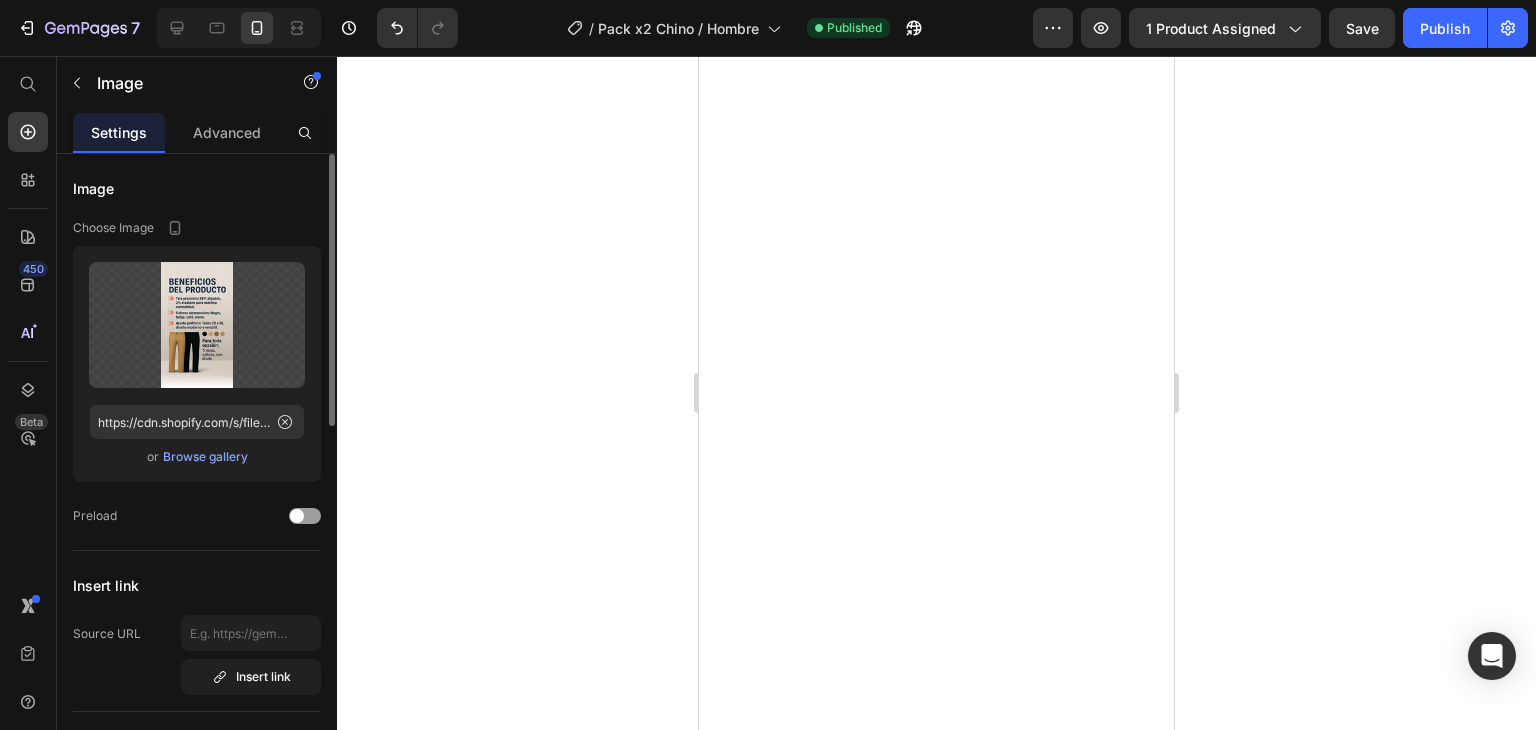 click on "Image Choose Image Upload Image https://cdn.shopify.com/s/files/1/0707/5010/9875/files/gempages_560257056976667504-5be580fa-9b32-4ea5-9e31-cde569192053.webp  or   Browse gallery  Preload Insert link Source URL  Insert link  Size Proportion Original Width px % Height px % Shape Border Corner Shadow Align SEO Alt text Image title  Delete element" at bounding box center [197, 889] 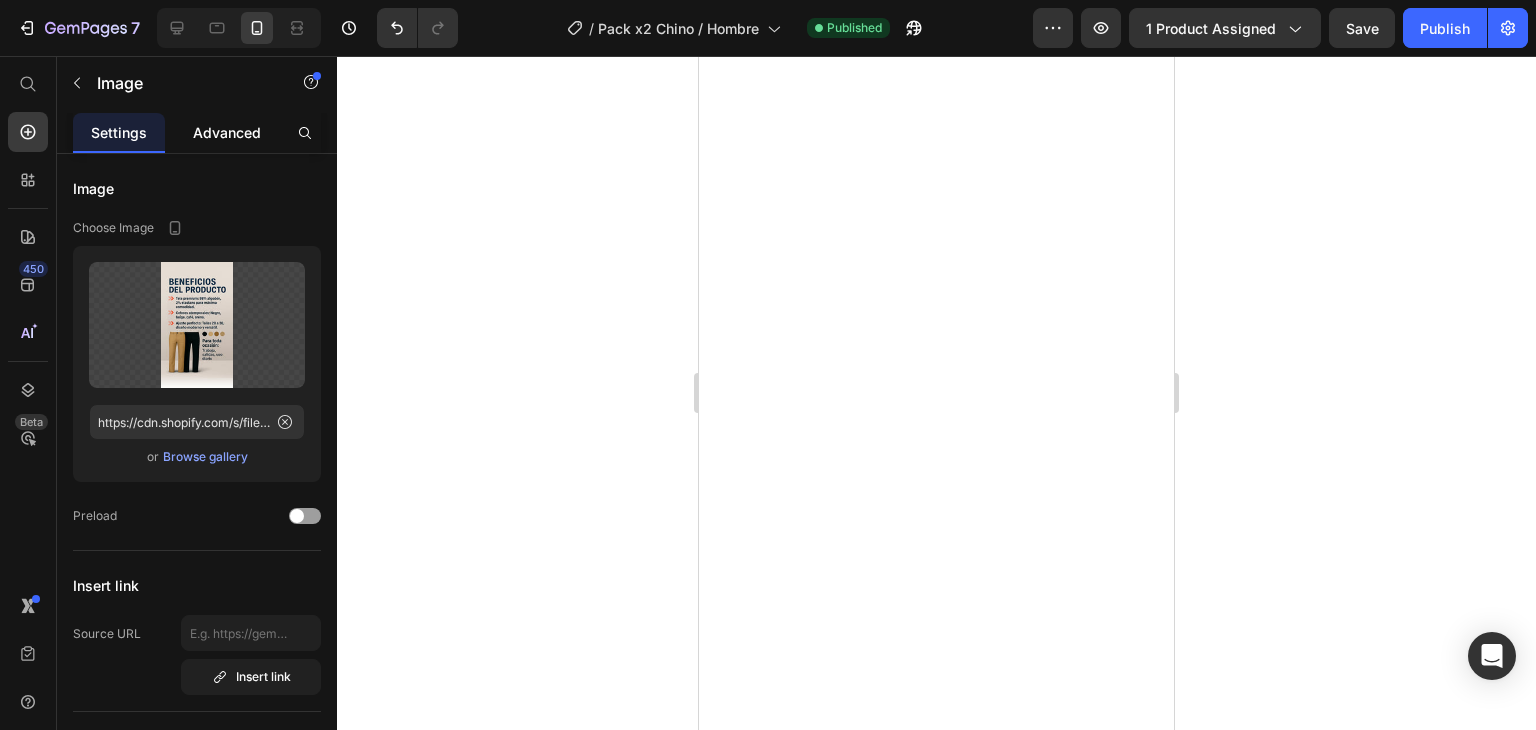 click on "Advanced" at bounding box center [227, 132] 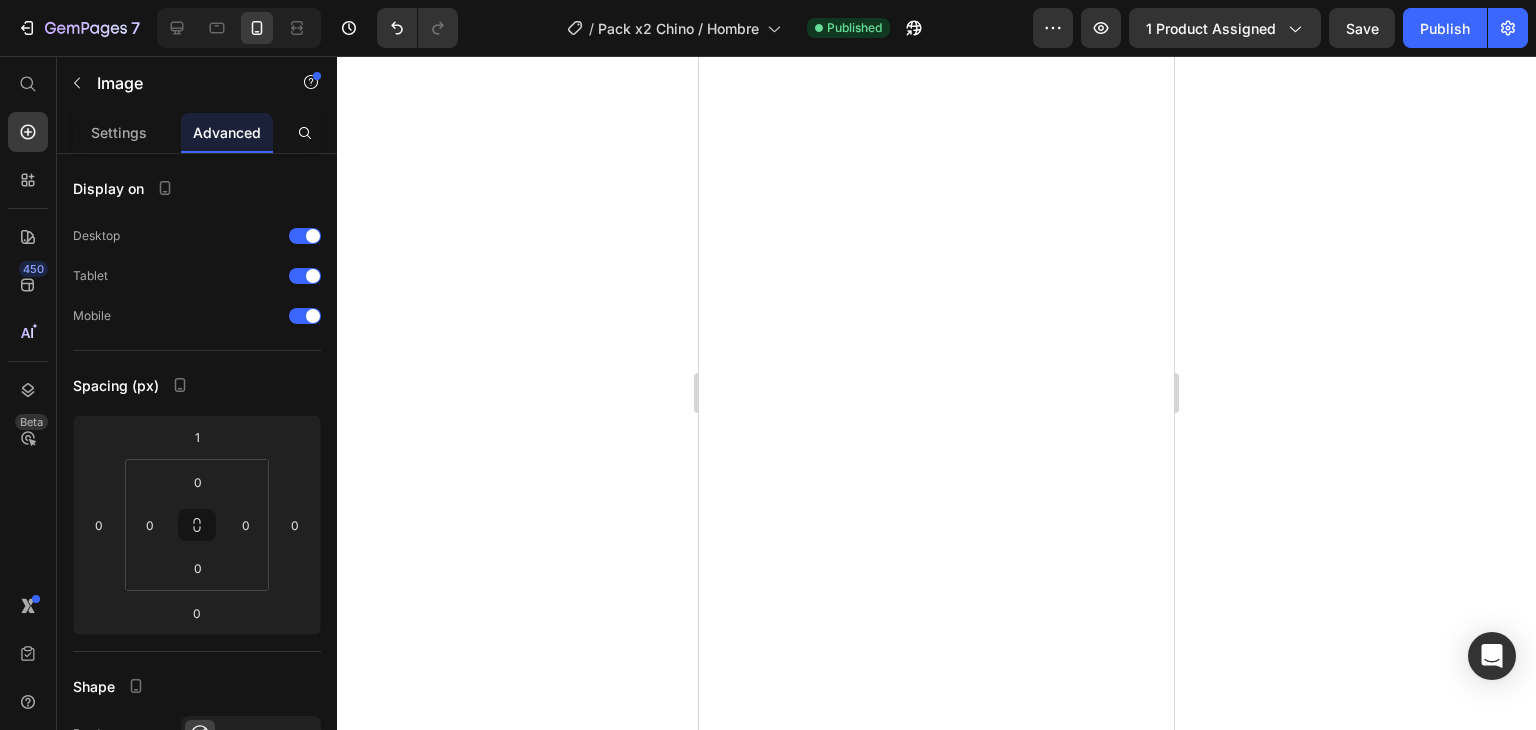 click at bounding box center [936, -391] 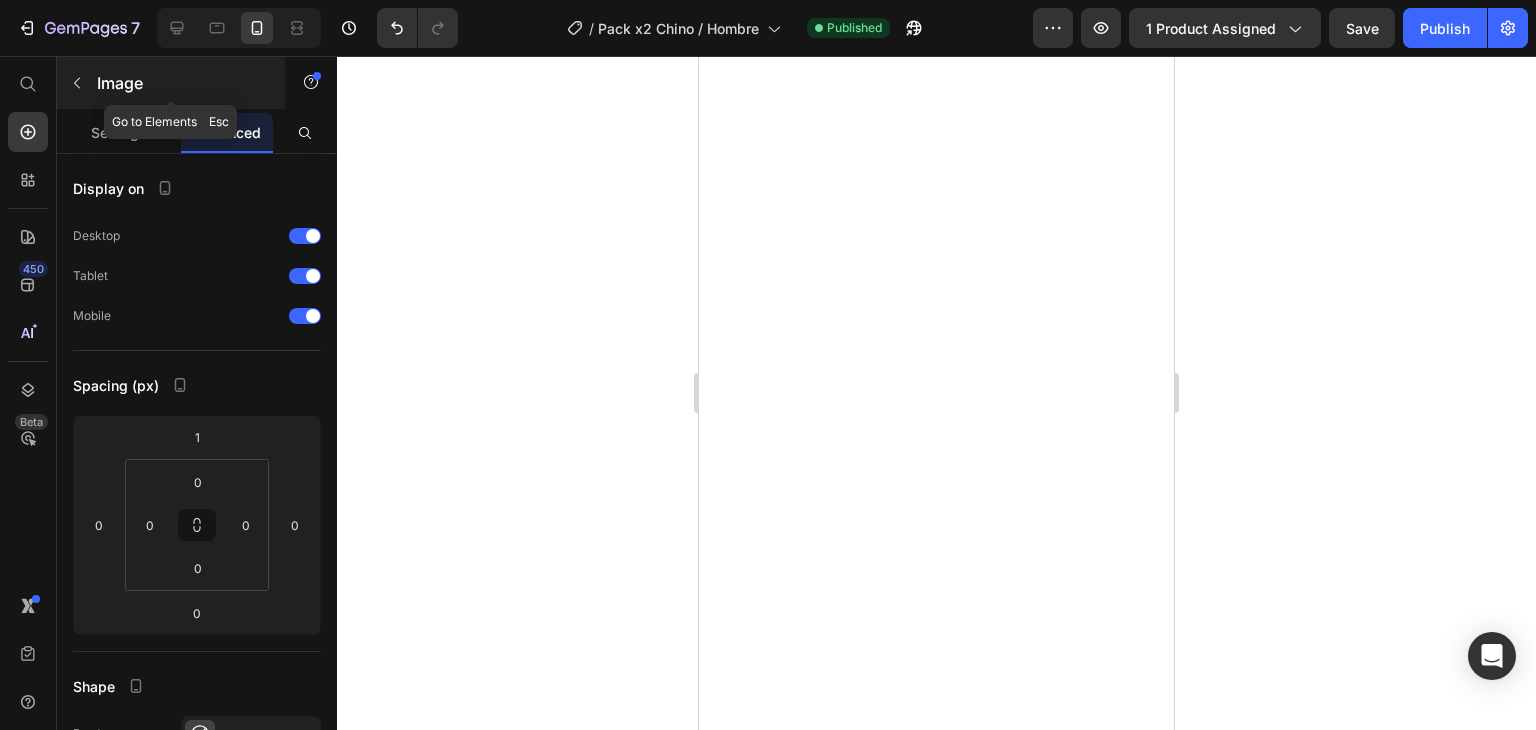 click 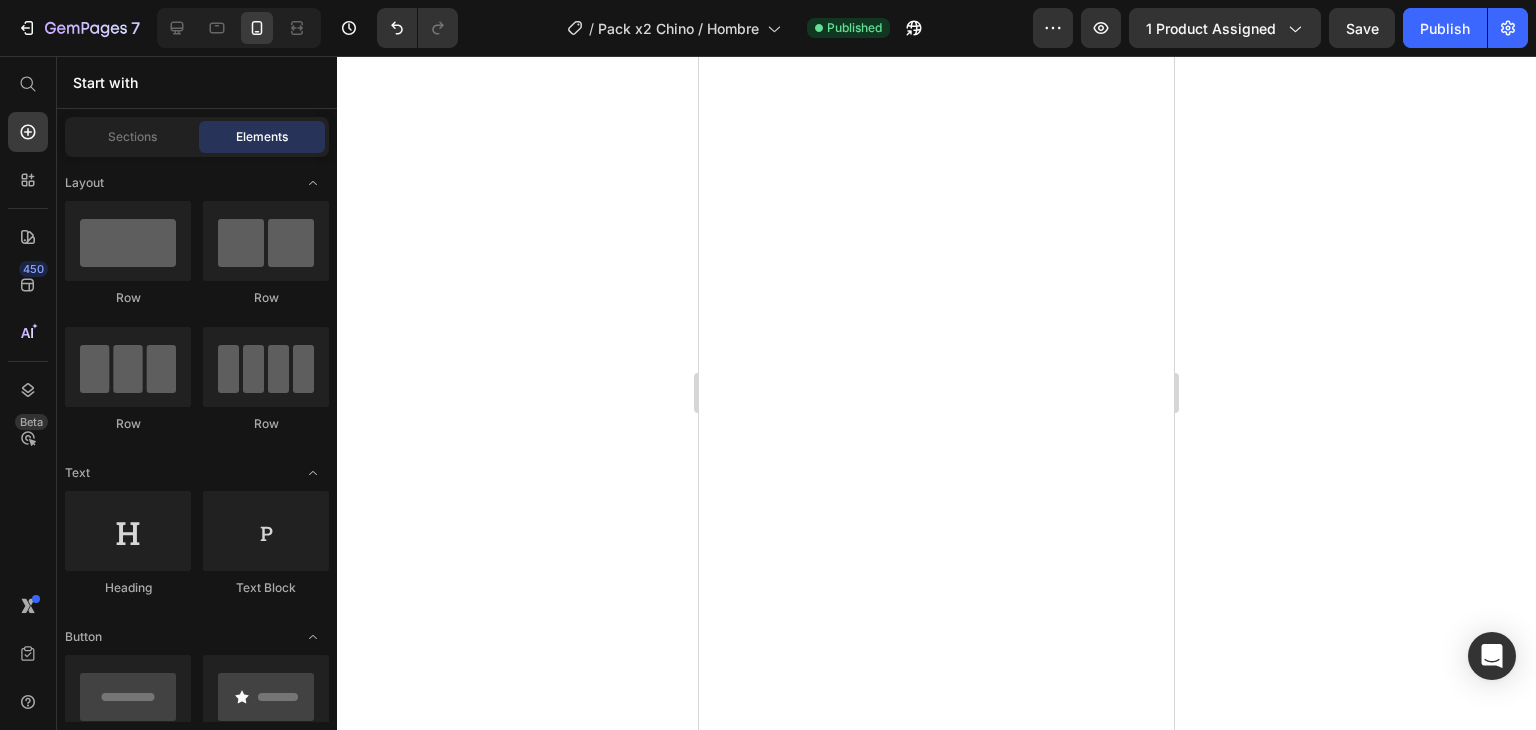 click at bounding box center [936, -391] 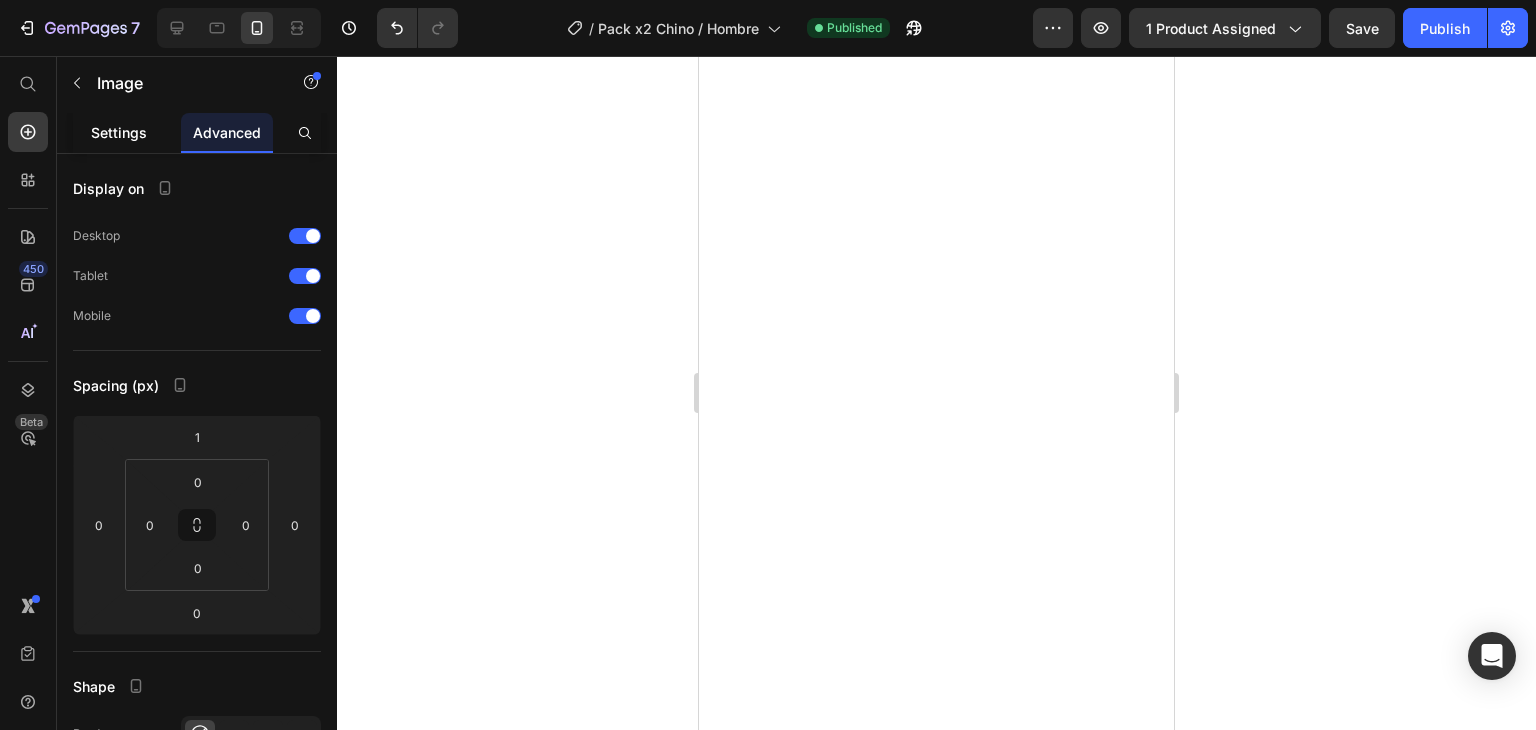 click on "Settings" 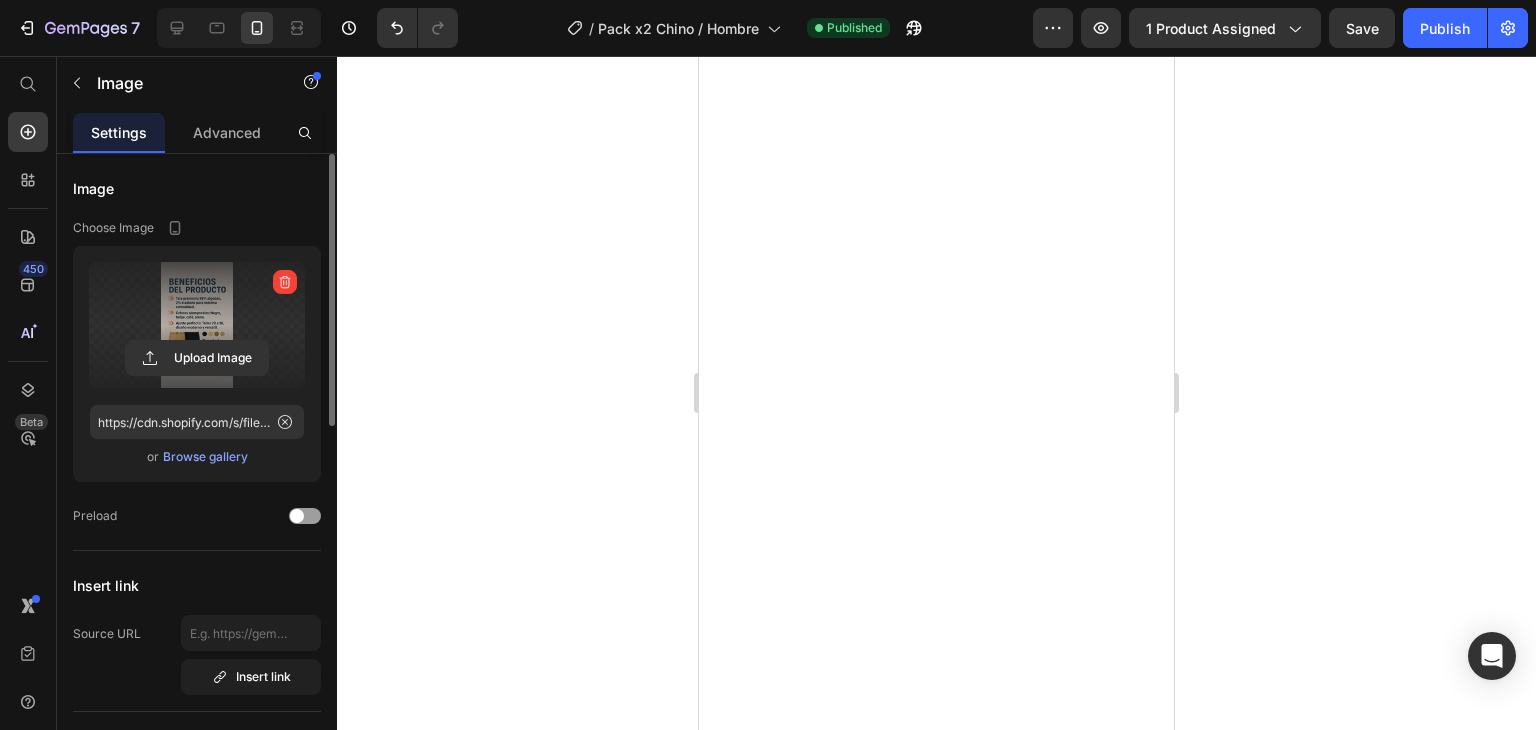 click at bounding box center [197, 325] 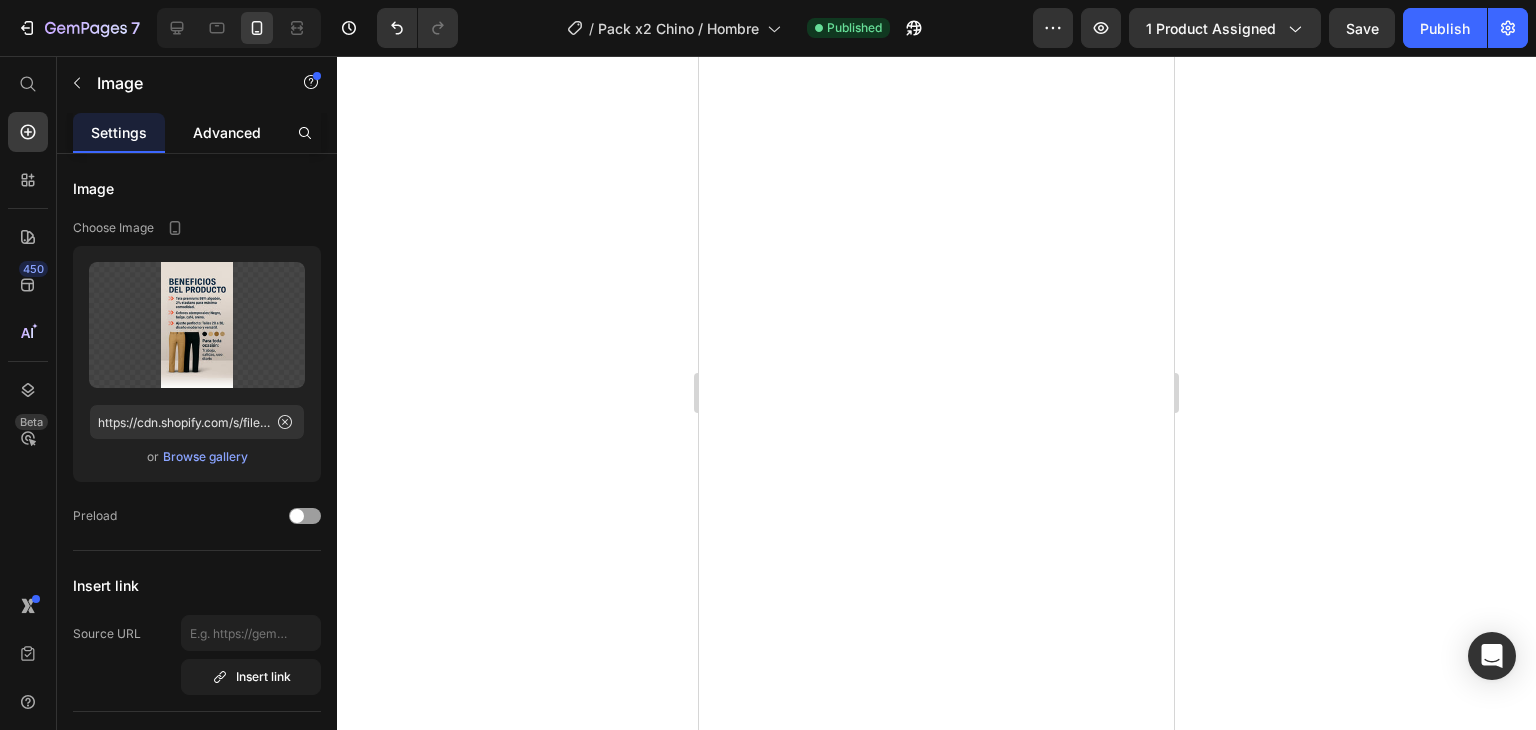 click on "Advanced" 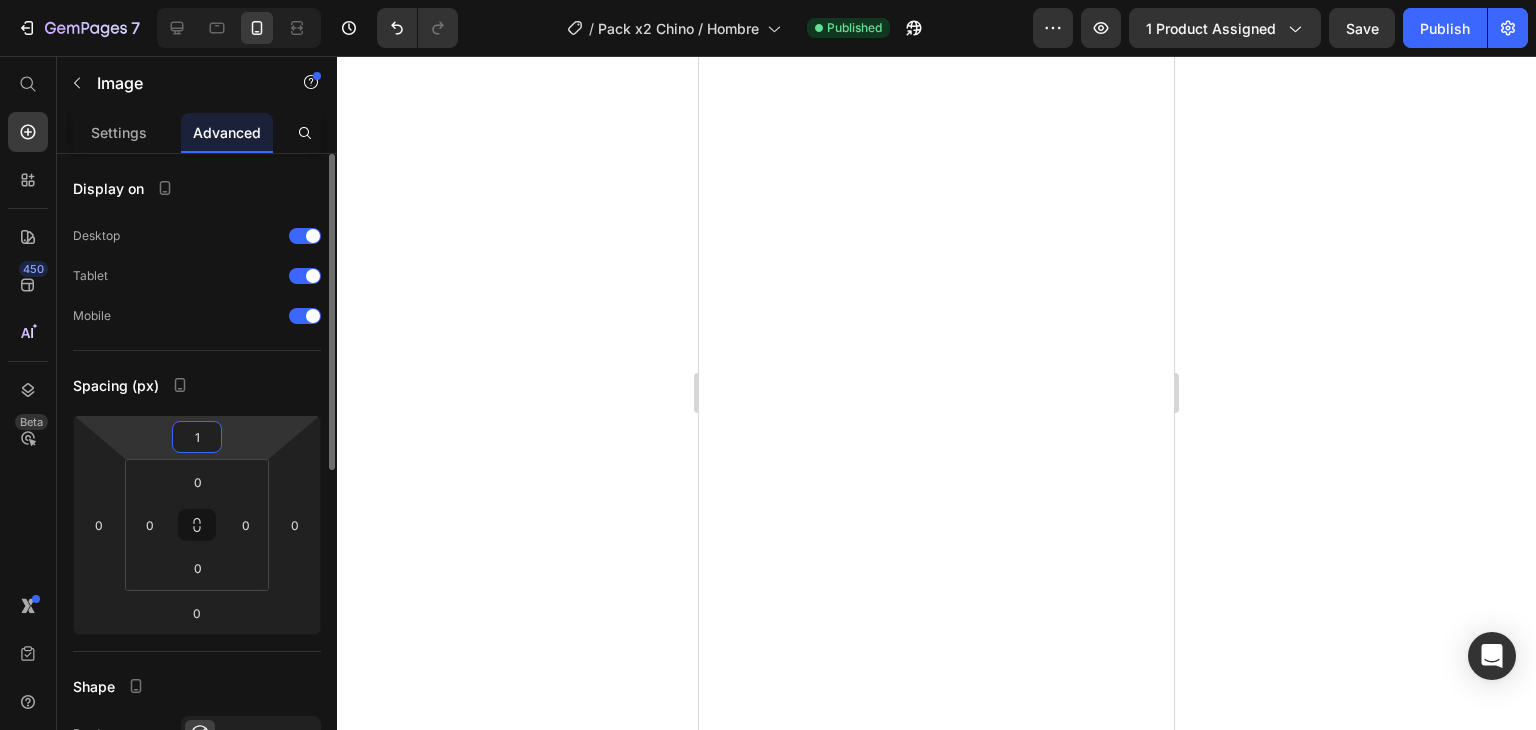 click on "1" at bounding box center (197, 437) 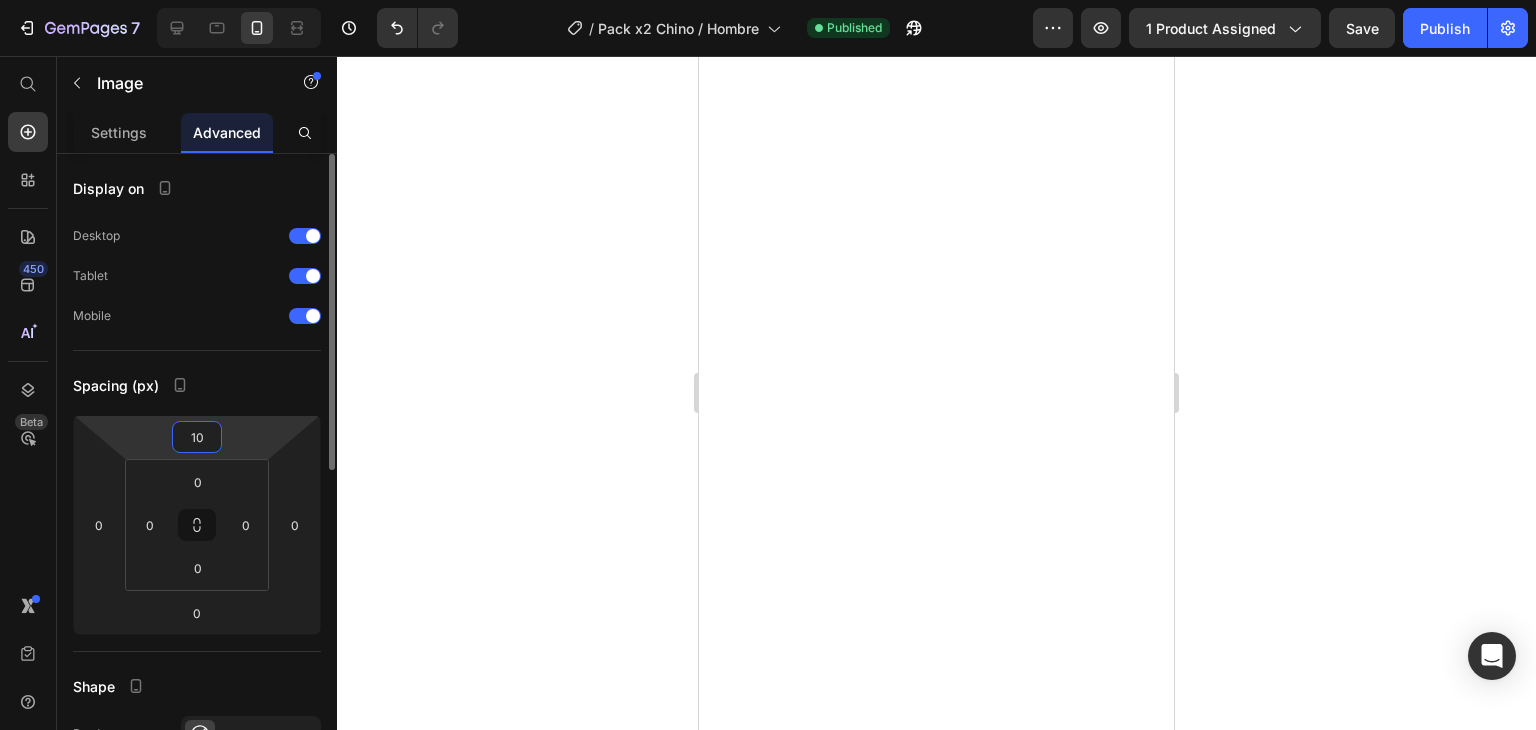 type on "1" 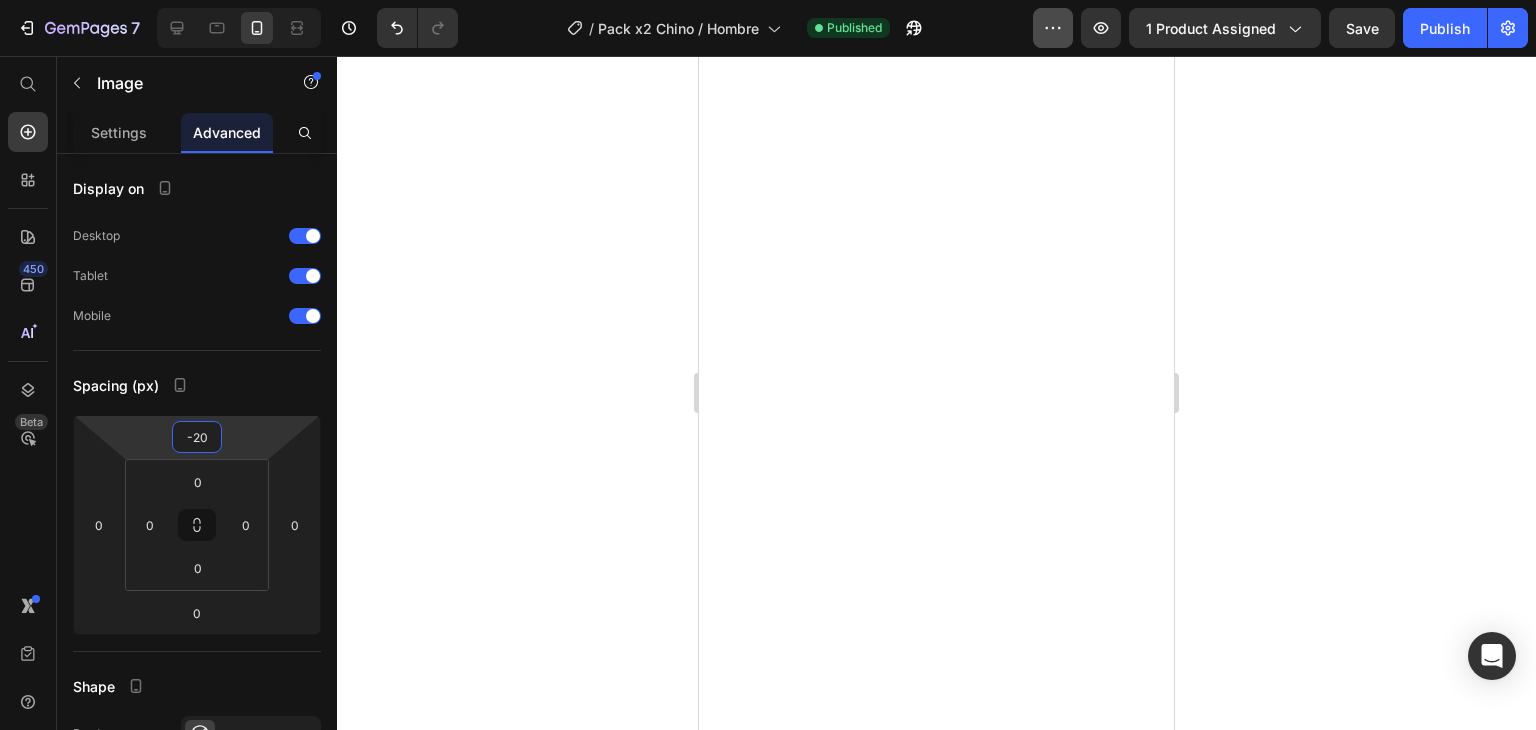 type on "-20" 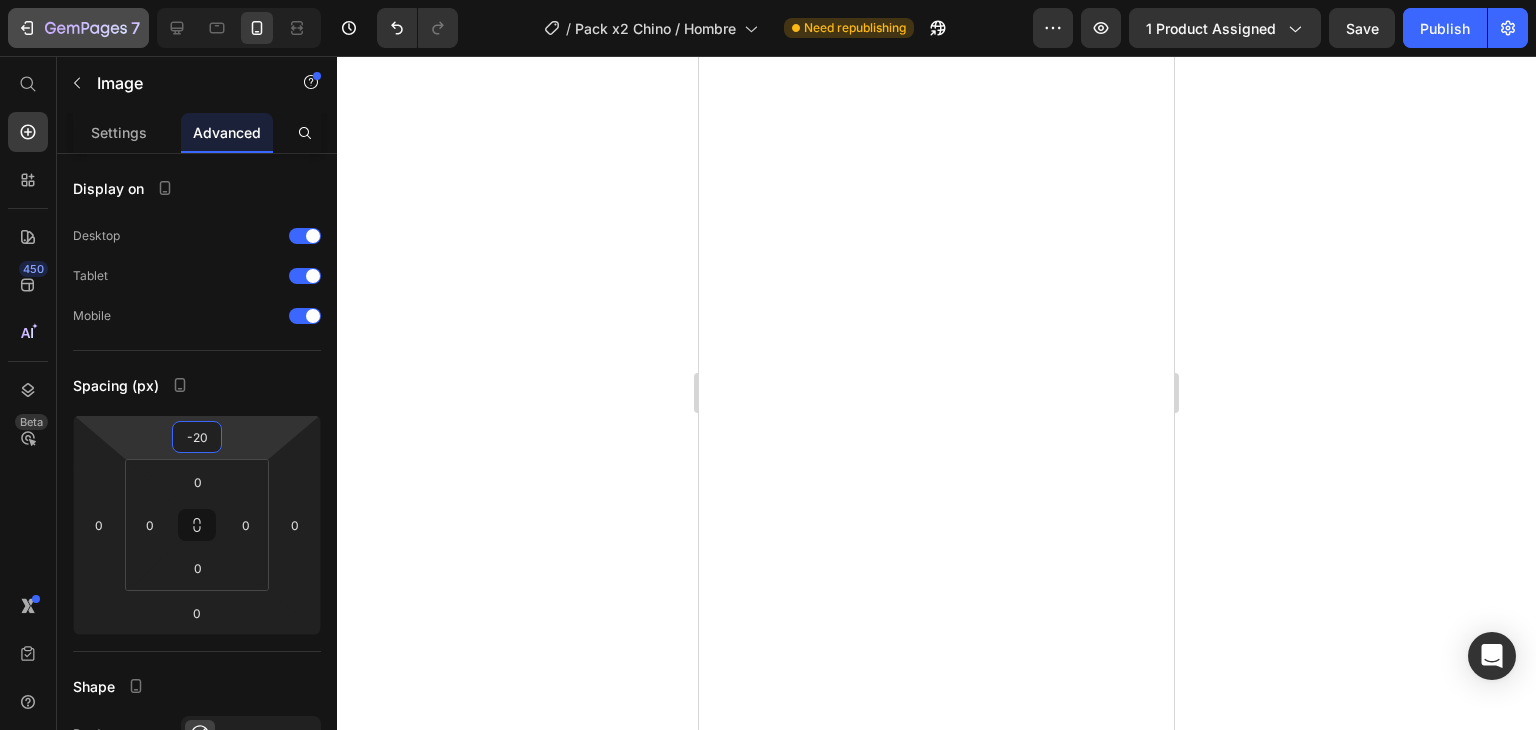 drag, startPoint x: 123, startPoint y: 3, endPoint x: 96, endPoint y: 10, distance: 27.89265 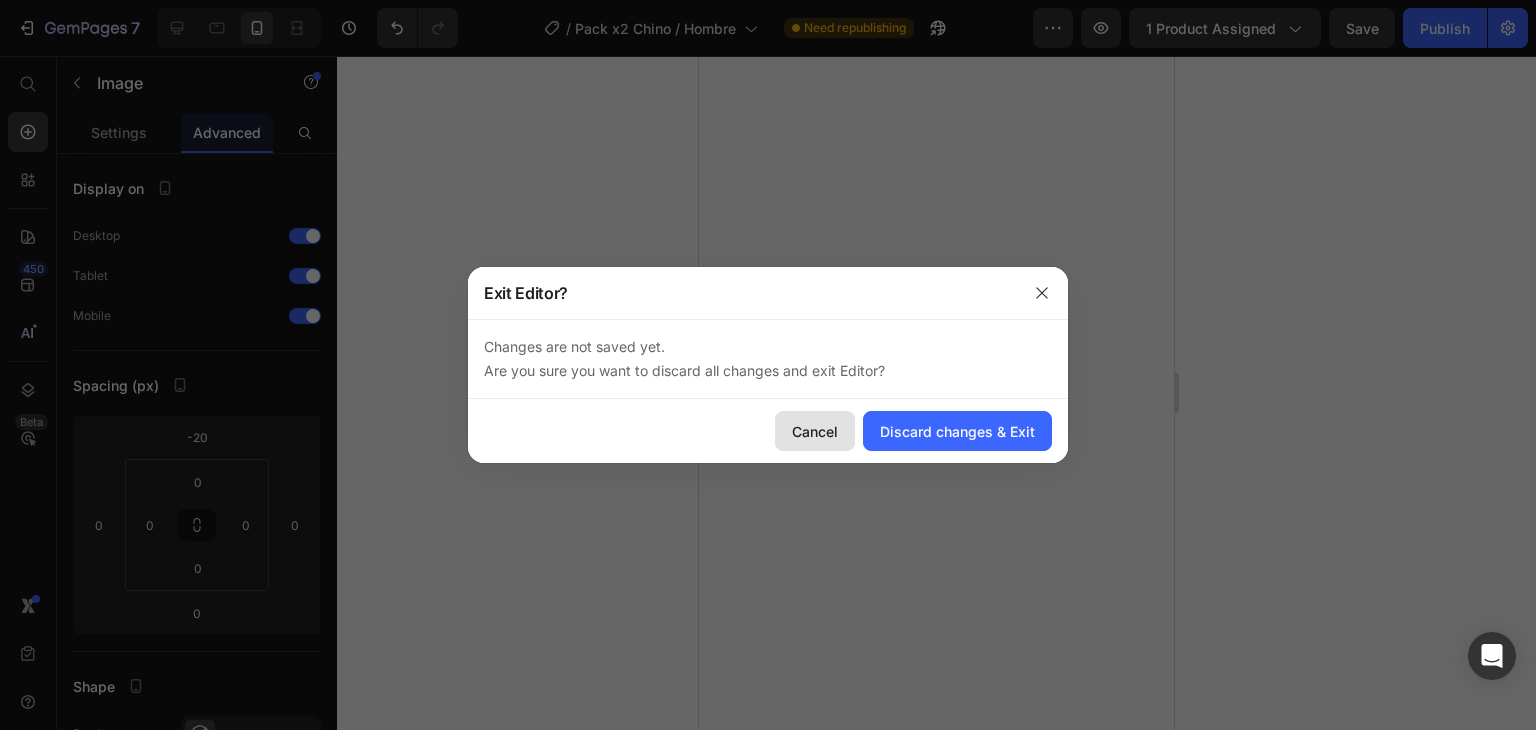 drag, startPoint x: 818, startPoint y: 437, endPoint x: 19, endPoint y: 304, distance: 809.99384 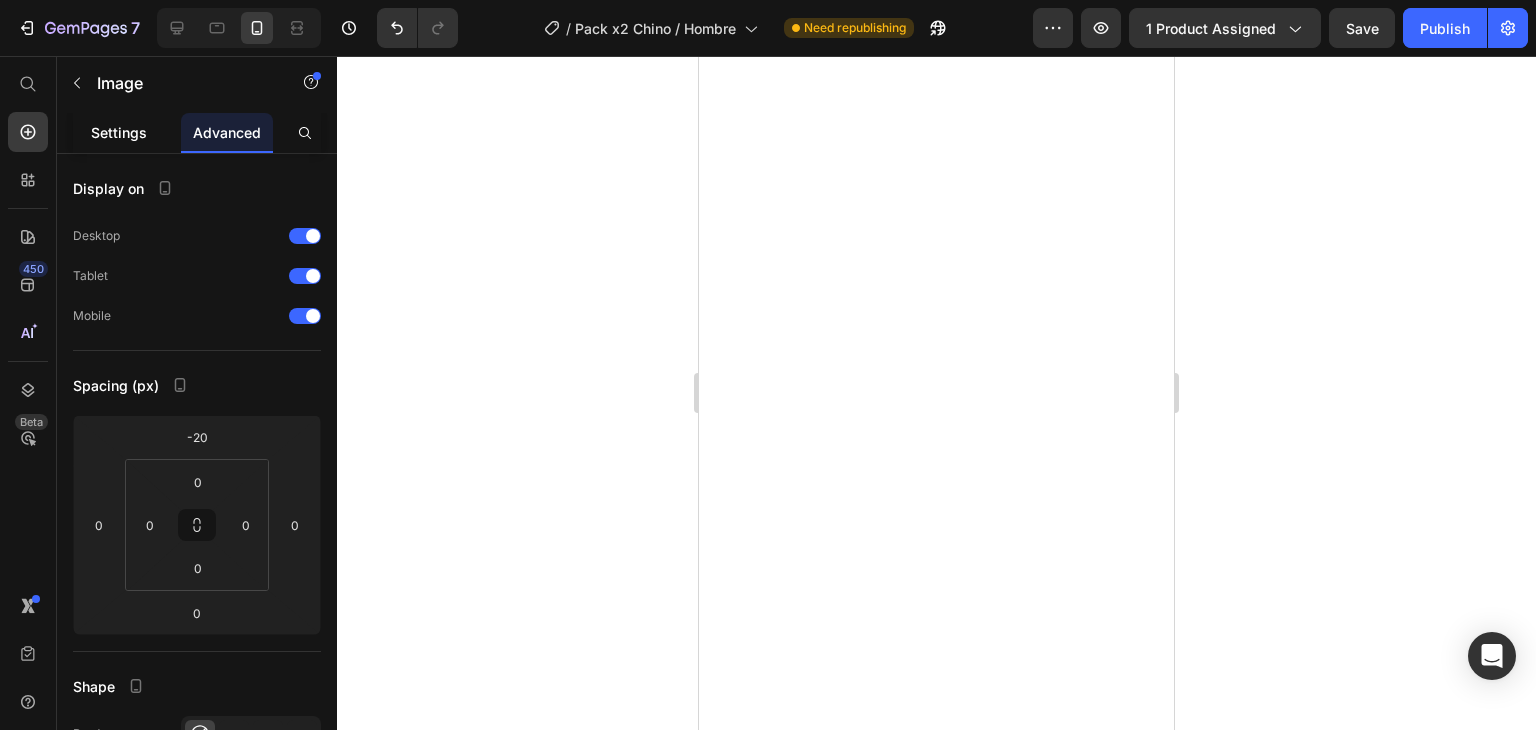 click on "Settings" 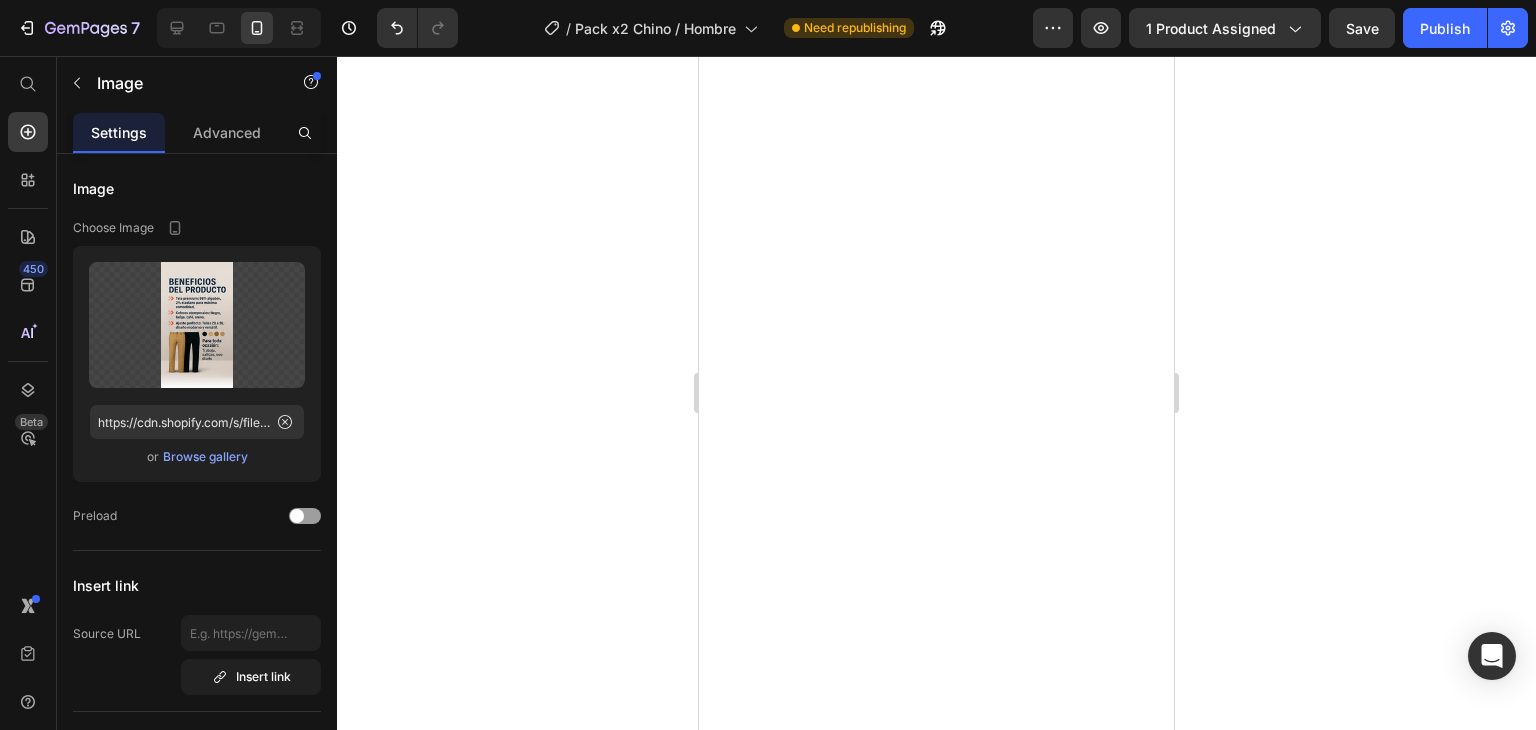 click 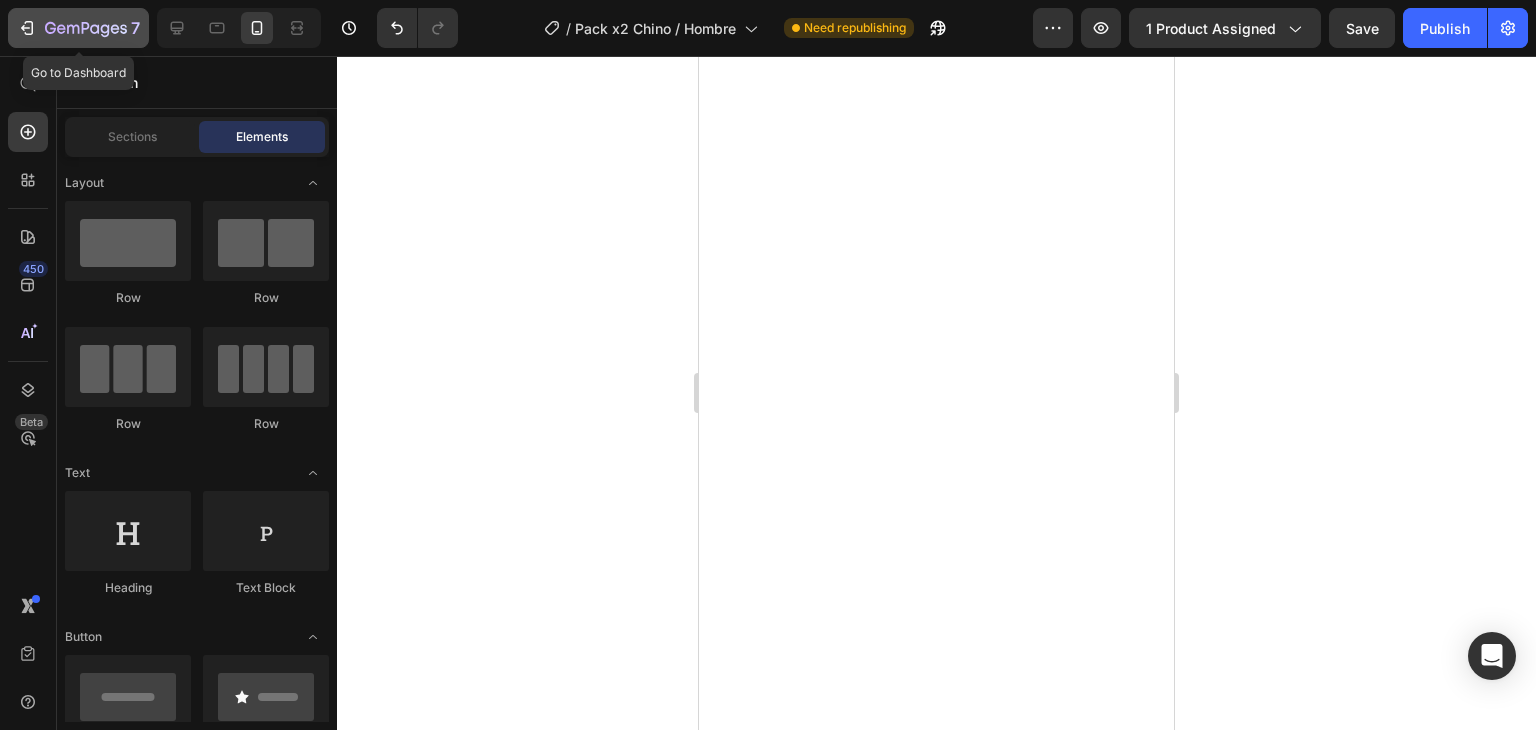 click 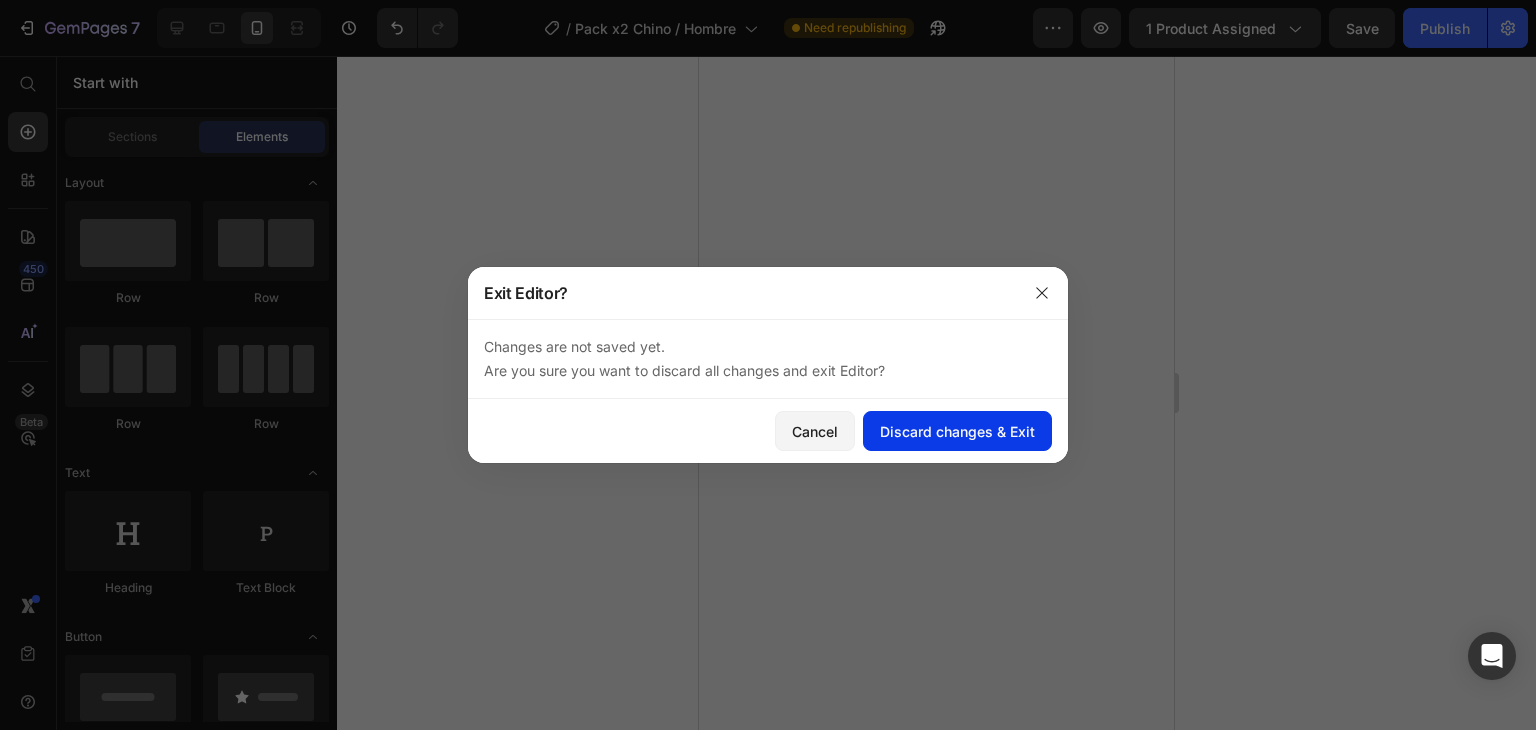 click on "Discard changes & Exit" at bounding box center (957, 431) 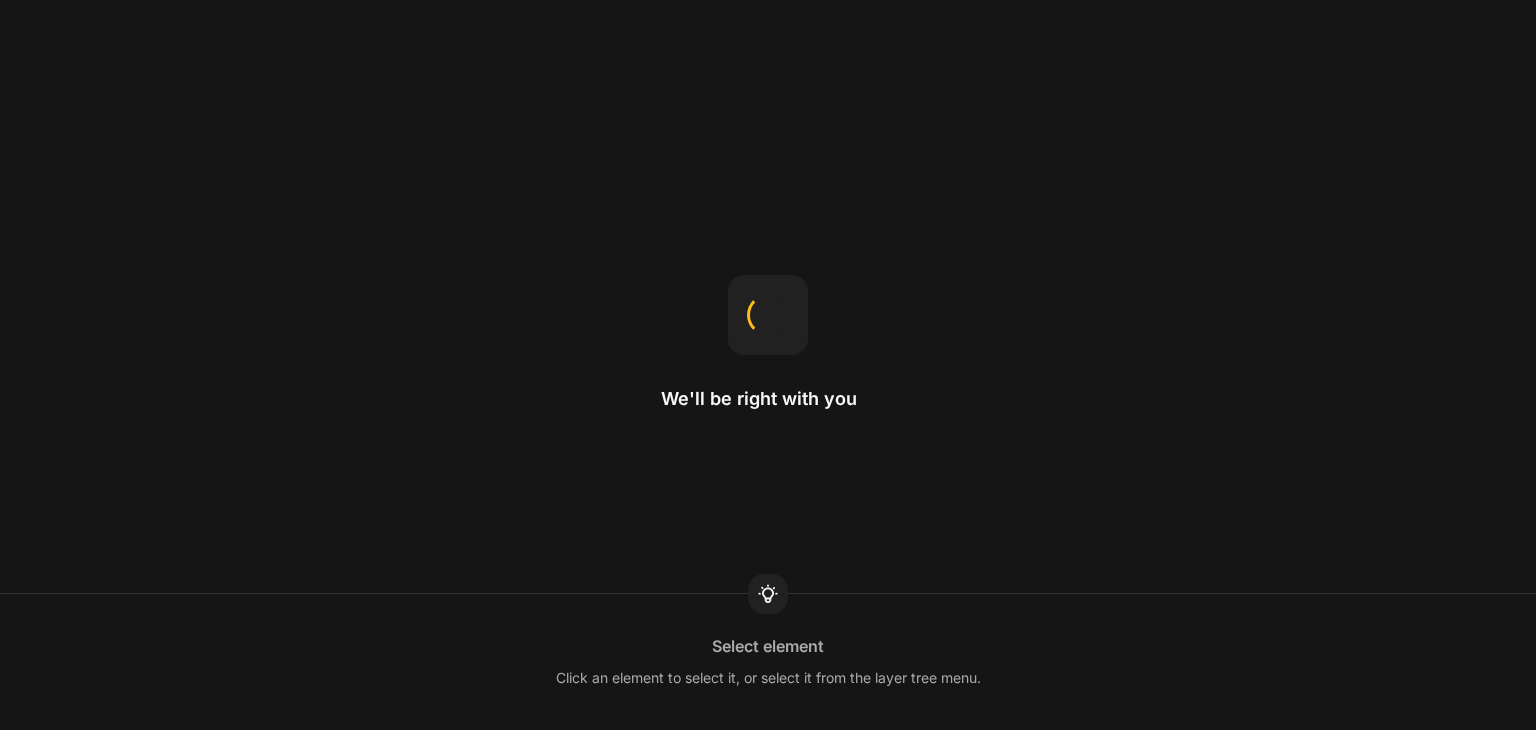 scroll, scrollTop: 0, scrollLeft: 0, axis: both 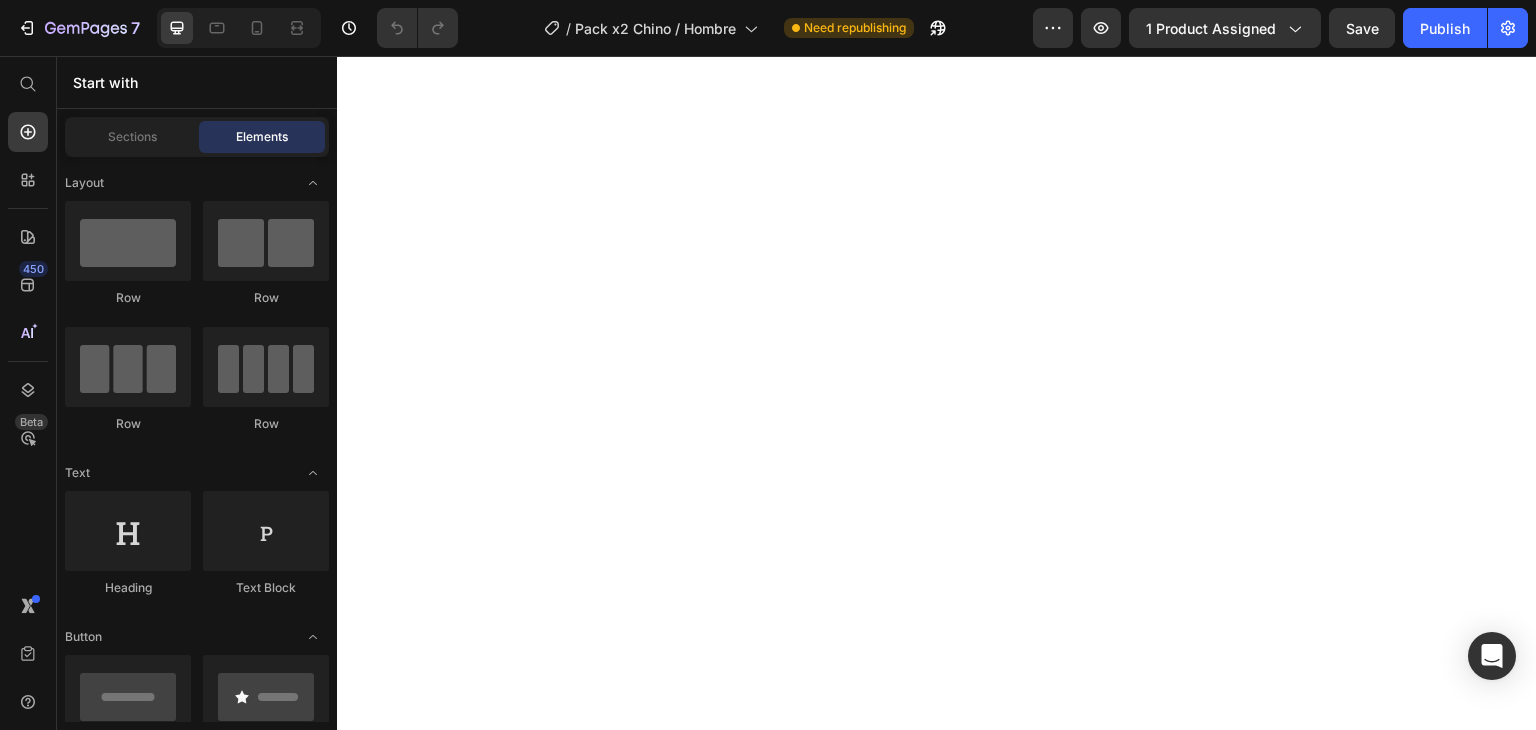 click at bounding box center [937, -1655] 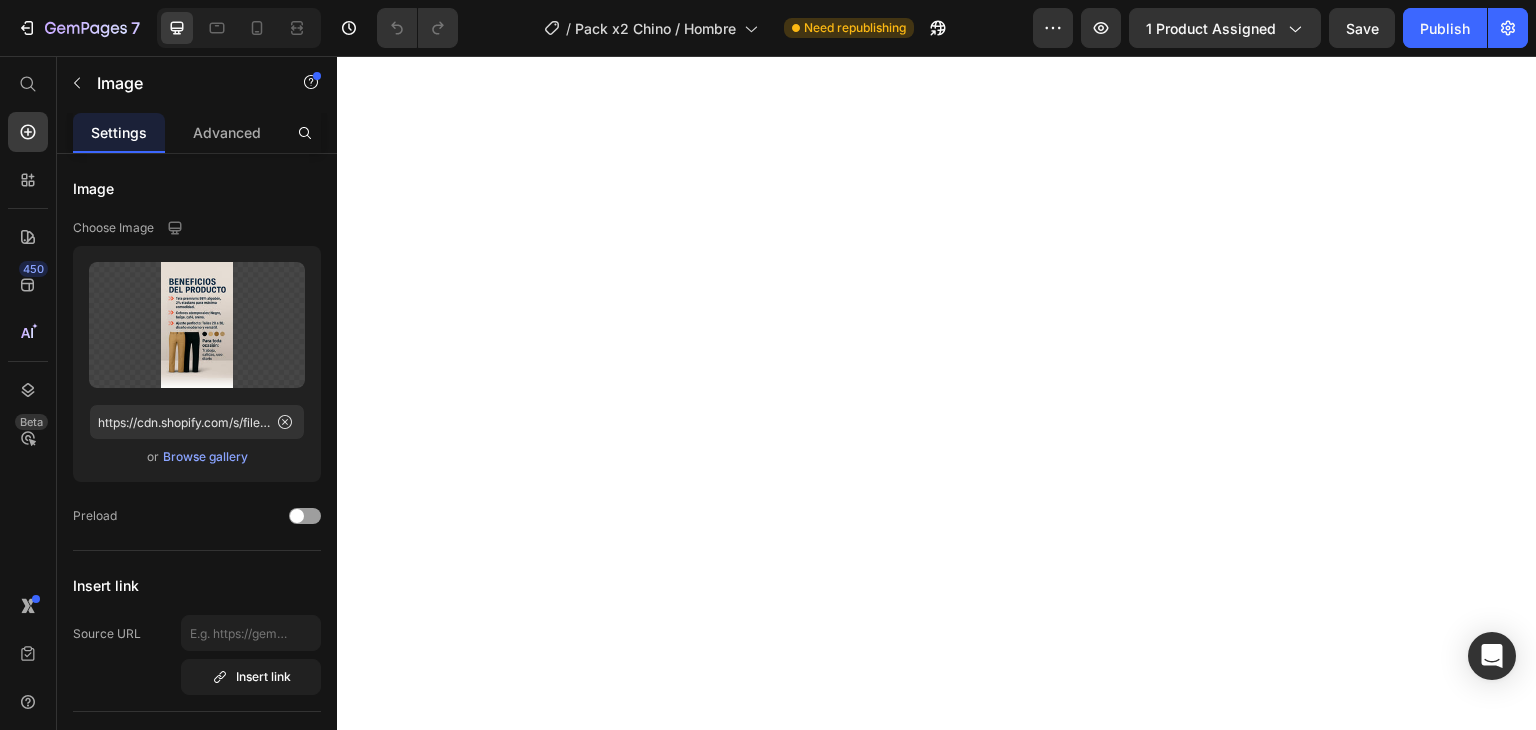click at bounding box center [937, -1655] 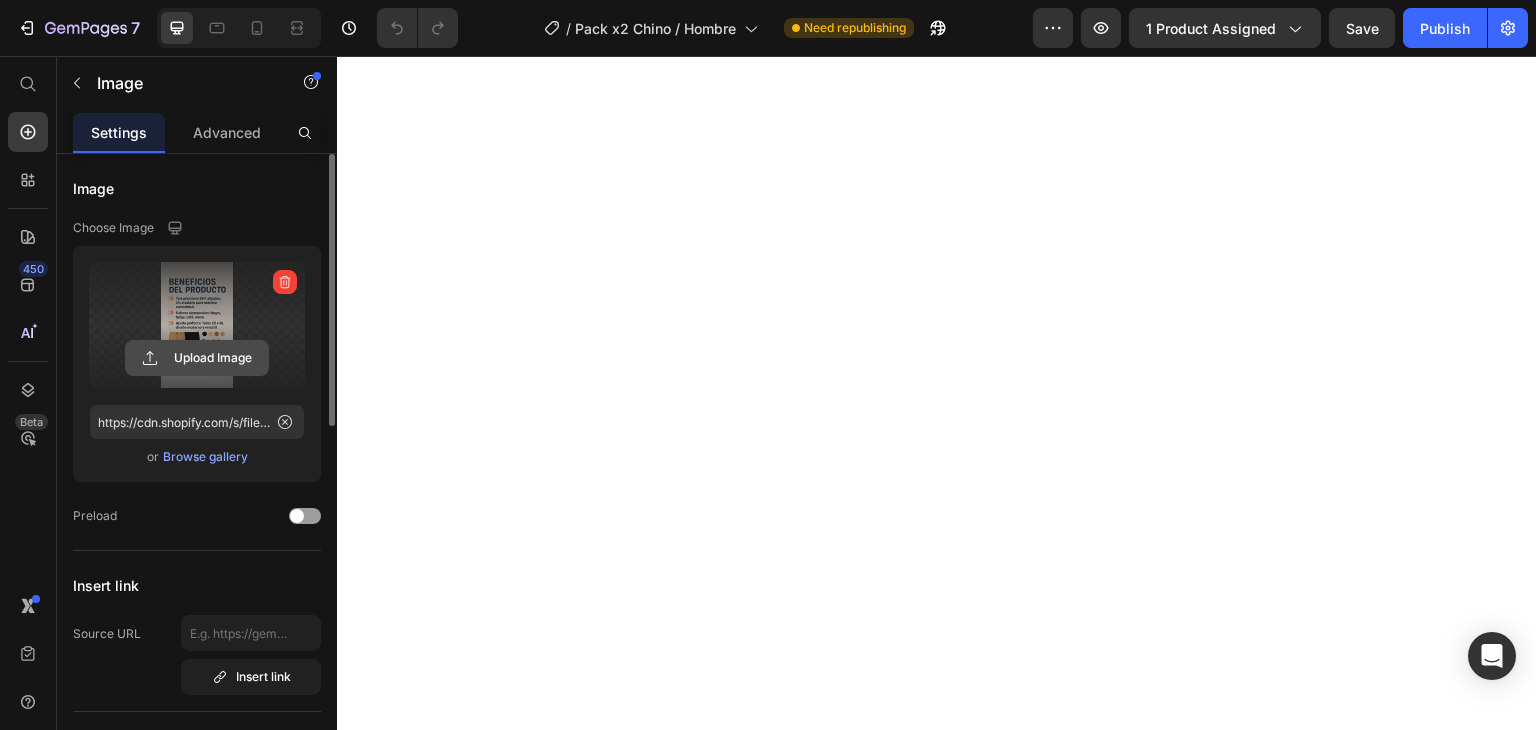 click 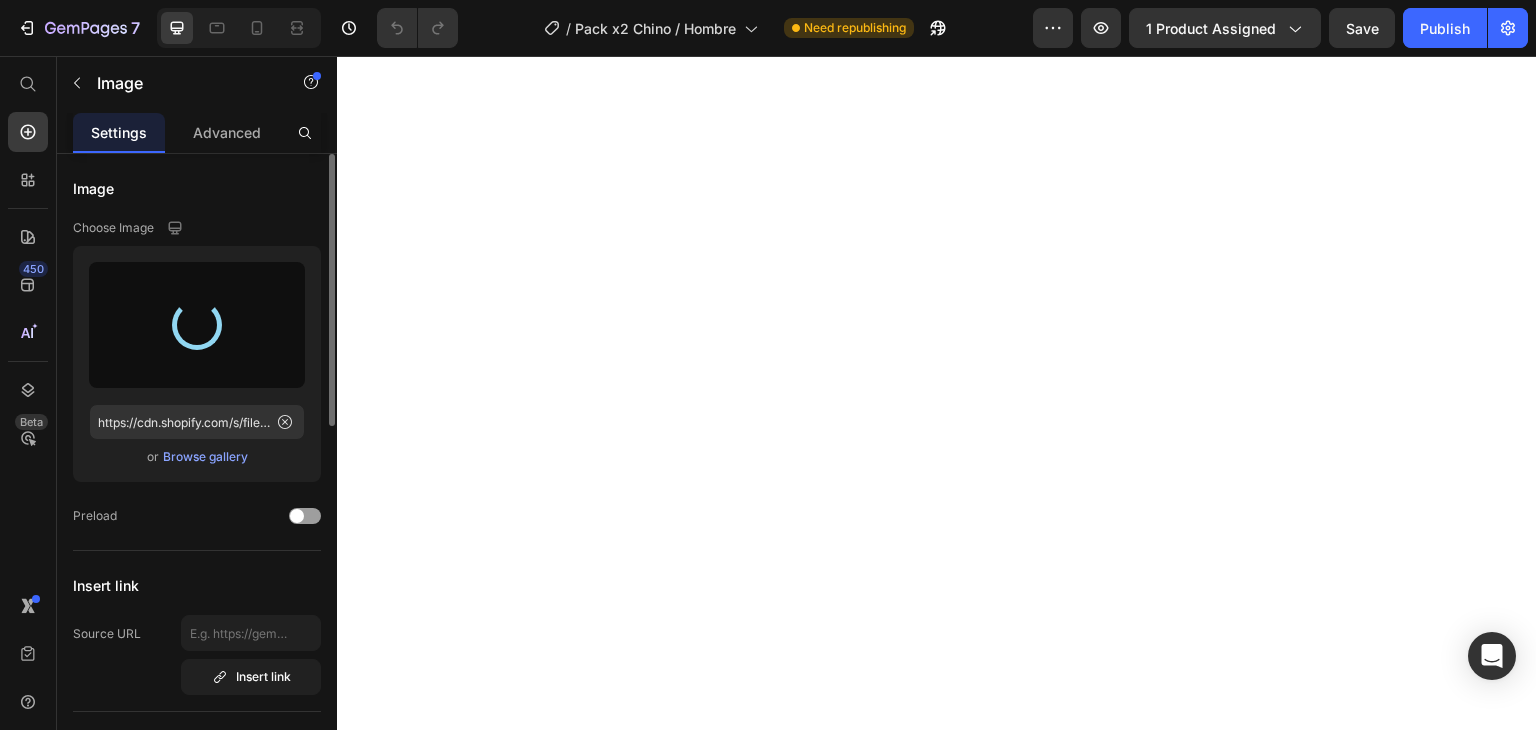 type on "https://cdn.shopify.com/s/files/1/0707/5010/9875/files/gempages_560257056976667504-a16c9c4a-ef85-4232-a57c-49fb9407ba6a.jpg" 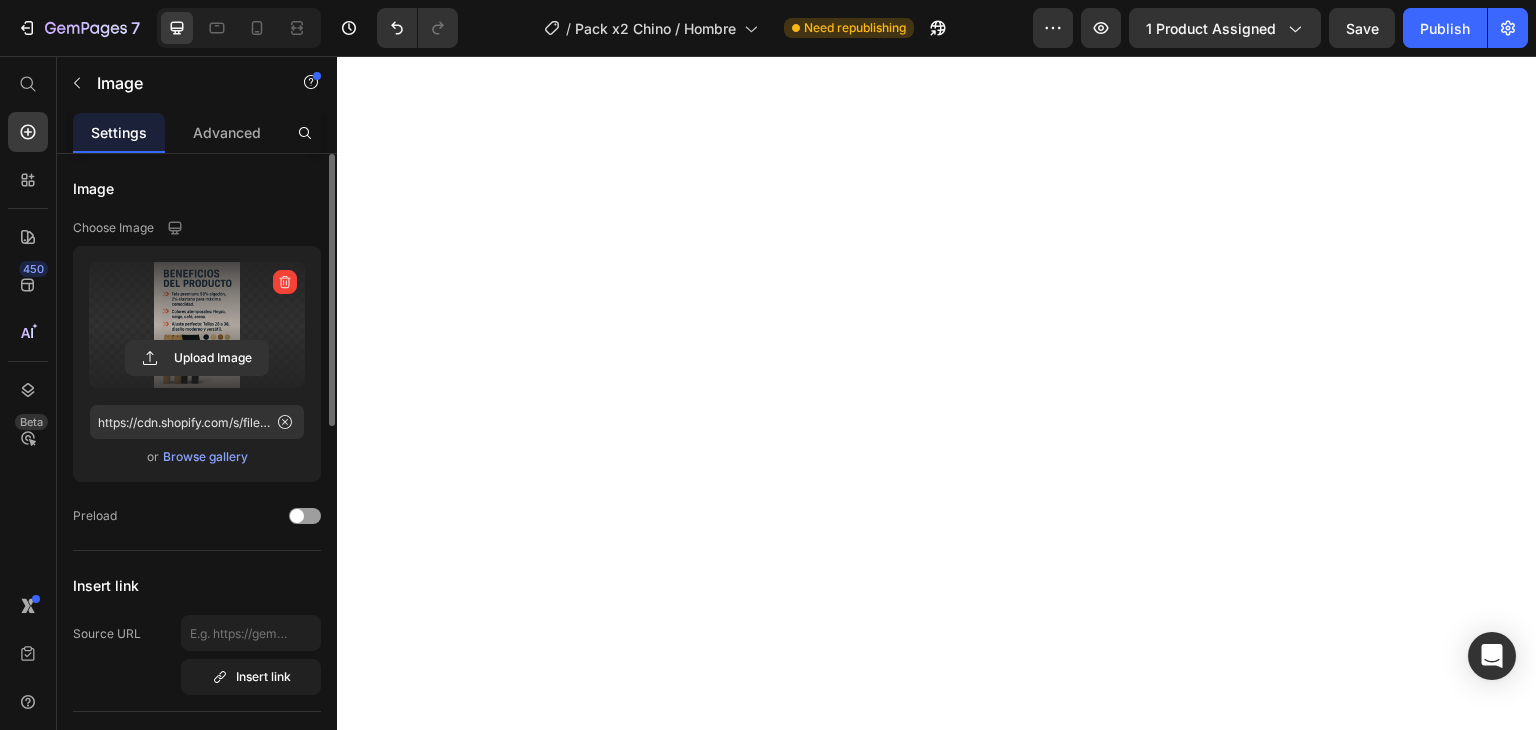scroll, scrollTop: 1566, scrollLeft: 0, axis: vertical 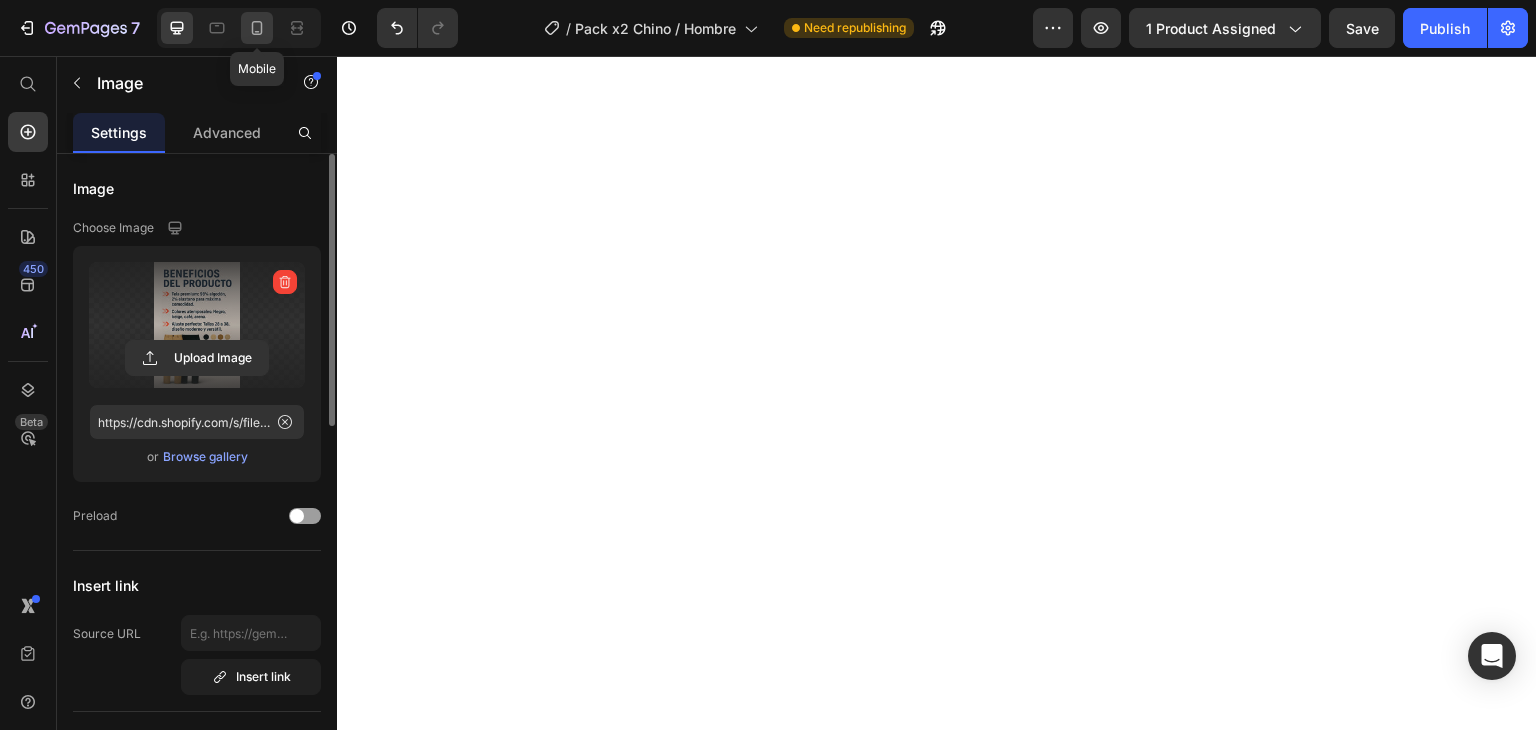 click 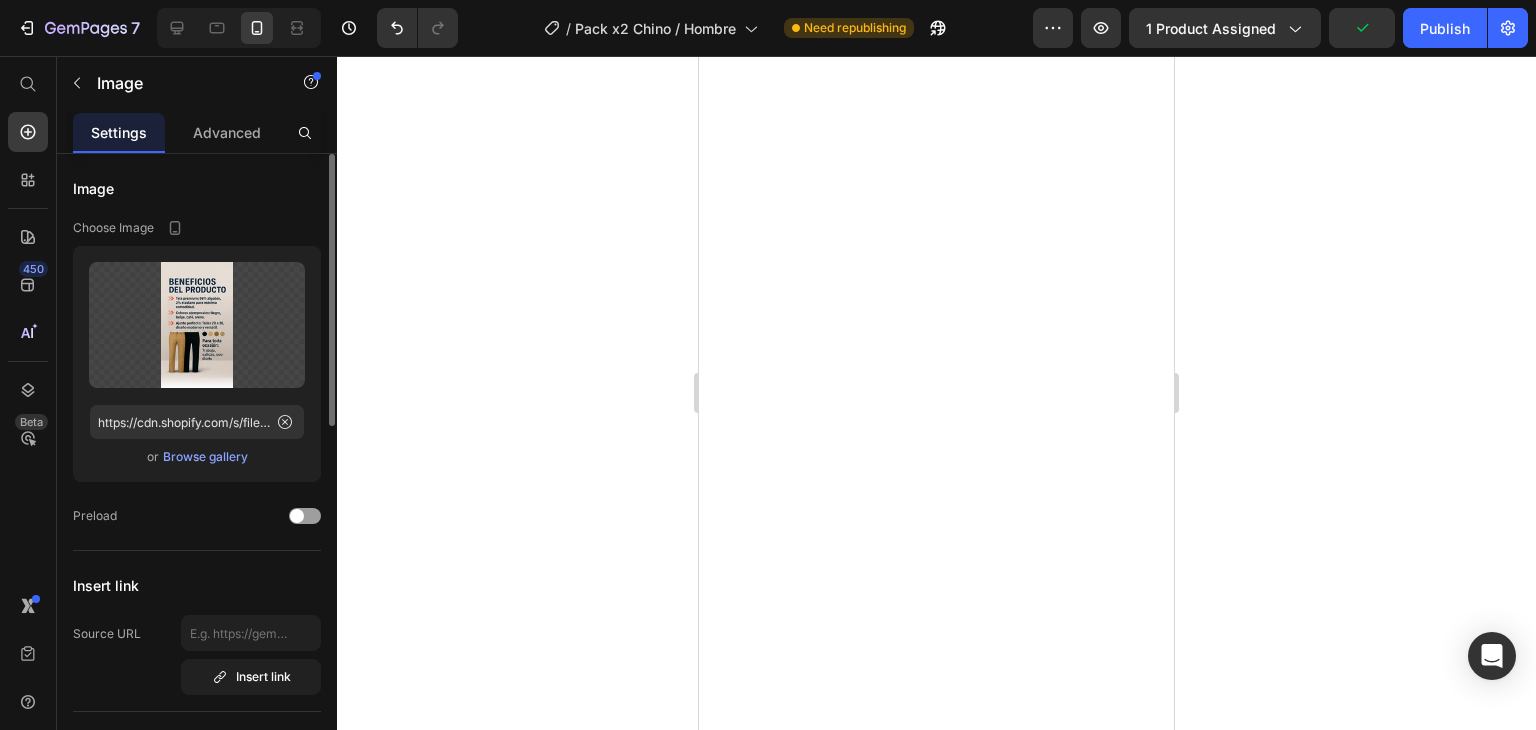 scroll, scrollTop: 719, scrollLeft: 0, axis: vertical 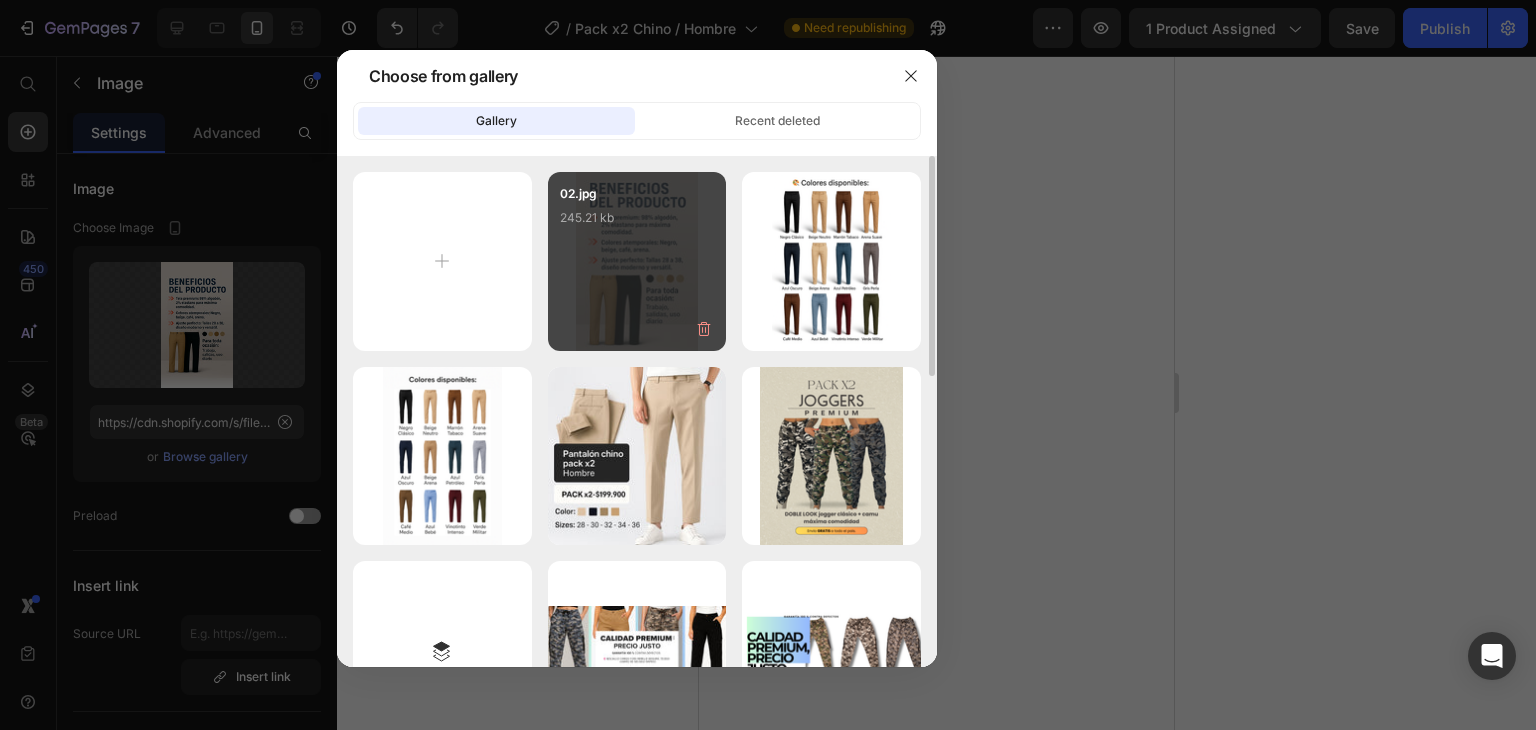 click on "02.jpg 245.21 kb" at bounding box center (637, 224) 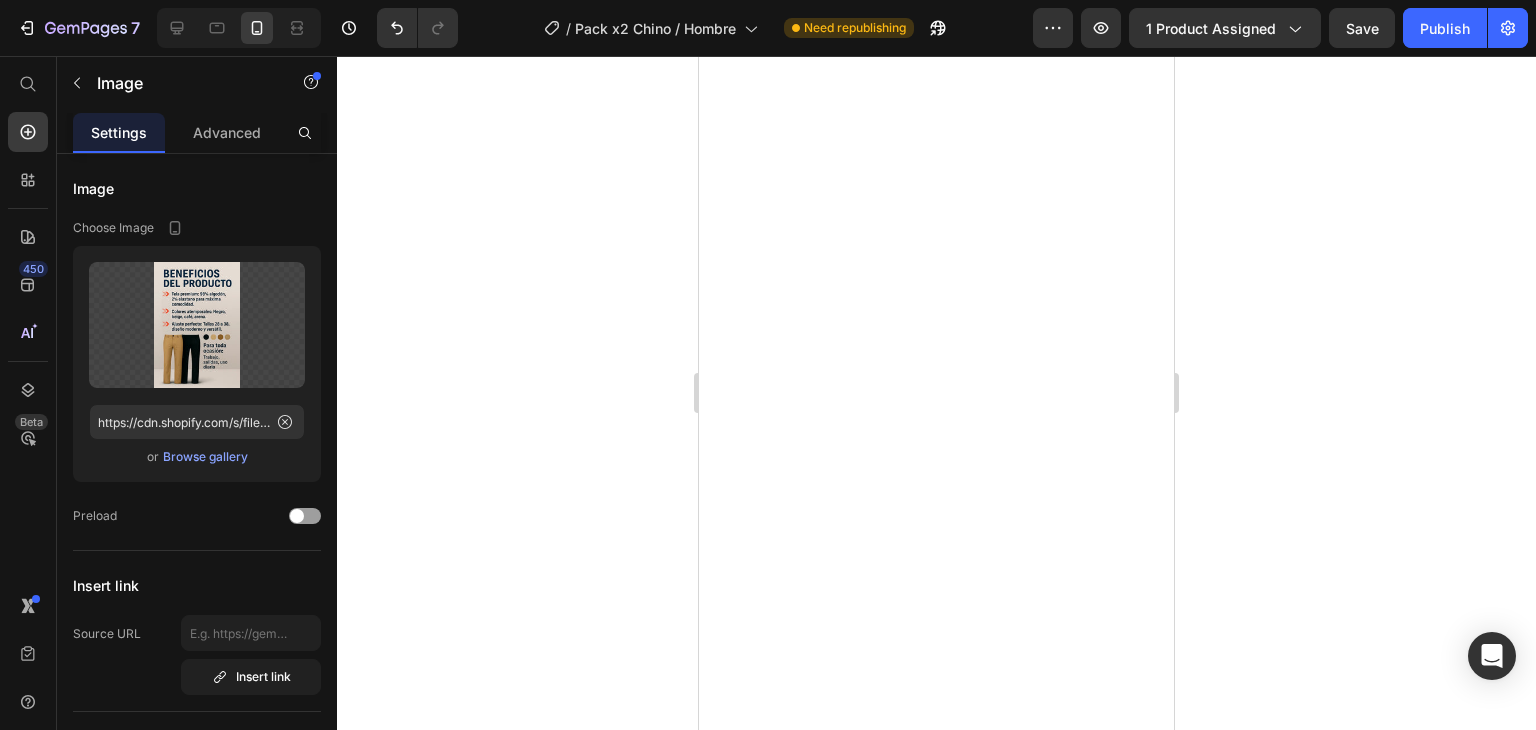 scroll, scrollTop: 1085, scrollLeft: 0, axis: vertical 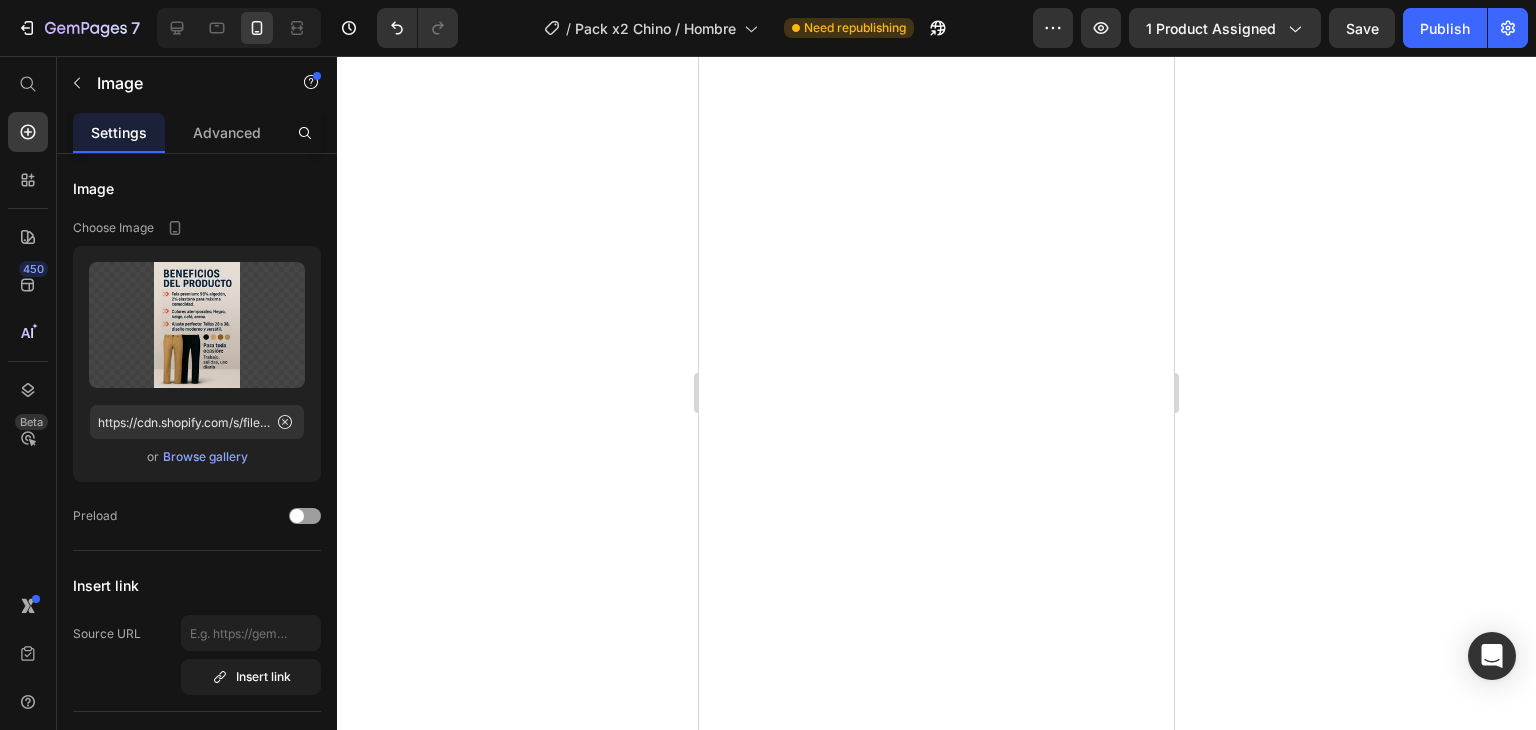 click on "Compra Aquí" at bounding box center [936, -981] 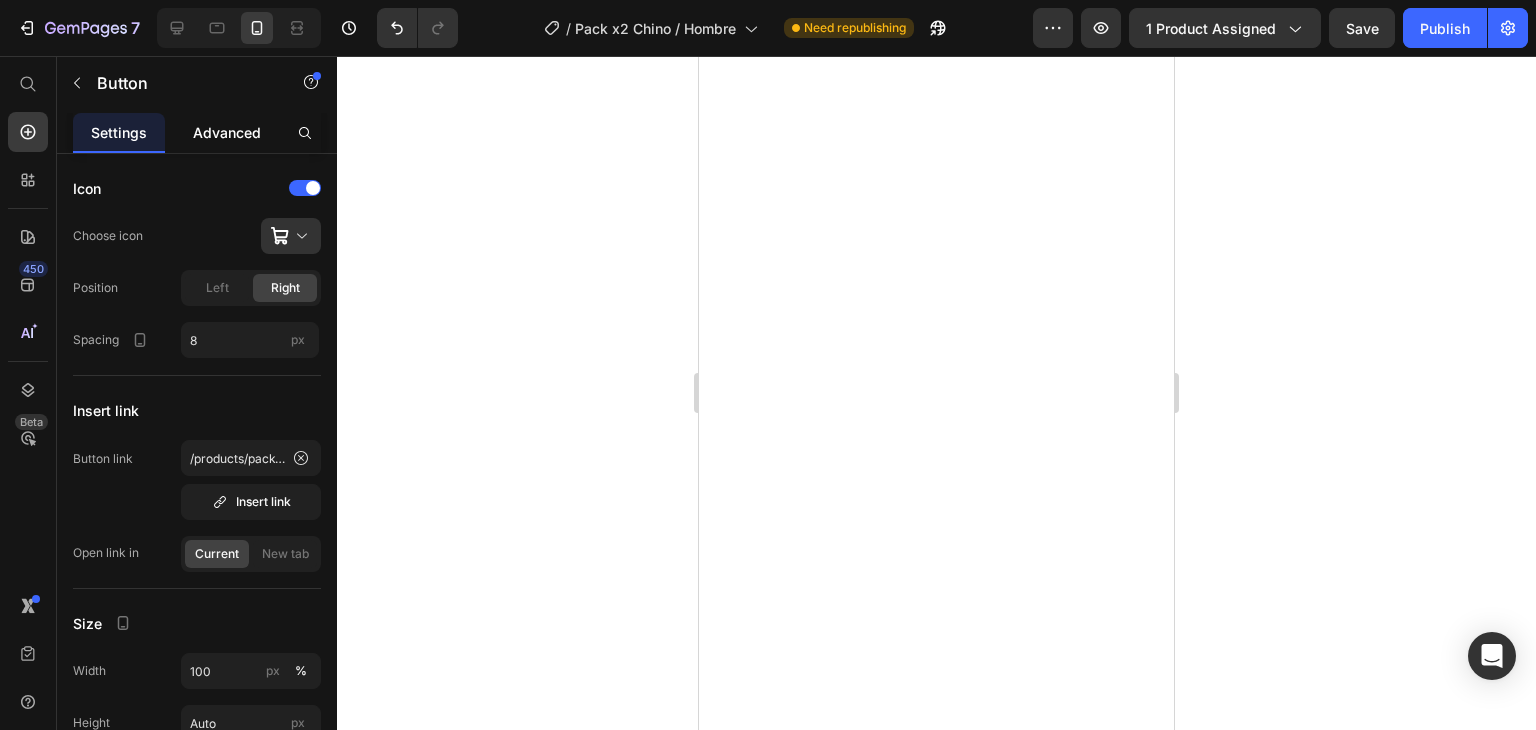 click on "Advanced" at bounding box center (227, 132) 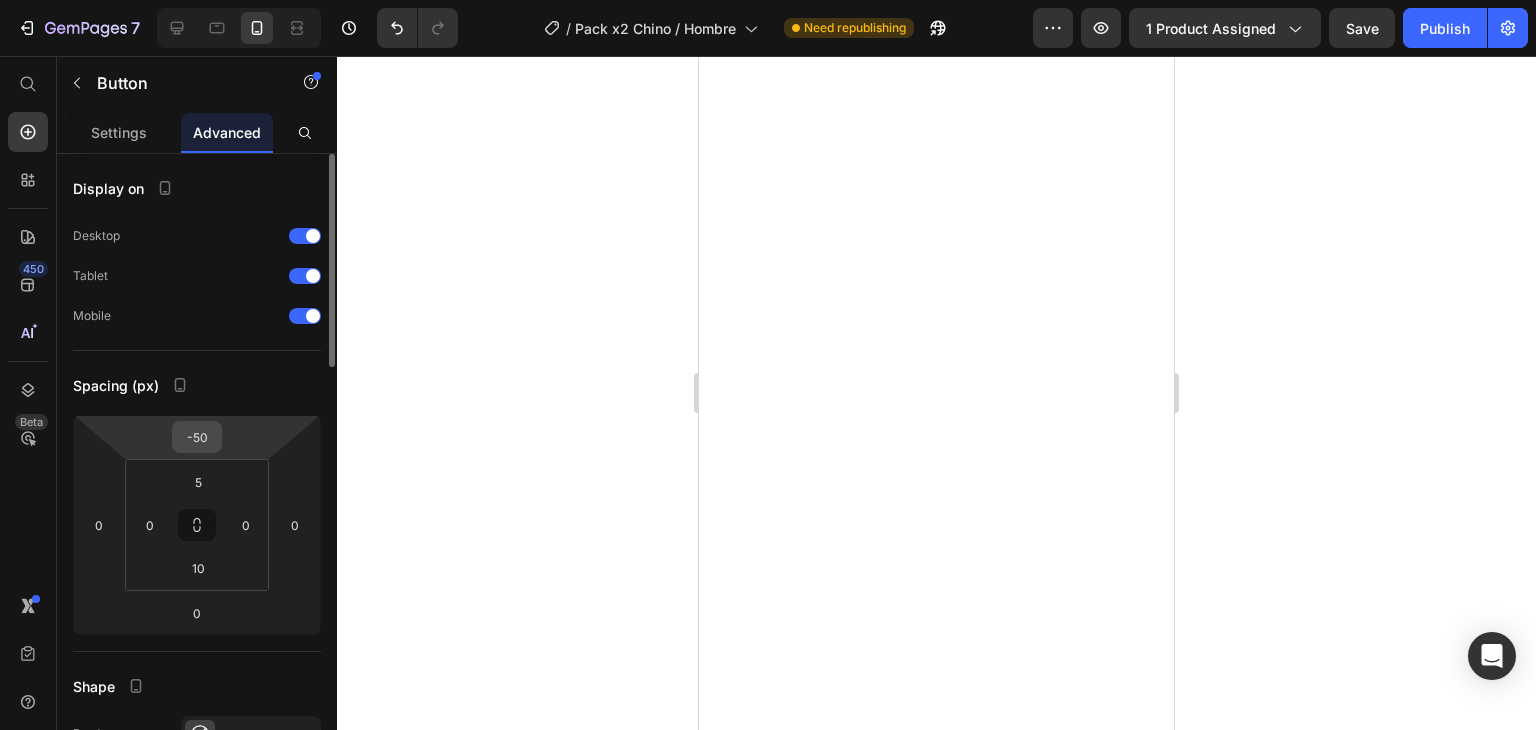 click on "-50" at bounding box center [197, 437] 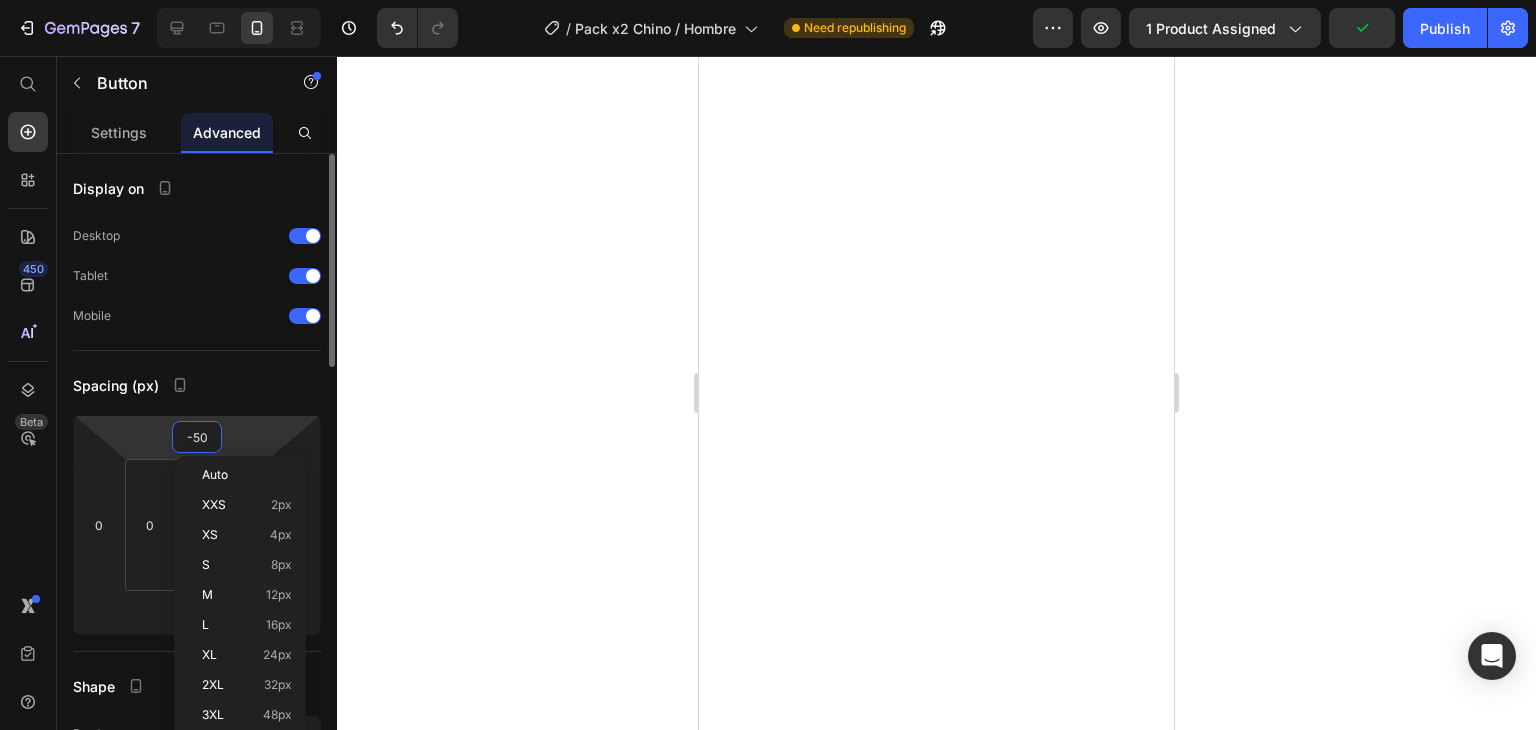 type on "-5" 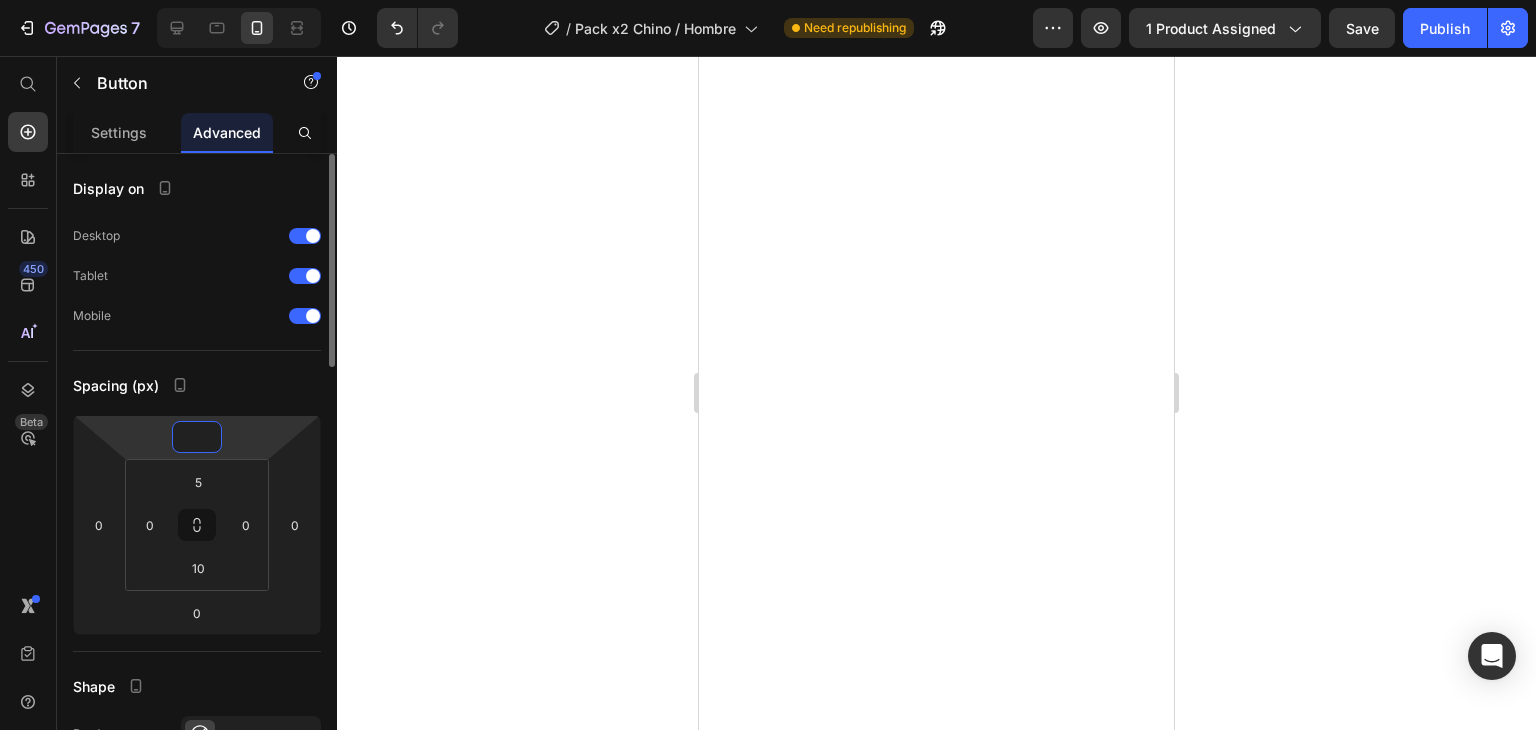 type on "-2" 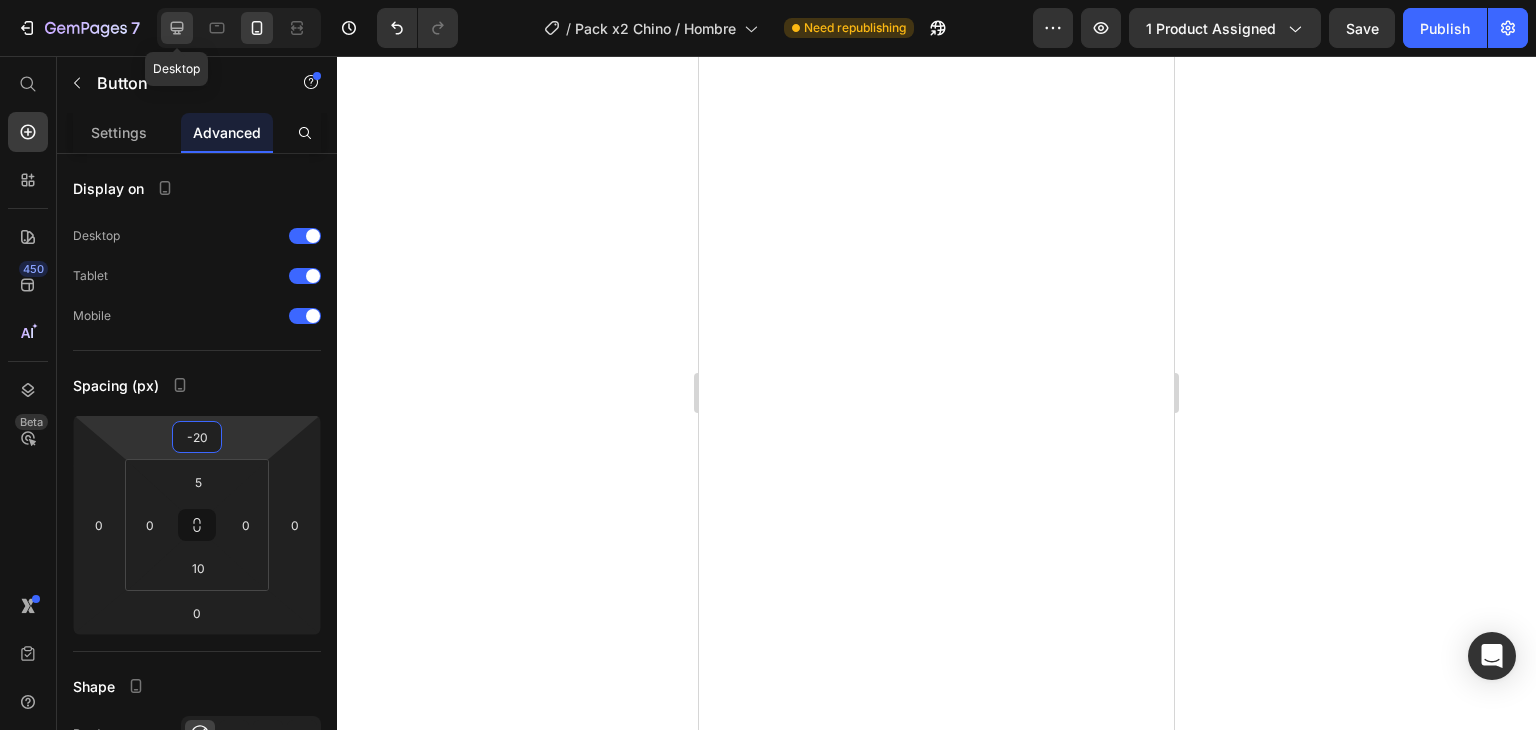 type on "-20" 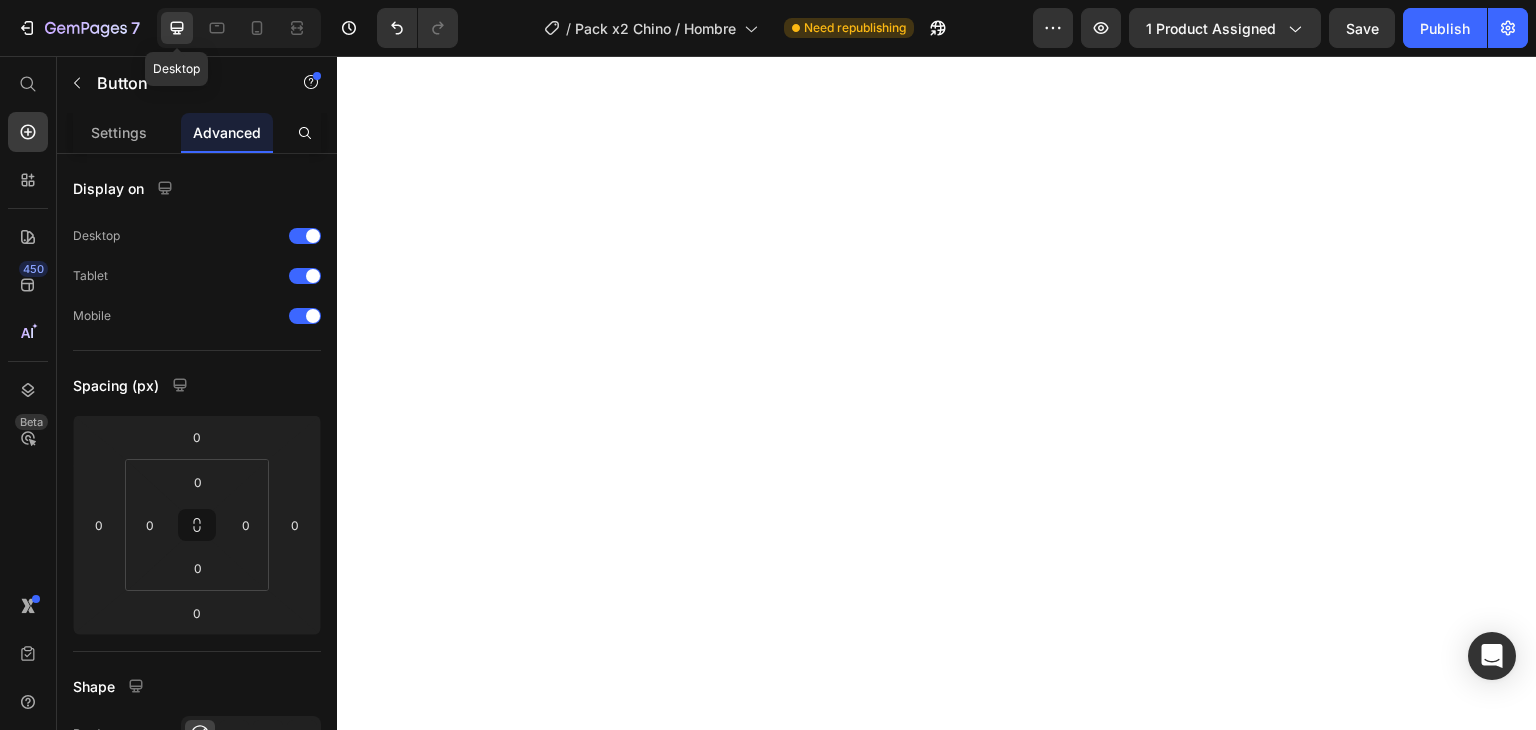 scroll, scrollTop: 3528, scrollLeft: 0, axis: vertical 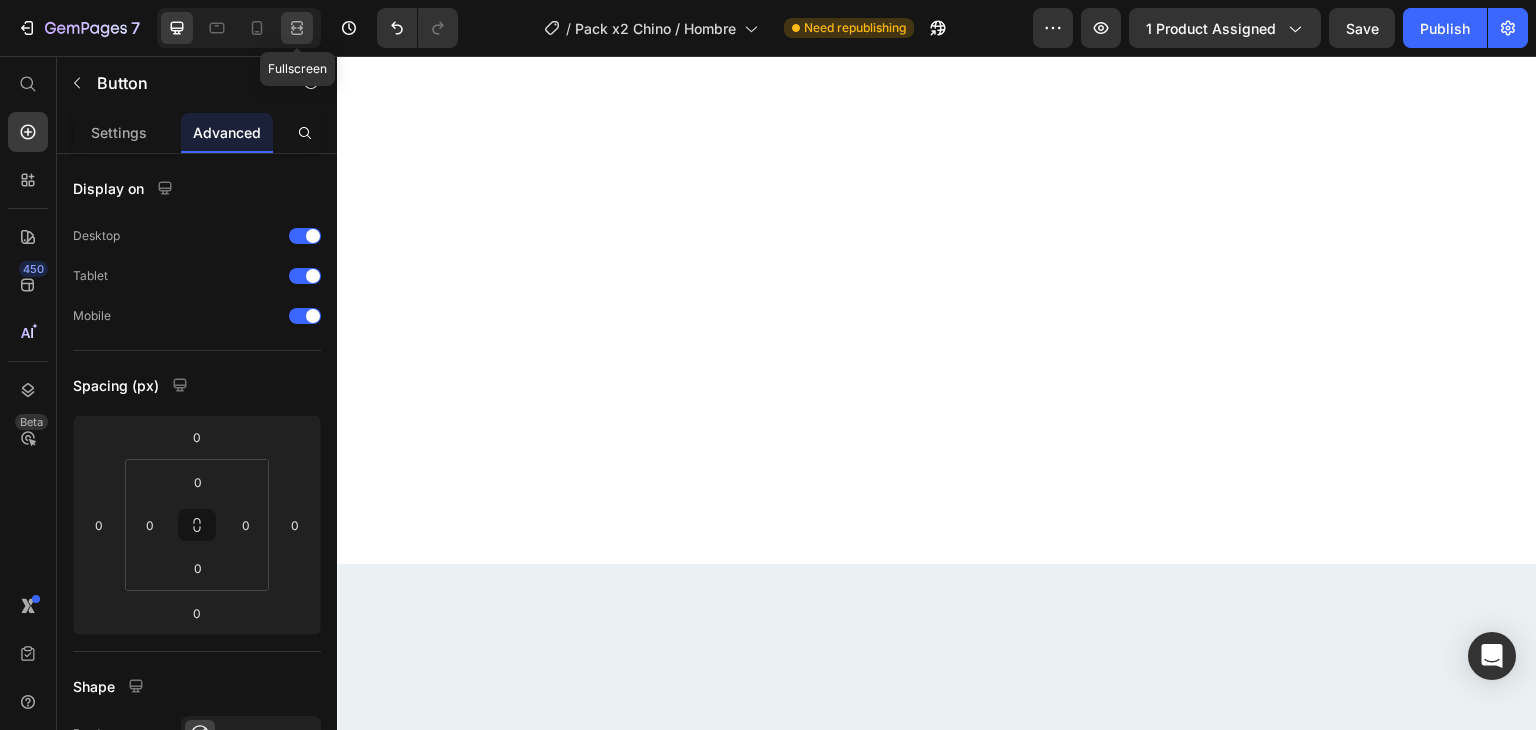 drag, startPoint x: 308, startPoint y: 24, endPoint x: 343, endPoint y: 96, distance: 80.05623 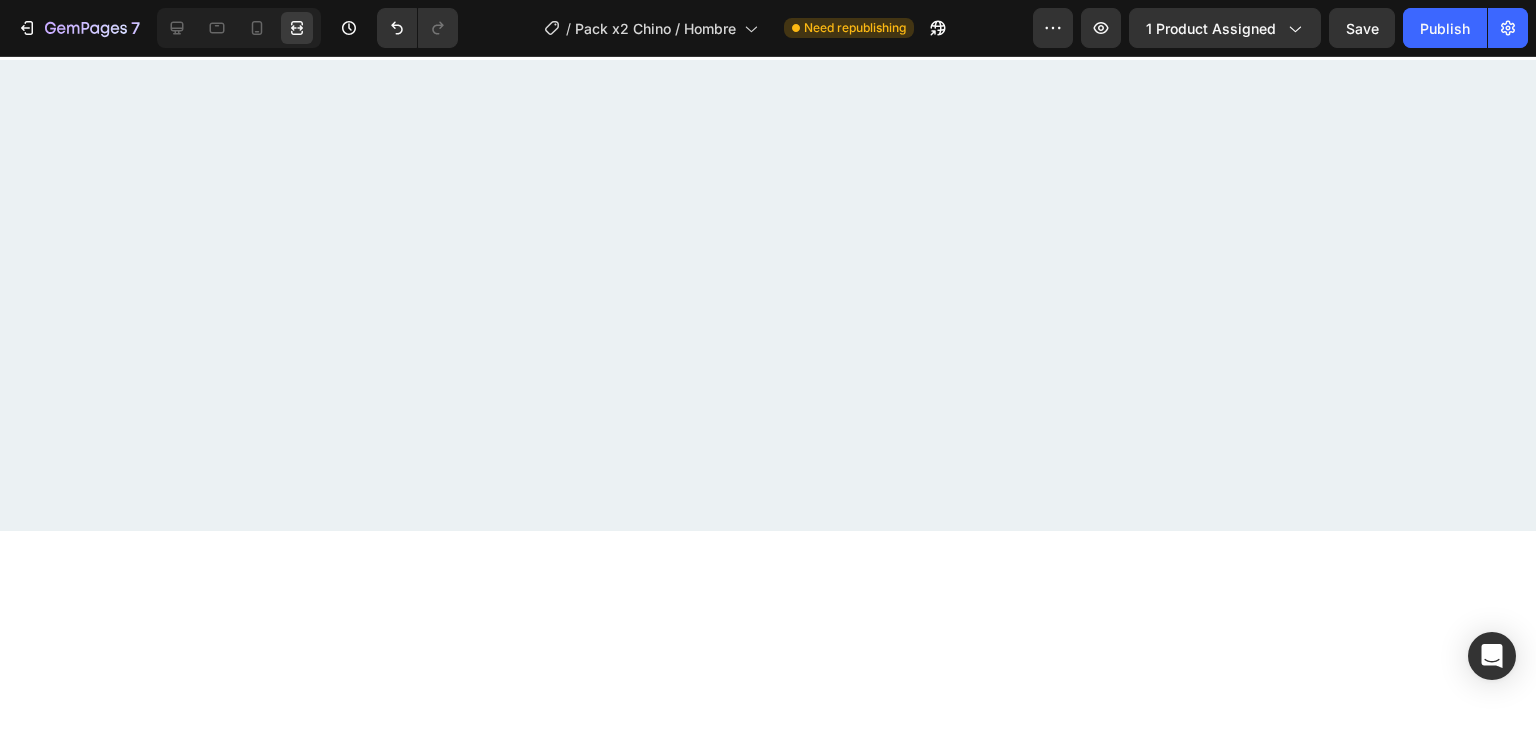 scroll, scrollTop: 4200, scrollLeft: 0, axis: vertical 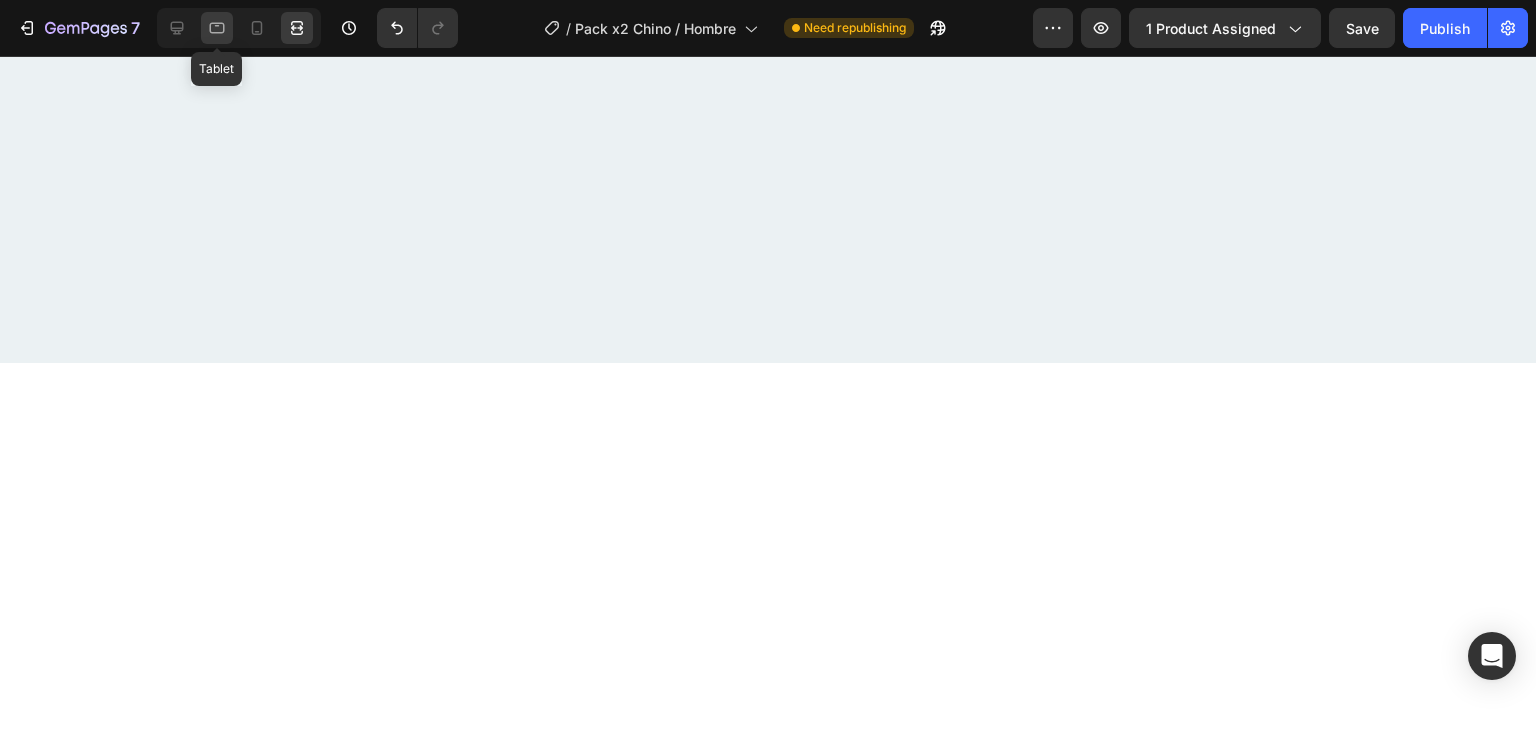 click 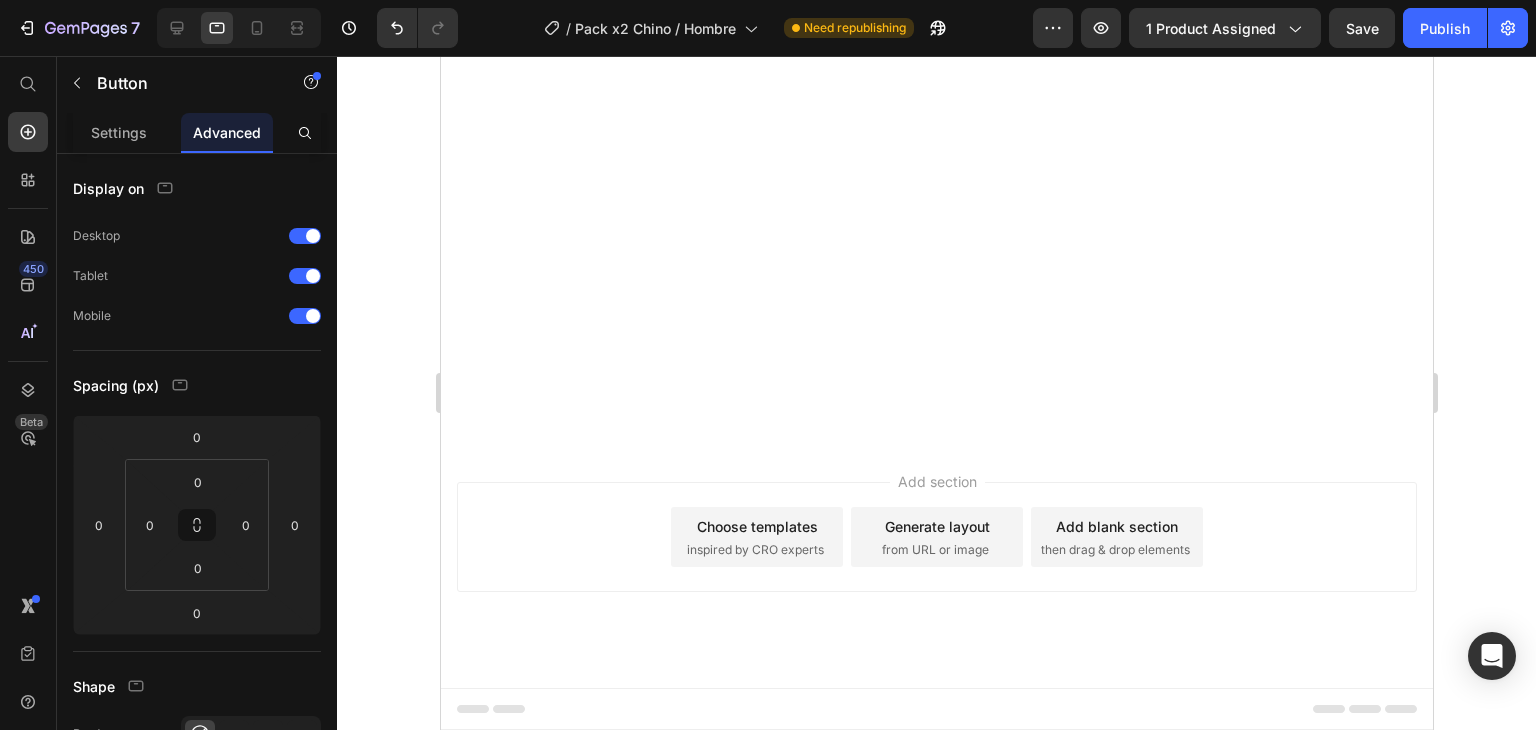 scroll, scrollTop: 5750, scrollLeft: 0, axis: vertical 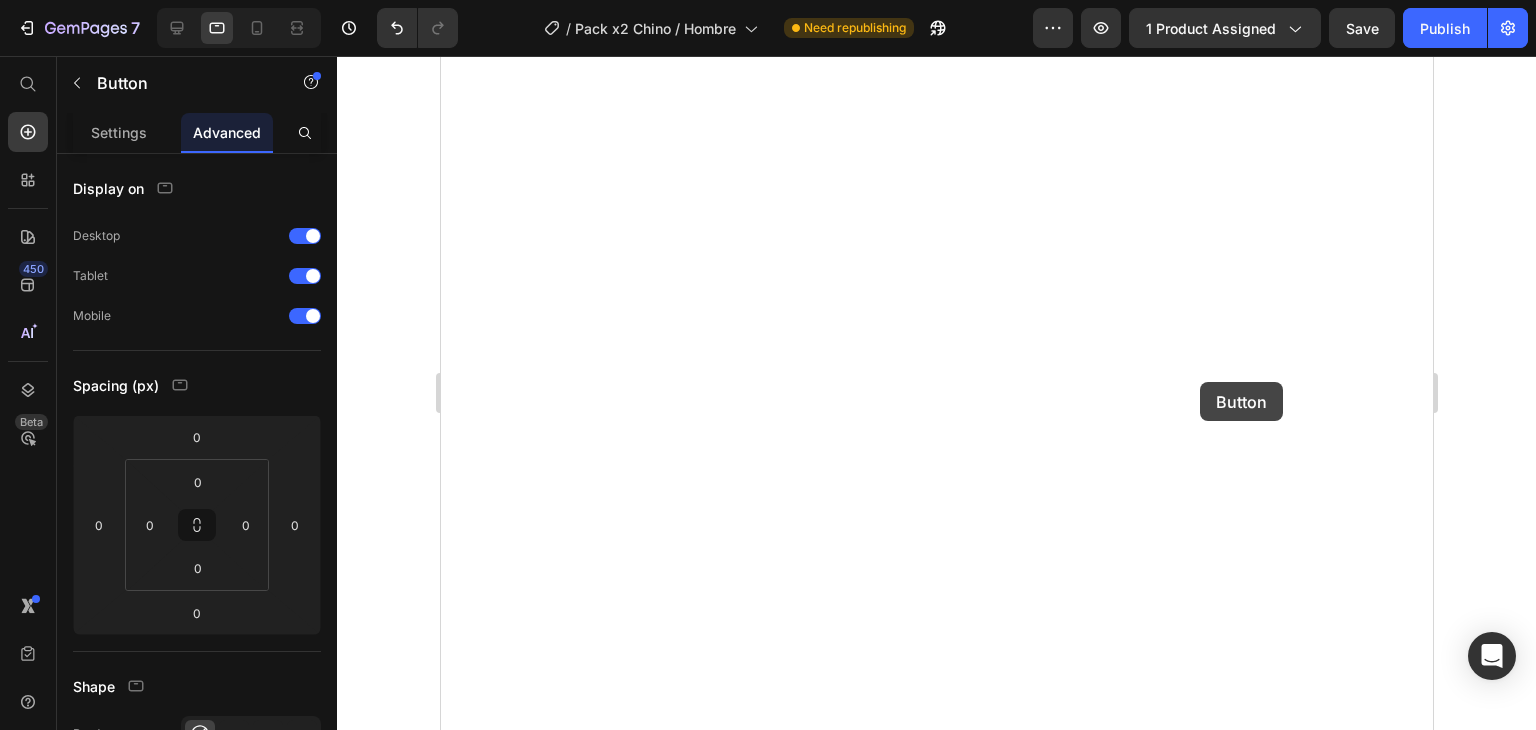 drag, startPoint x: 1161, startPoint y: 573, endPoint x: 1184, endPoint y: 382, distance: 192.37984 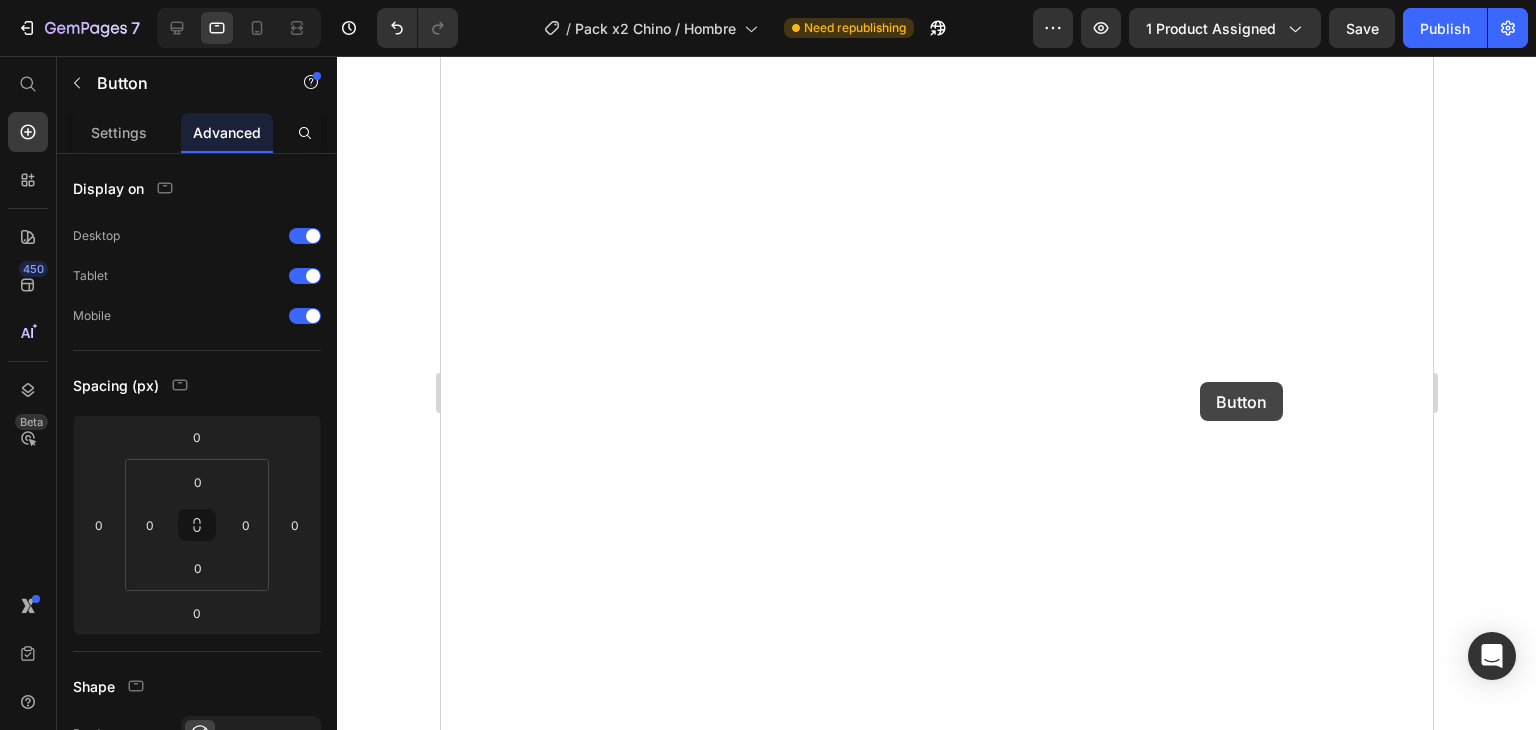 click on "Tablet  ( 992 px) iPhone 13 Mini iPhone 13 Pro iPhone 11 Pro Max iPhone 15 Pro Max Pixel 7 Galaxy S8+ Galaxy S20 Ultra iPad Mini iPad Air iPad Pro Header Image Image
Compra Aquí Button Image Image
Compra Aquí Button   0
Compra Aquí Button   0 Image
Para garantizar un ajuste cómodo y perfecto Accordion Image Image Section 2 Root Start with Sections from sidebar Add sections Add elements Start with Generating from URL or image Add section Choose templates inspired by CRO experts Generate layout from URL or image Add blank section then drag & drop elements Footer" at bounding box center [936, -3002] 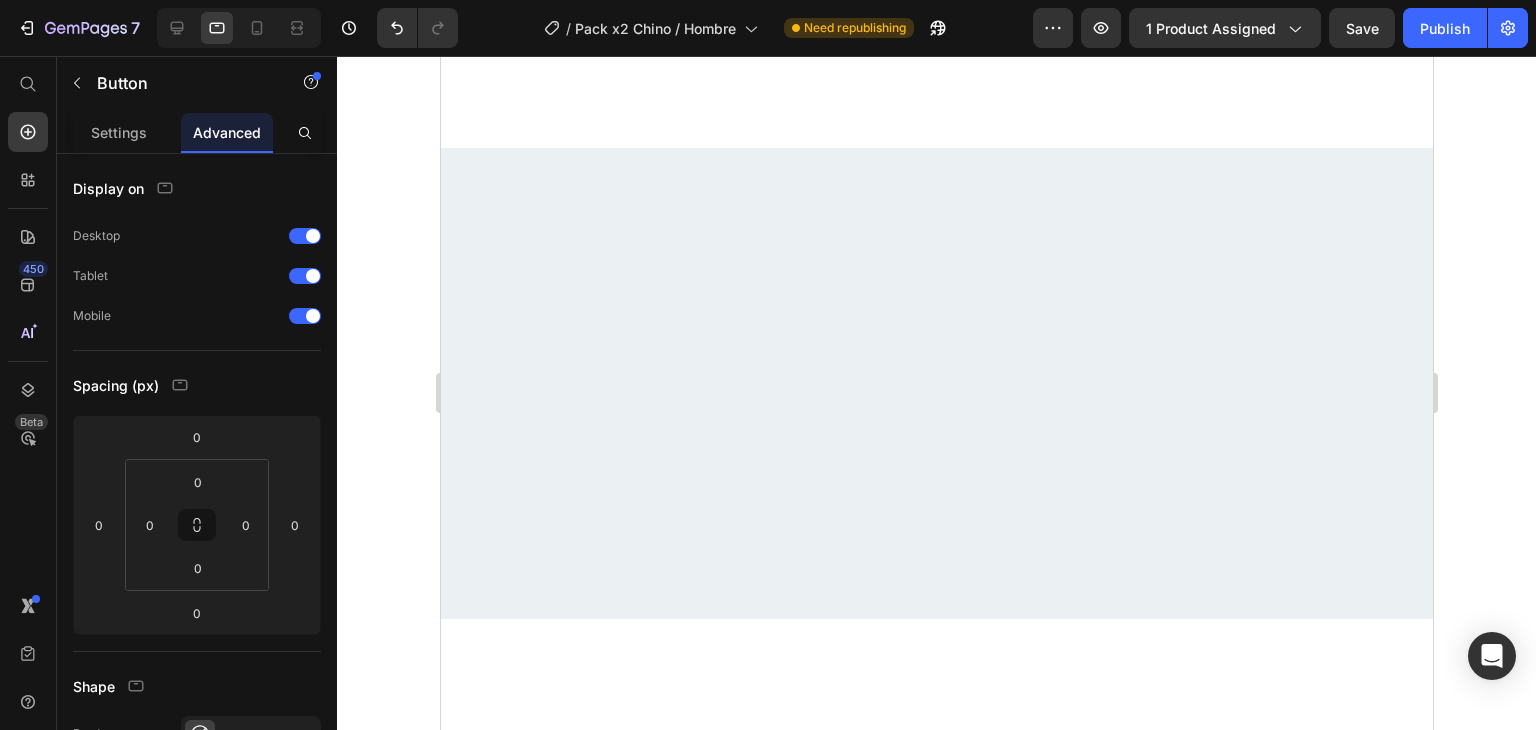scroll, scrollTop: 4184, scrollLeft: 0, axis: vertical 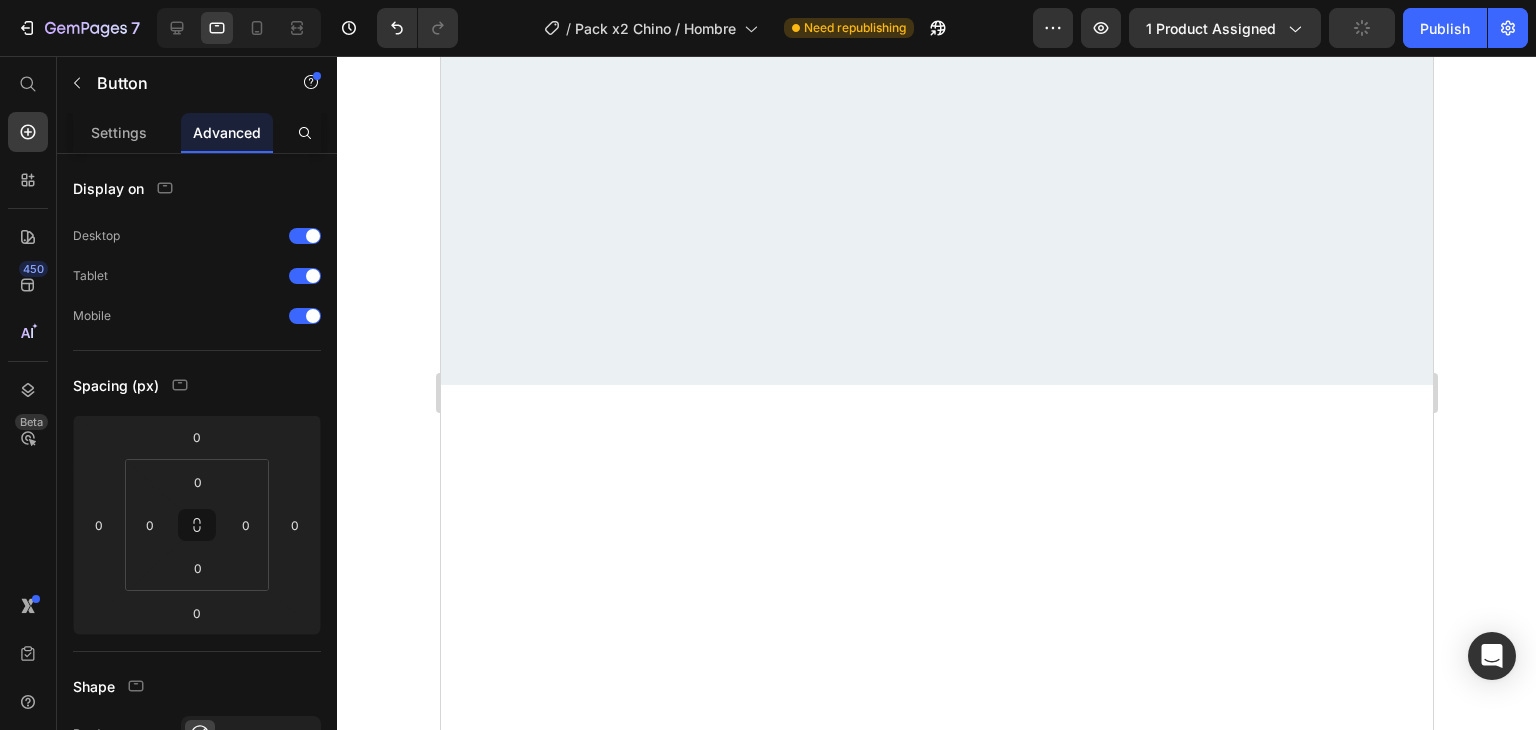 click on "Compra Aquí" at bounding box center [921, -3944] 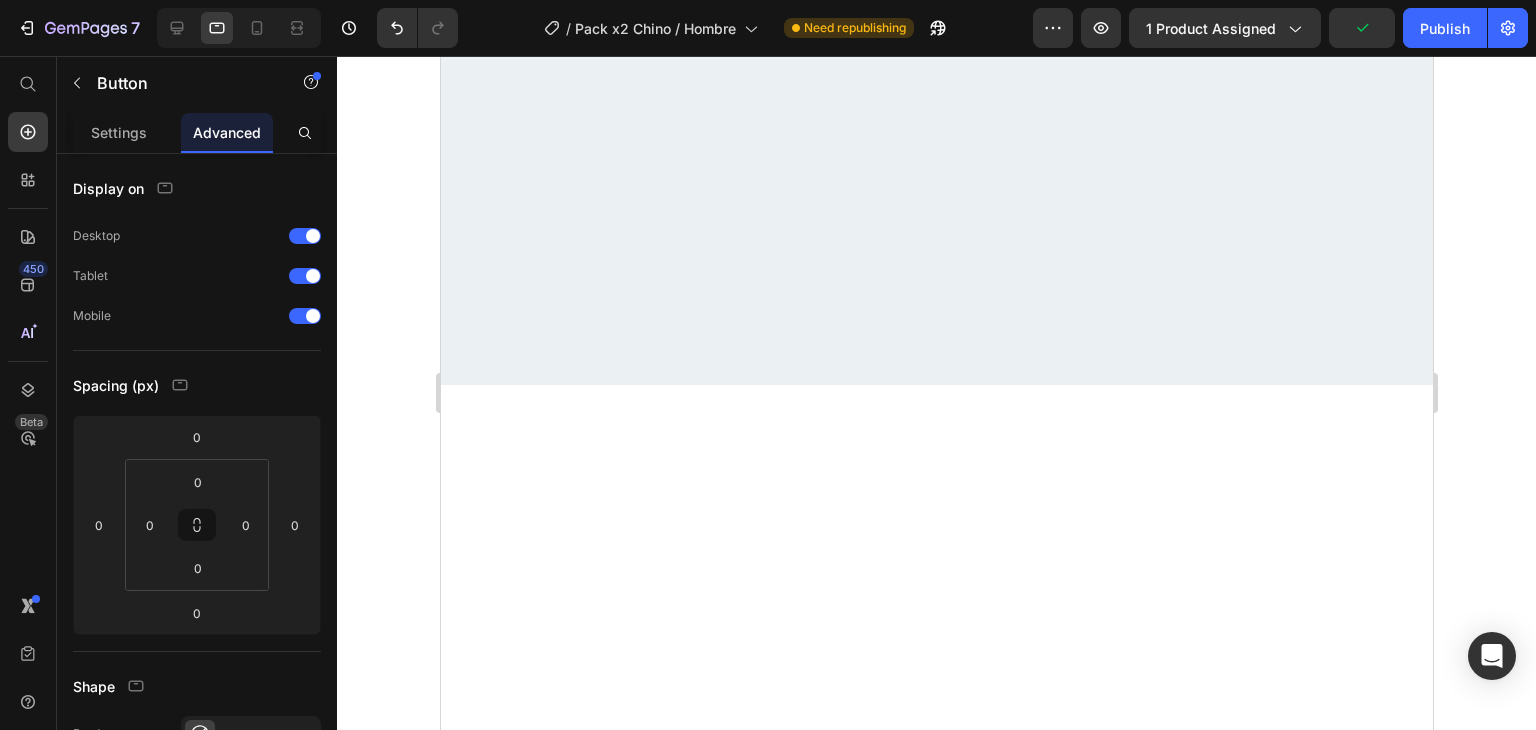click on "Compra Aquí" at bounding box center (921, -3944) 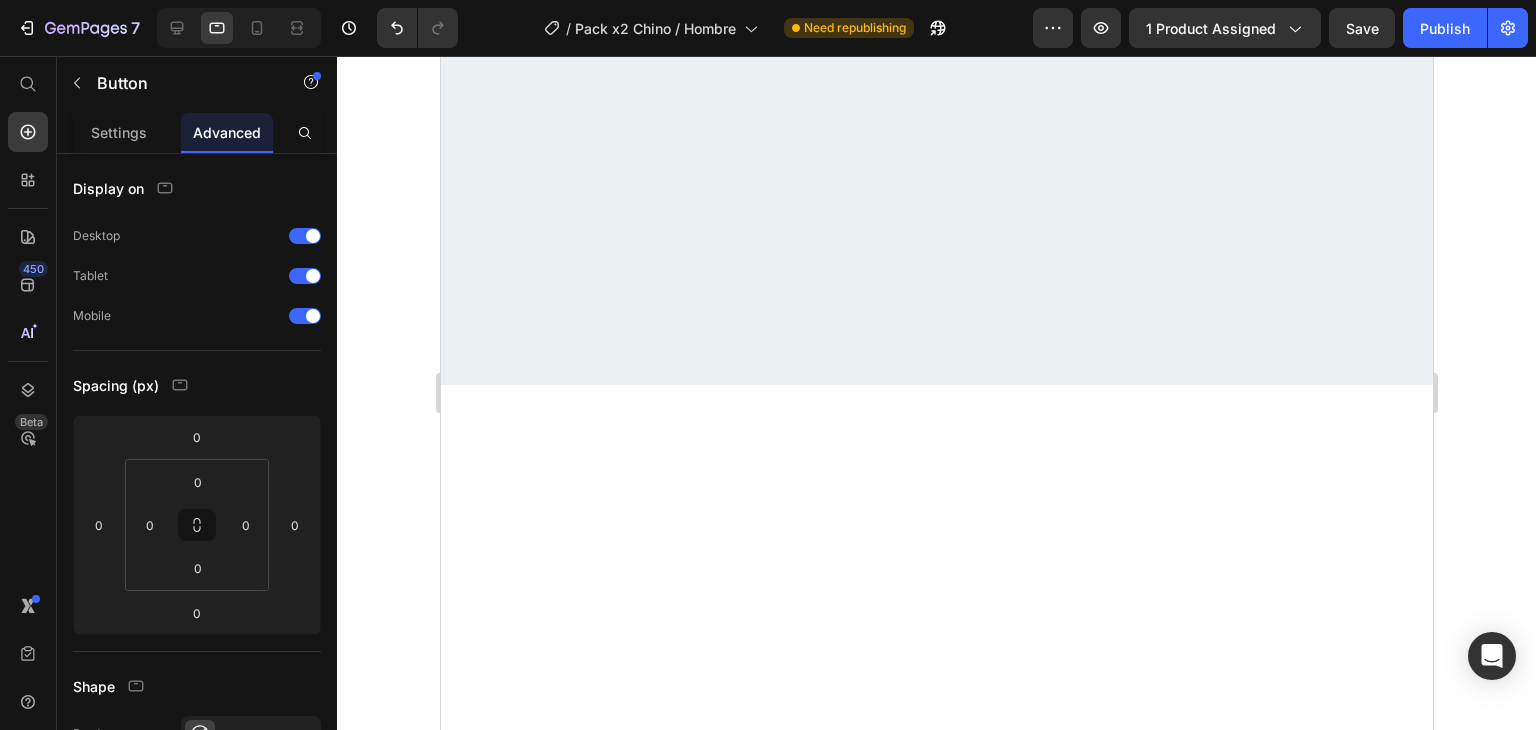 click on "Eligé Tu Color" at bounding box center [936, -3944] 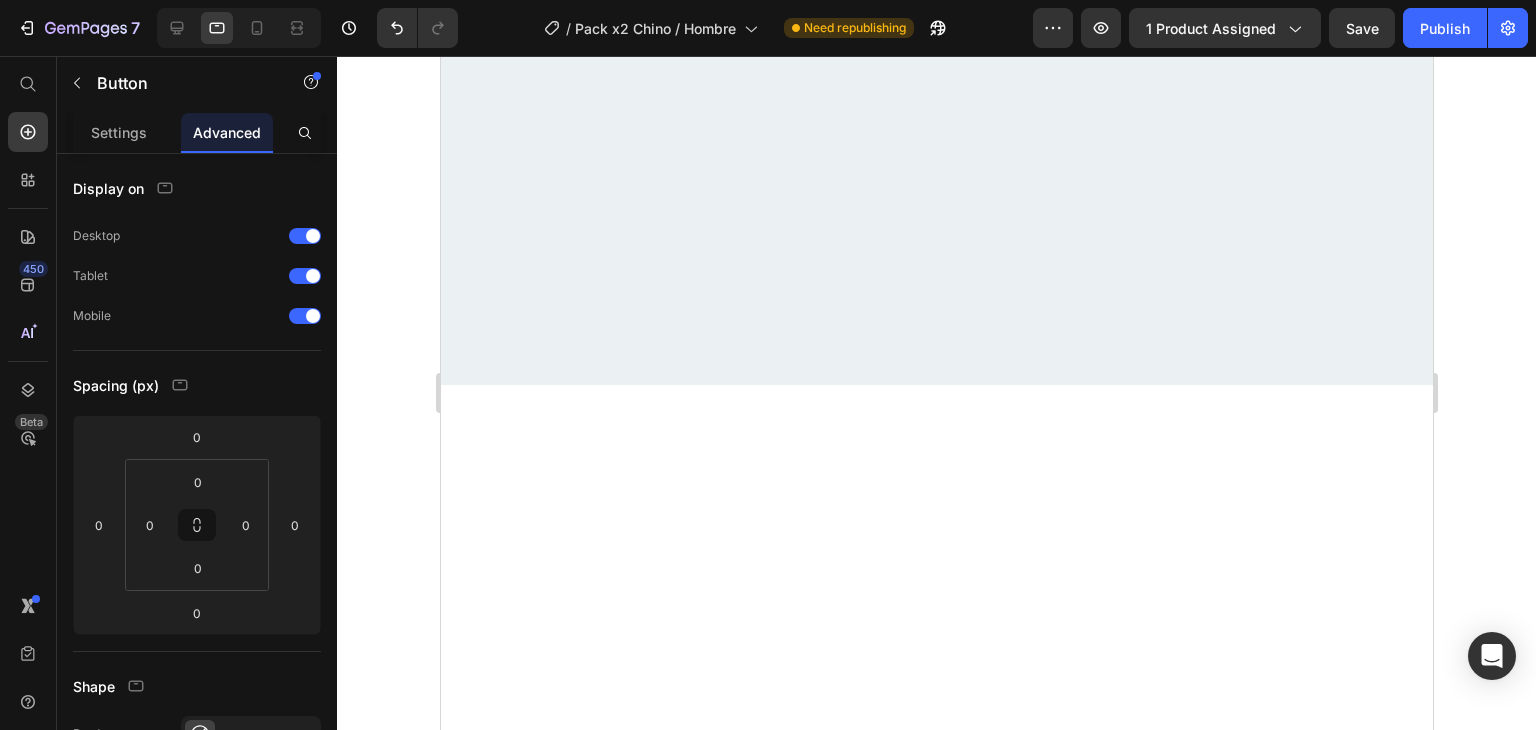 click on "Eligé Tu Color" at bounding box center [921, -3944] 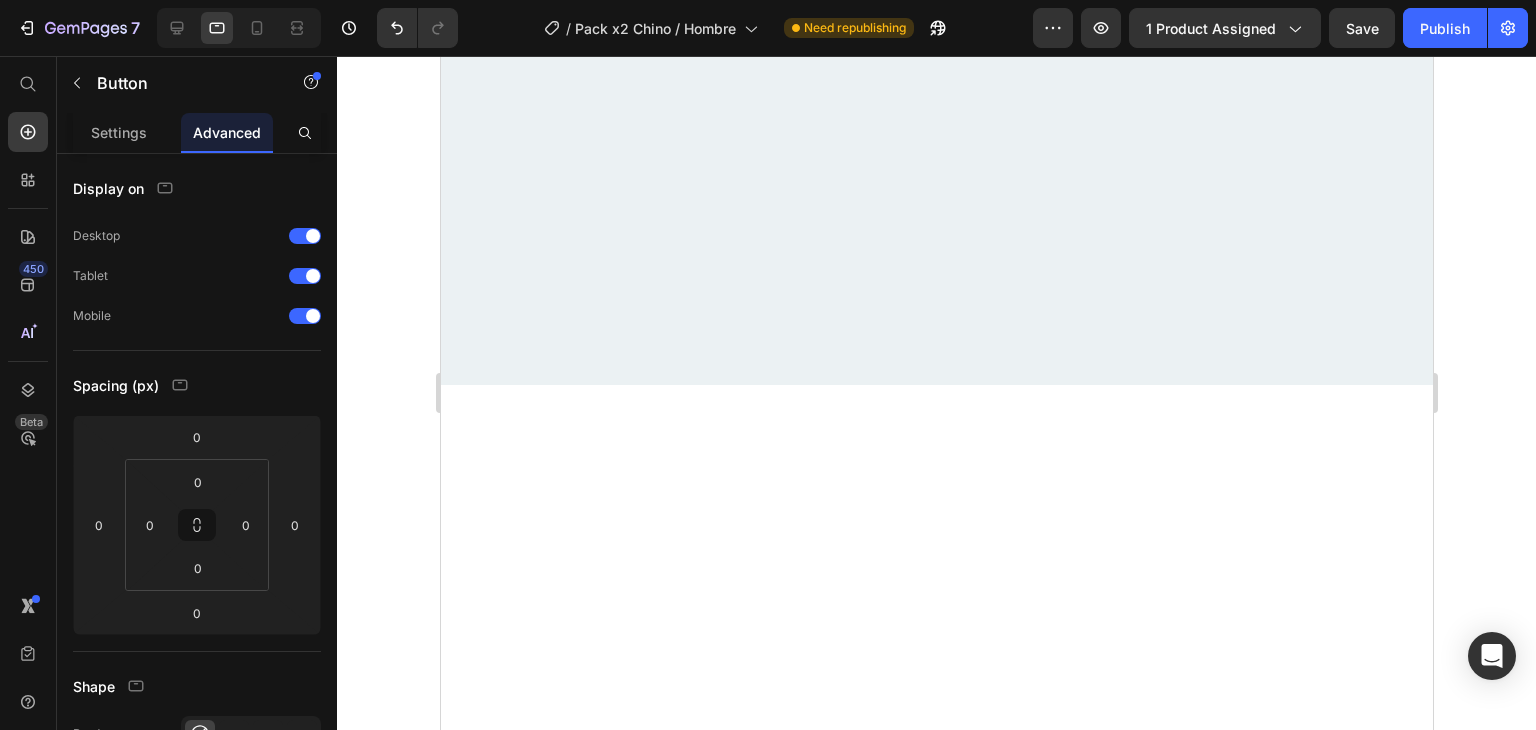 click 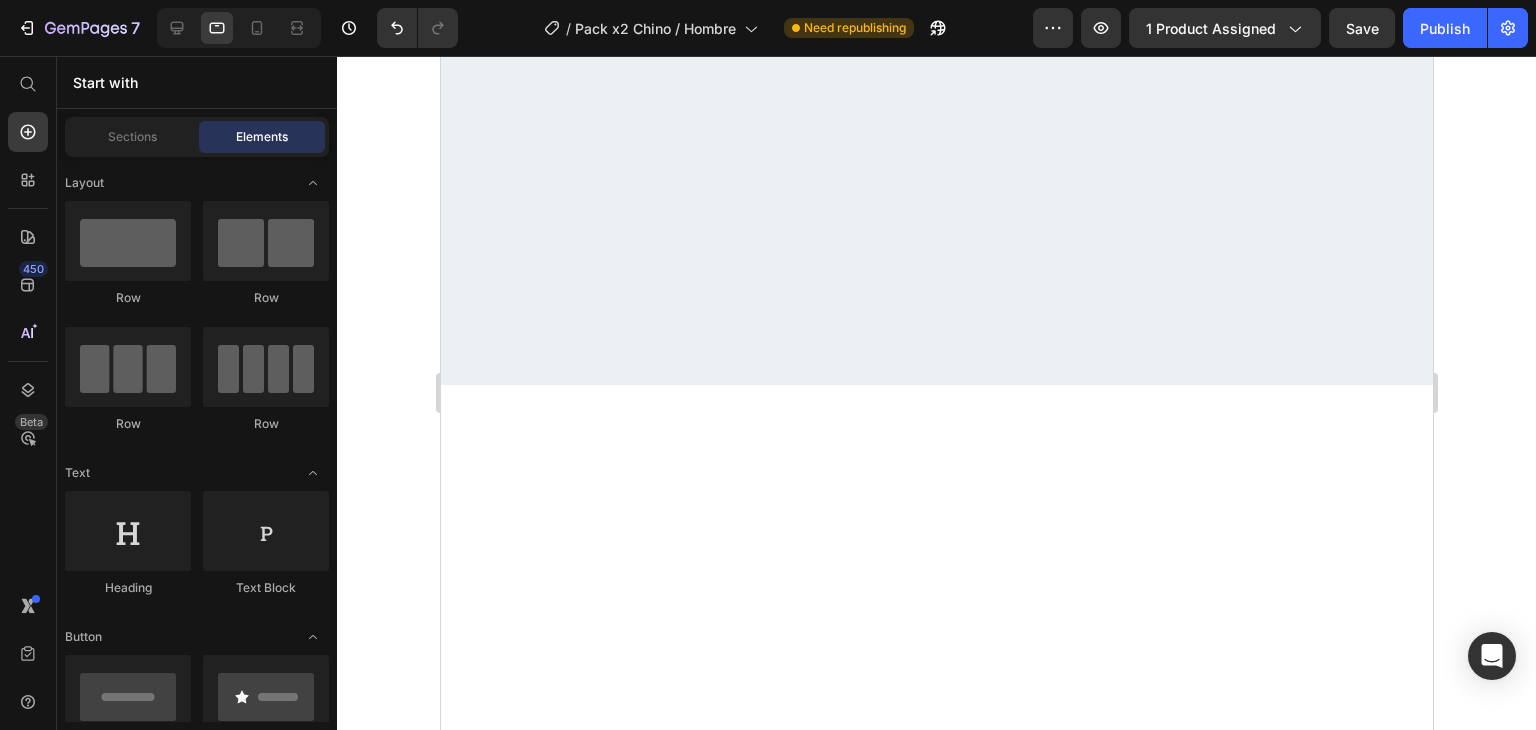 click on "Elijé Tu Color" at bounding box center (922, -3944) 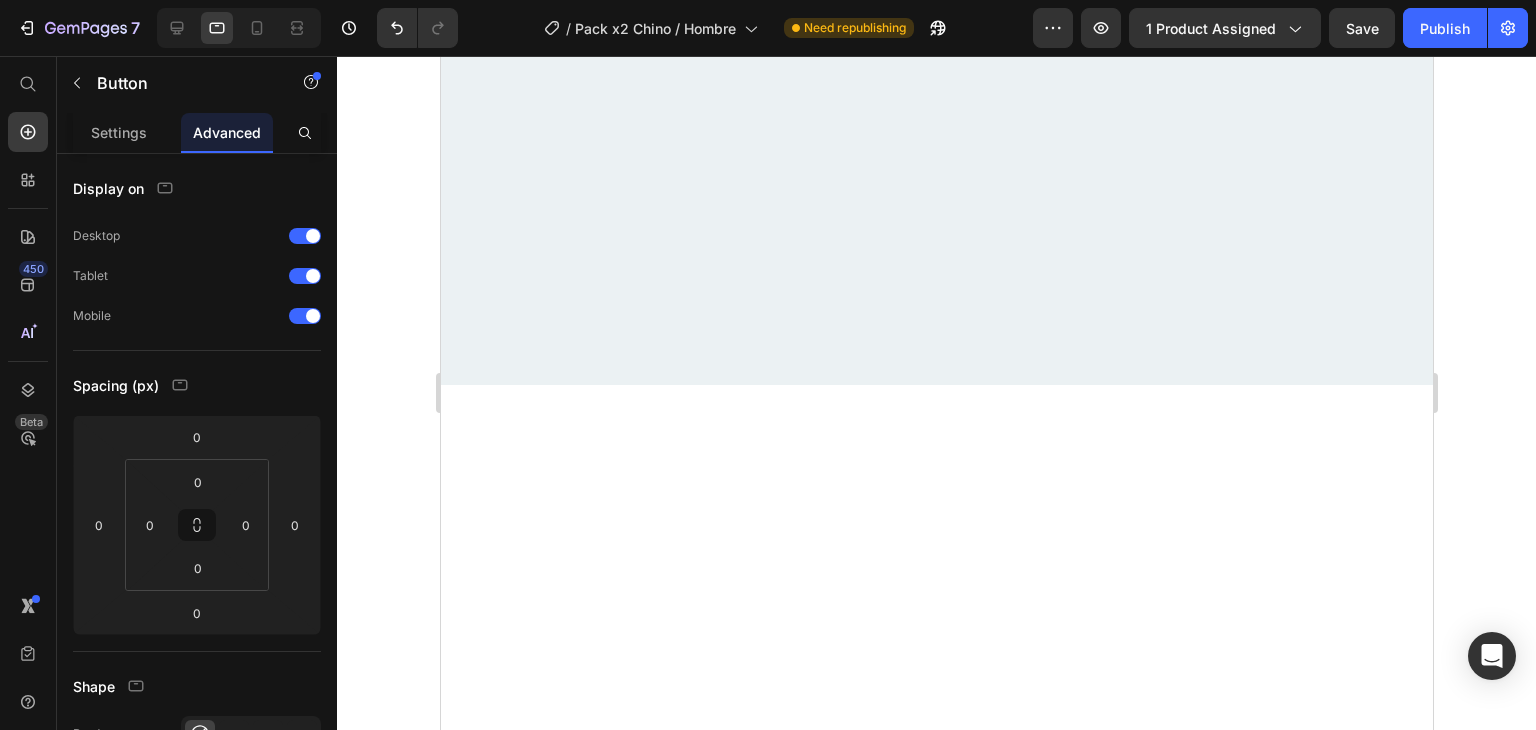 click on "ELIJE TU COLOR Button   0" at bounding box center [936, -3944] 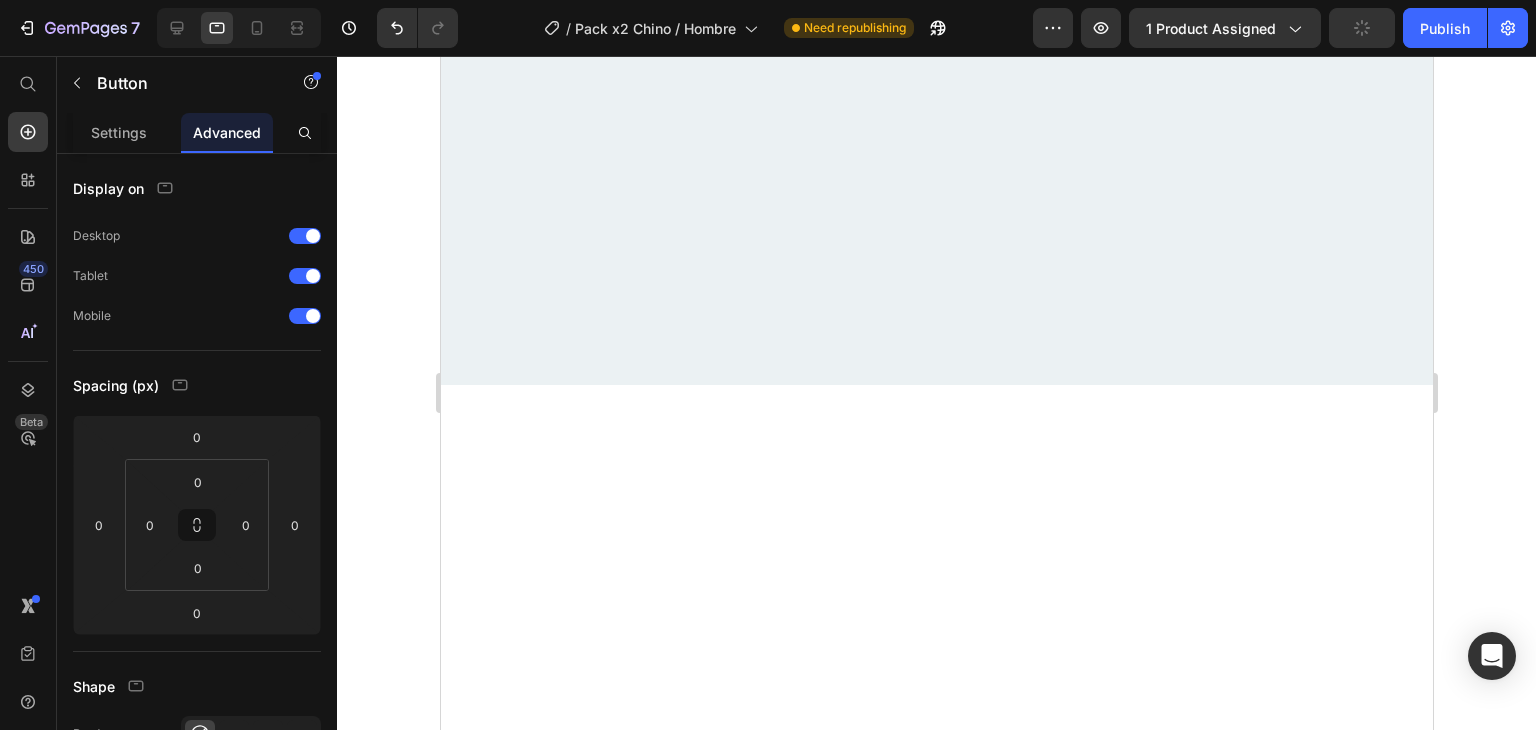 click on "ELIJE TU COLOR" at bounding box center (922, -3944) 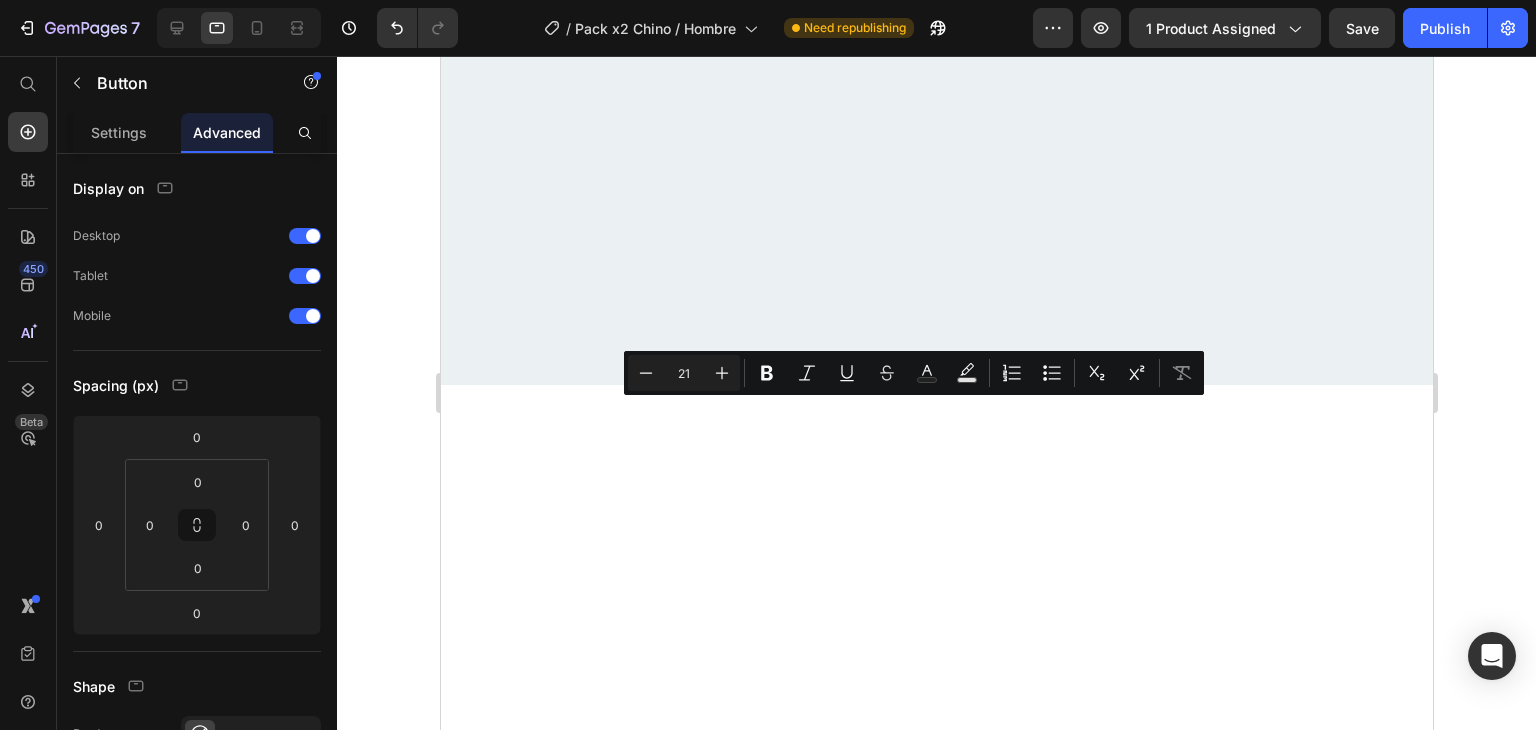 scroll, scrollTop: 4050, scrollLeft: 0, axis: vertical 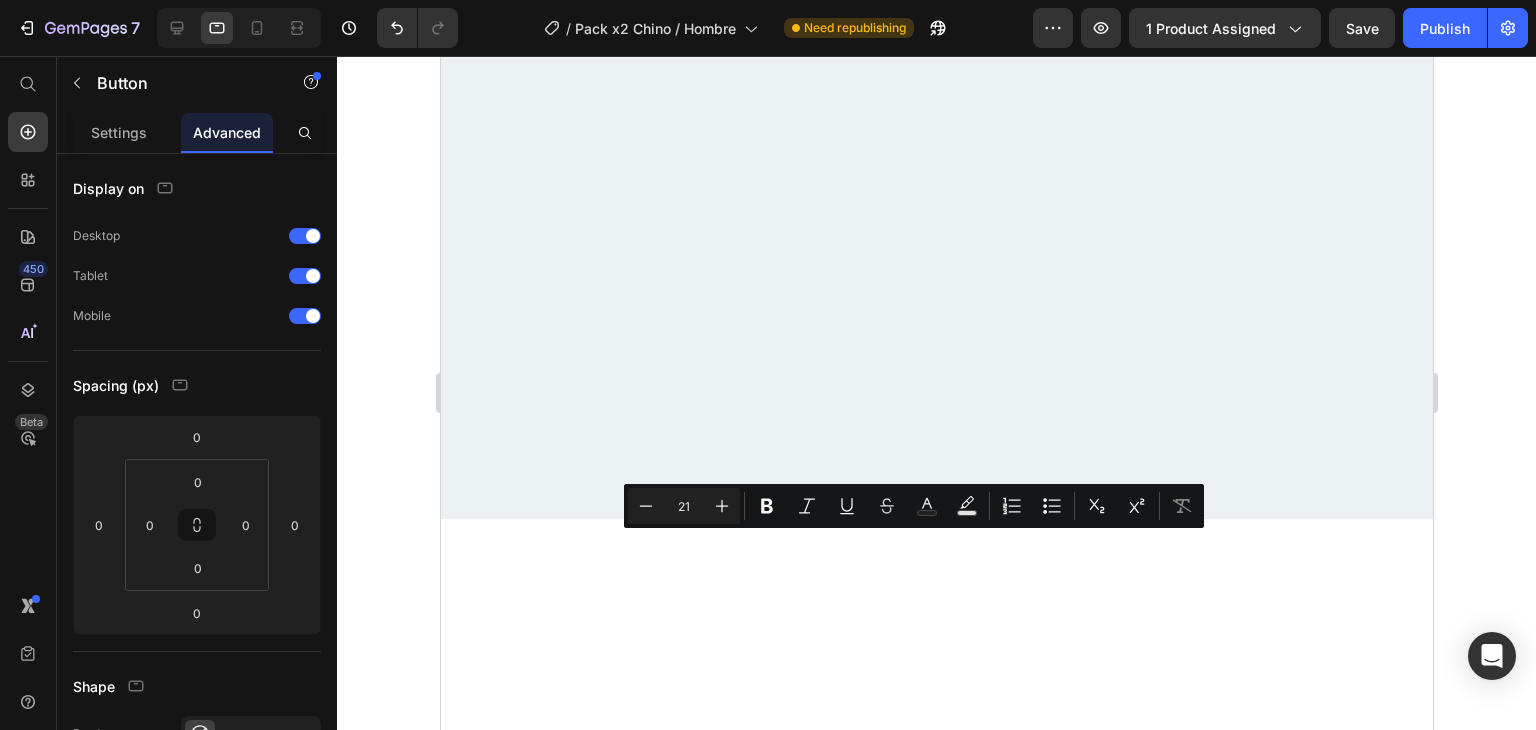 click on "ELIJE TU COLOR" at bounding box center [922, -3810] 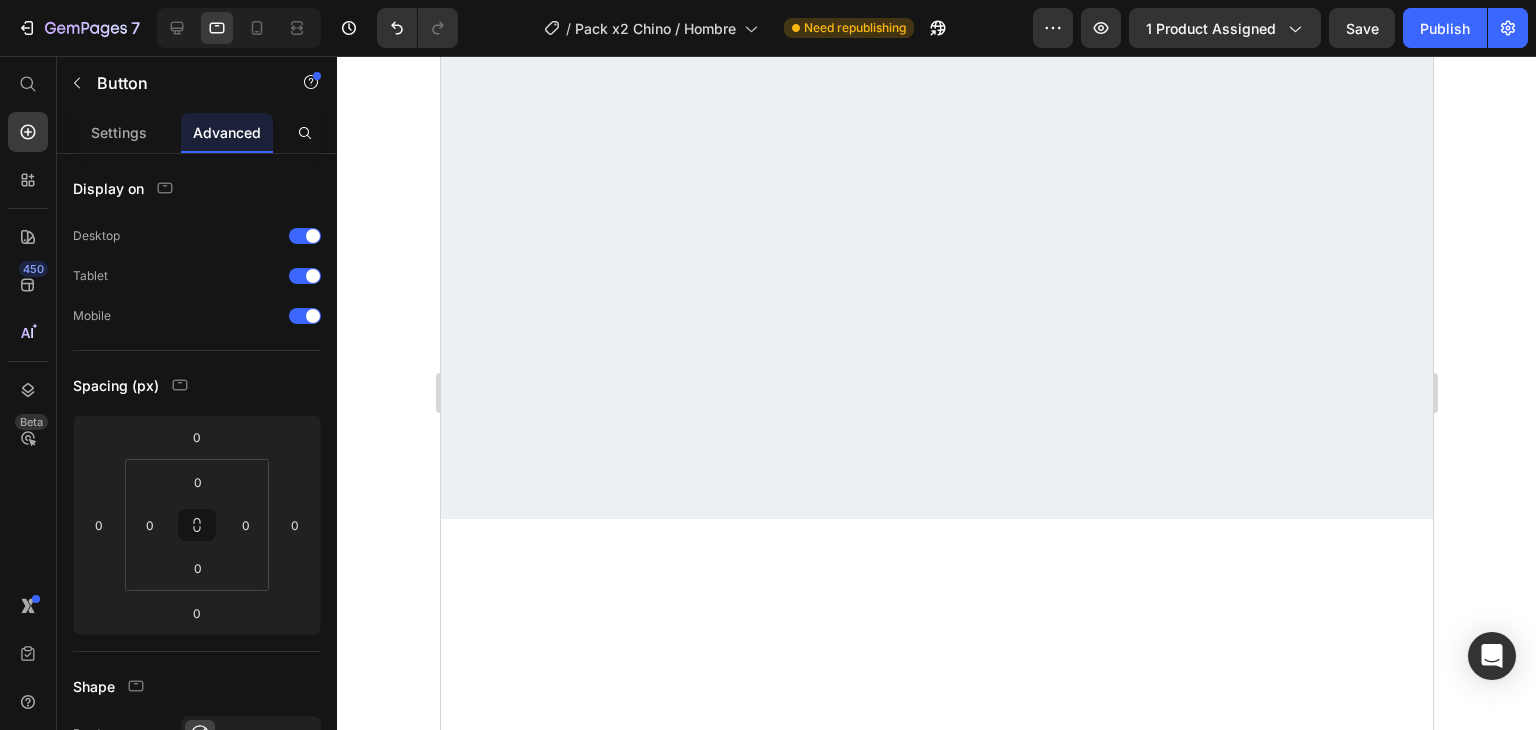 click on "ELIJE TU COLOR" at bounding box center (922, -3810) 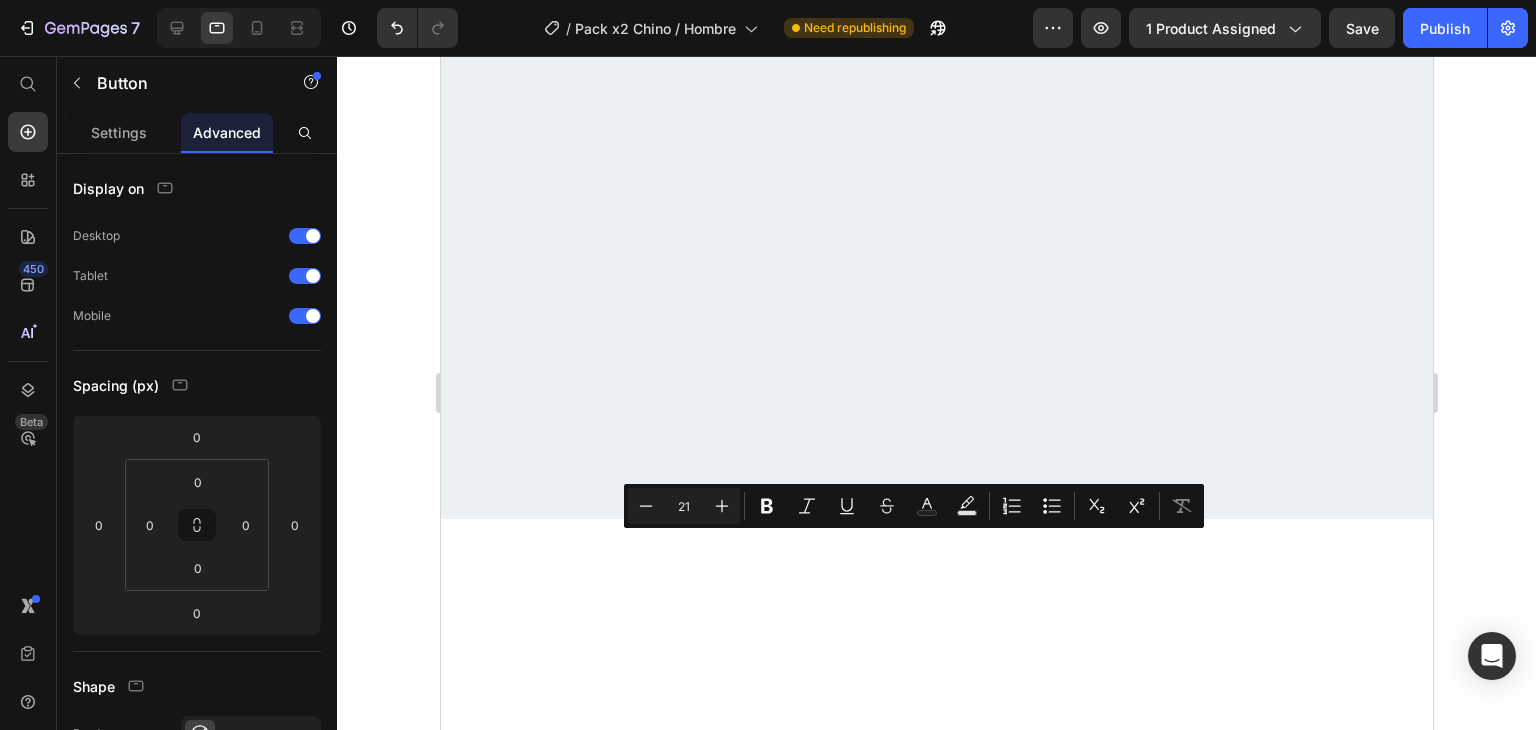 copy on "ELIJE TU COLOR" 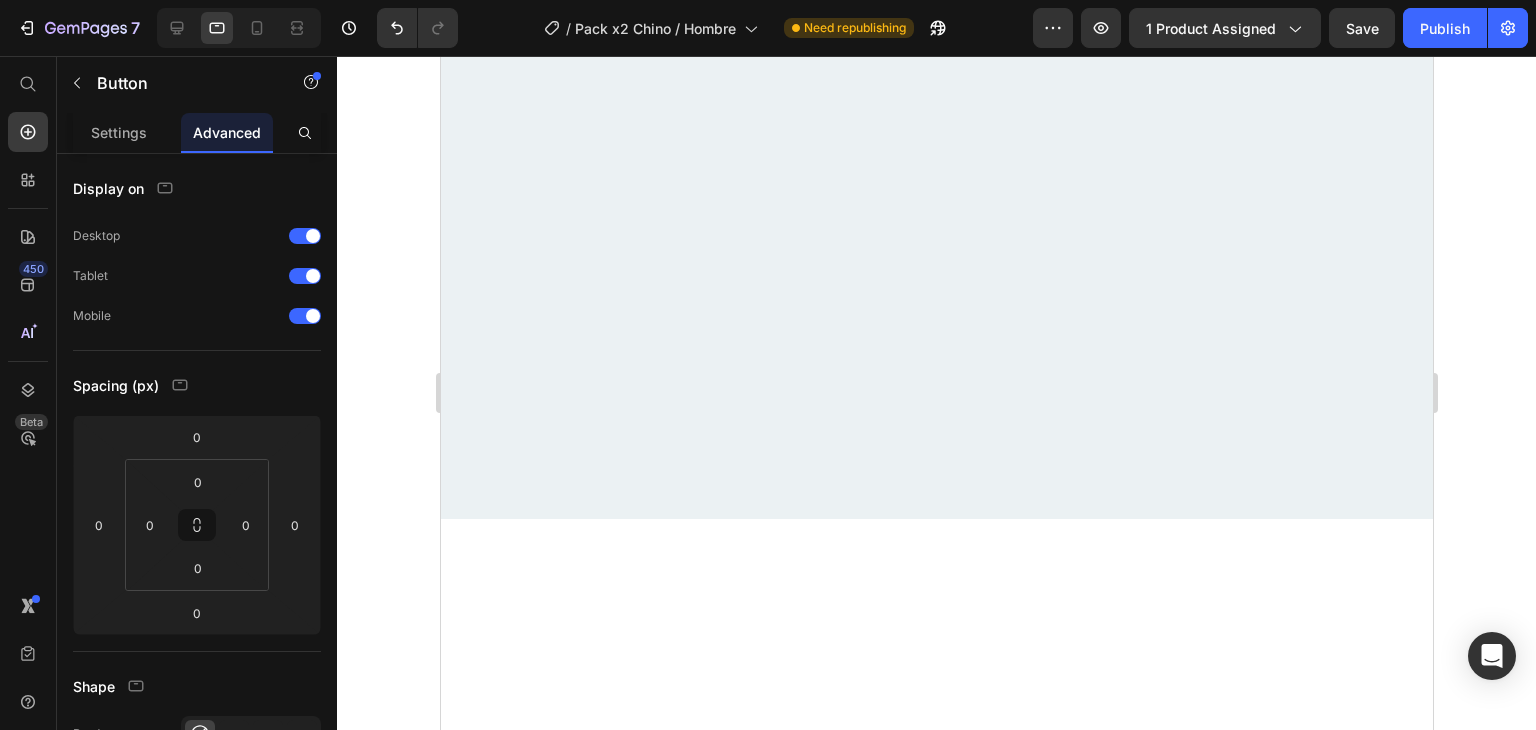 click on "ELIJE TU COLOR" at bounding box center (922, -3810) 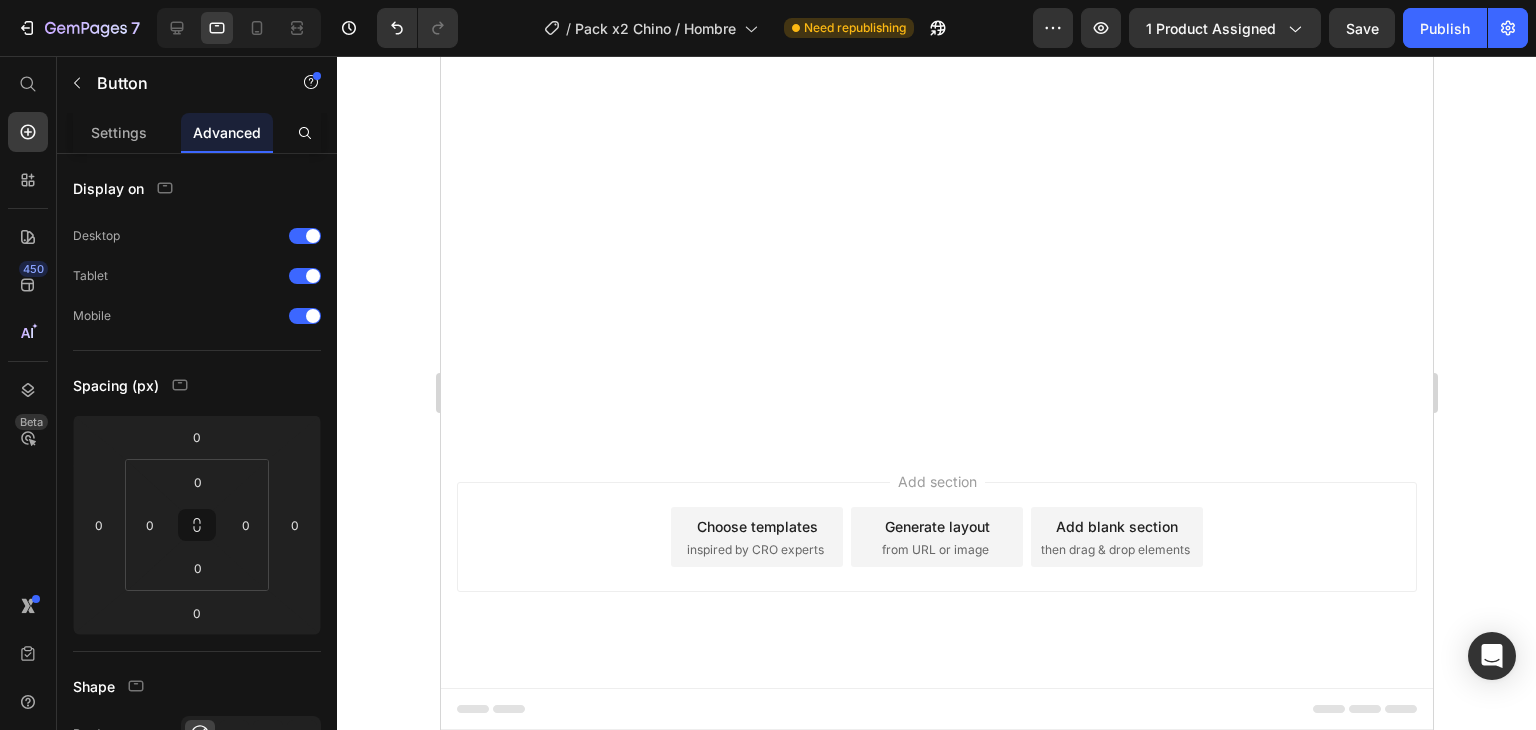 scroll, scrollTop: 5217, scrollLeft: 0, axis: vertical 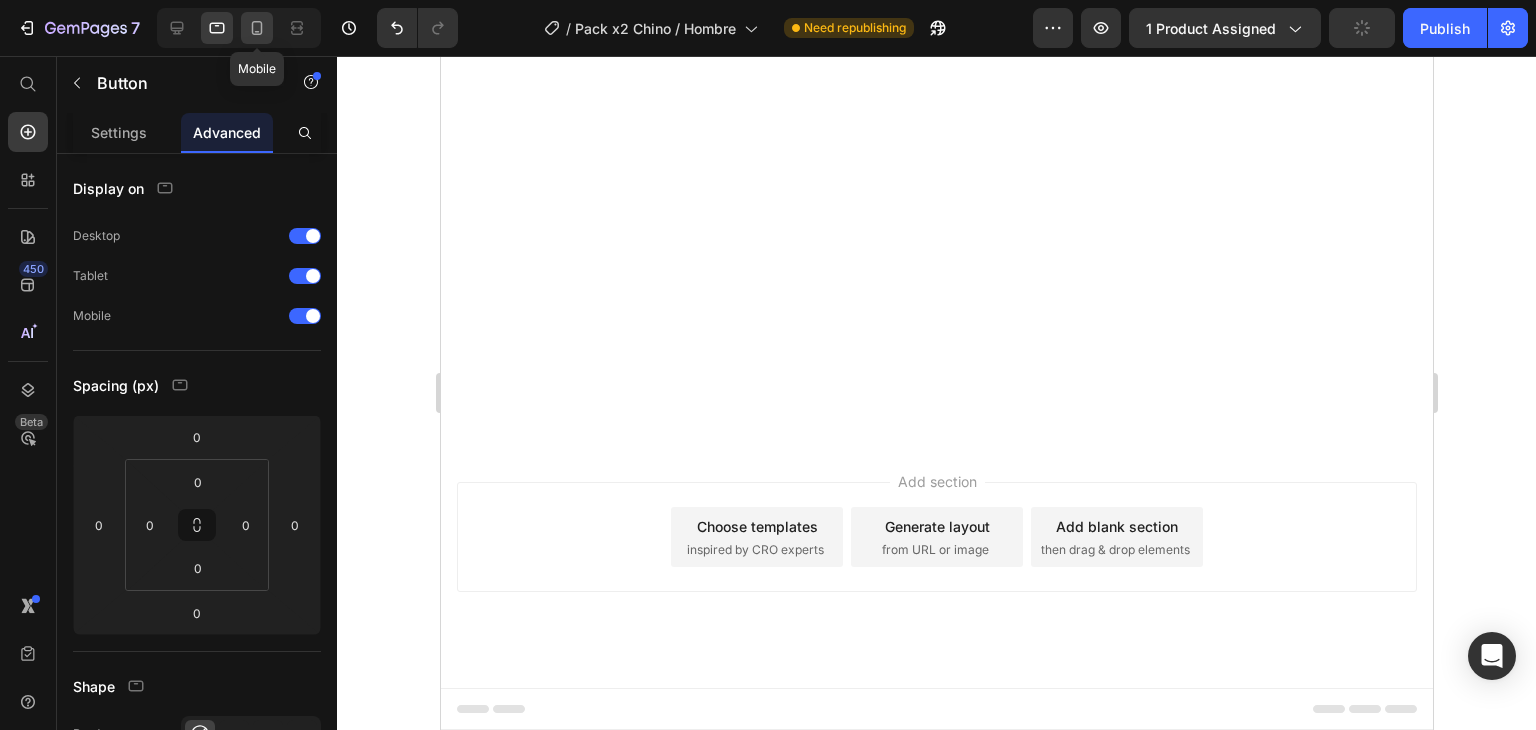click 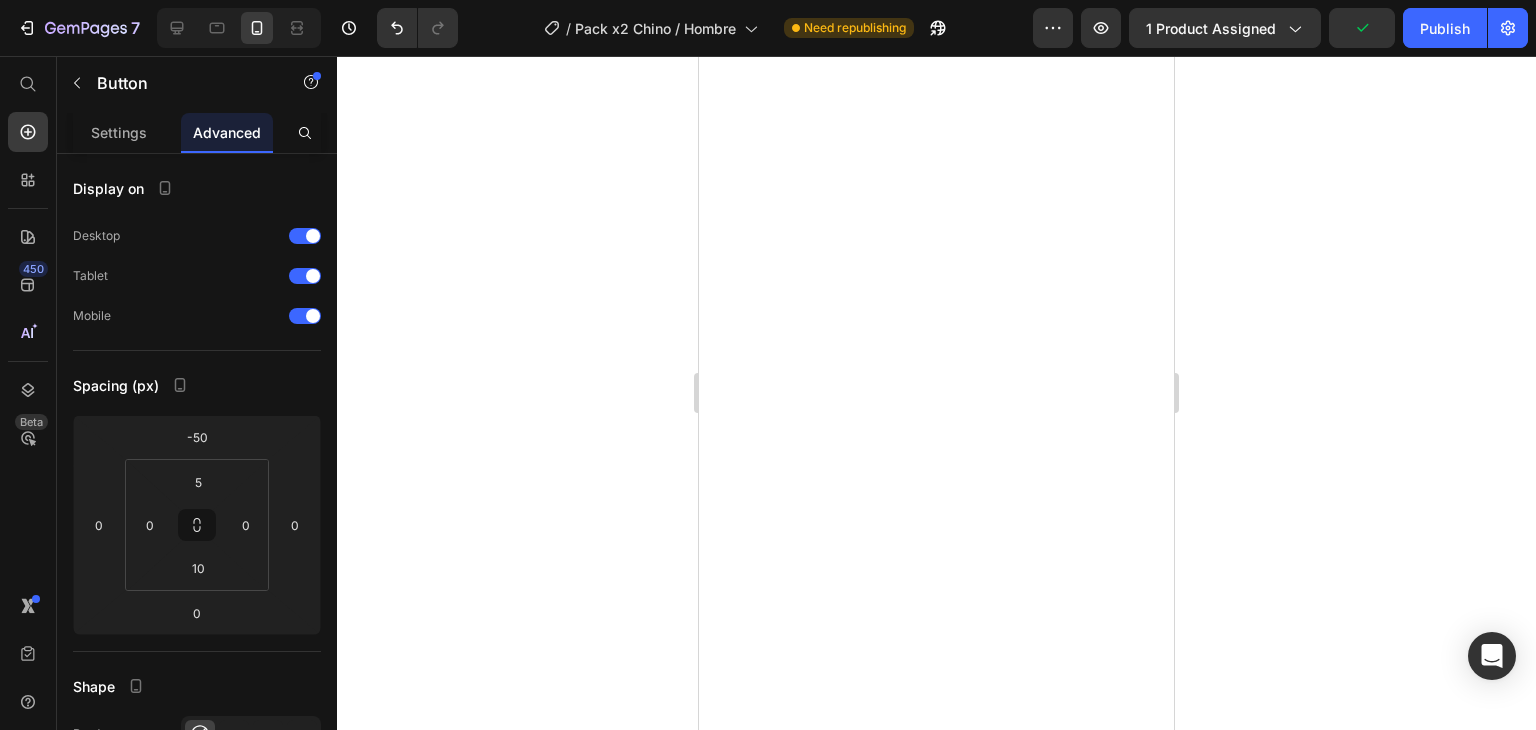 scroll, scrollTop: 1888, scrollLeft: 0, axis: vertical 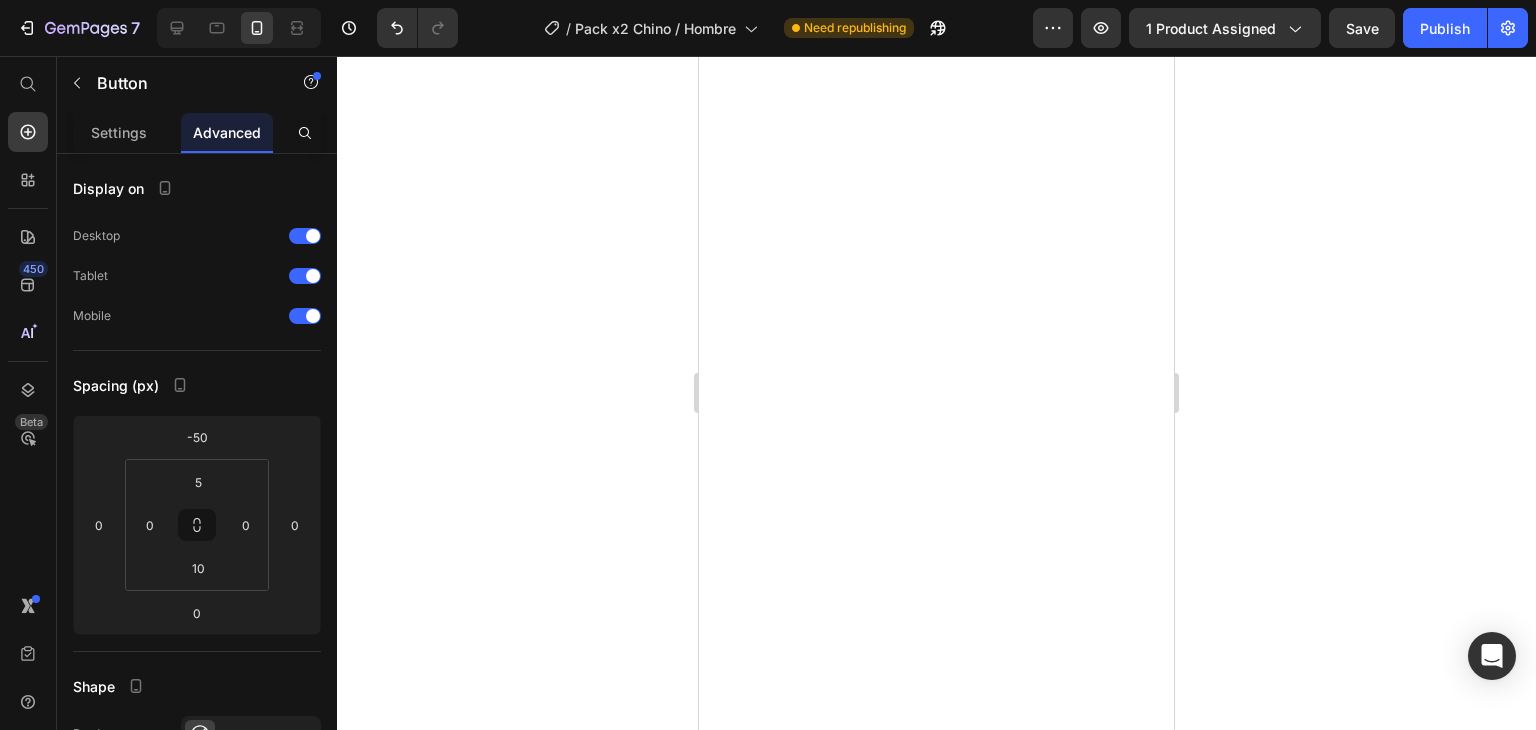 click on "ARMAR PACK Button   0" at bounding box center [936, -1724] 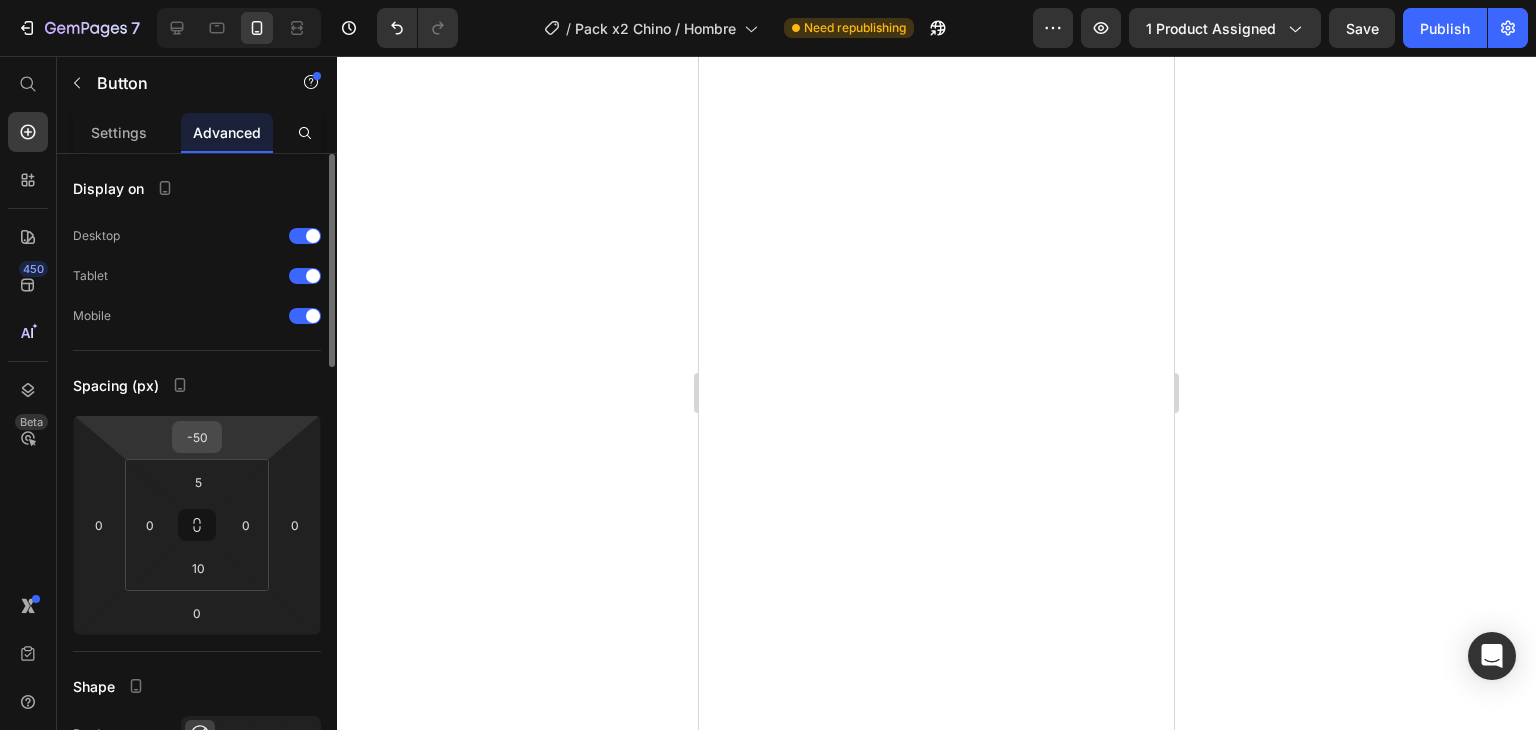 click on "-50" at bounding box center [197, 437] 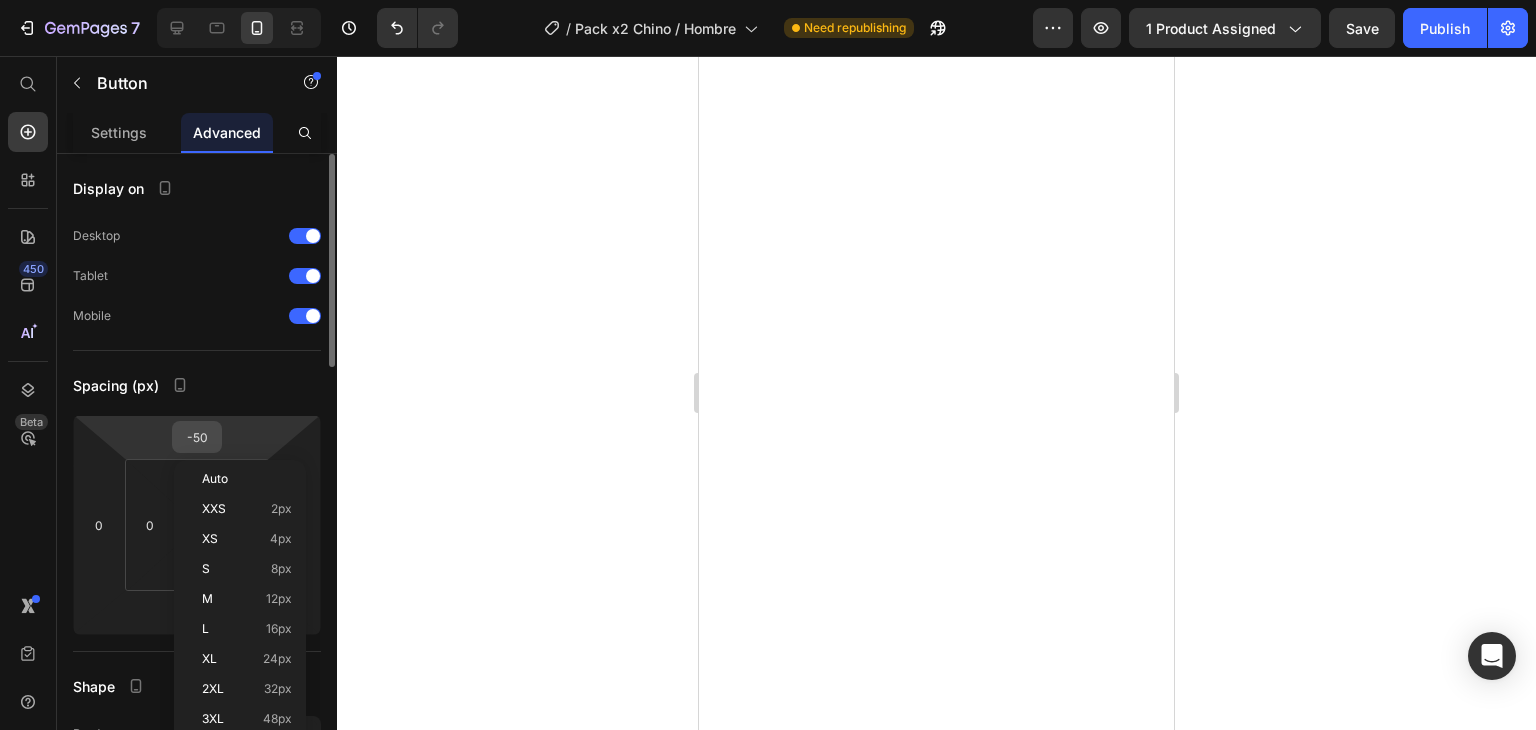 click on "-50" at bounding box center (197, 437) 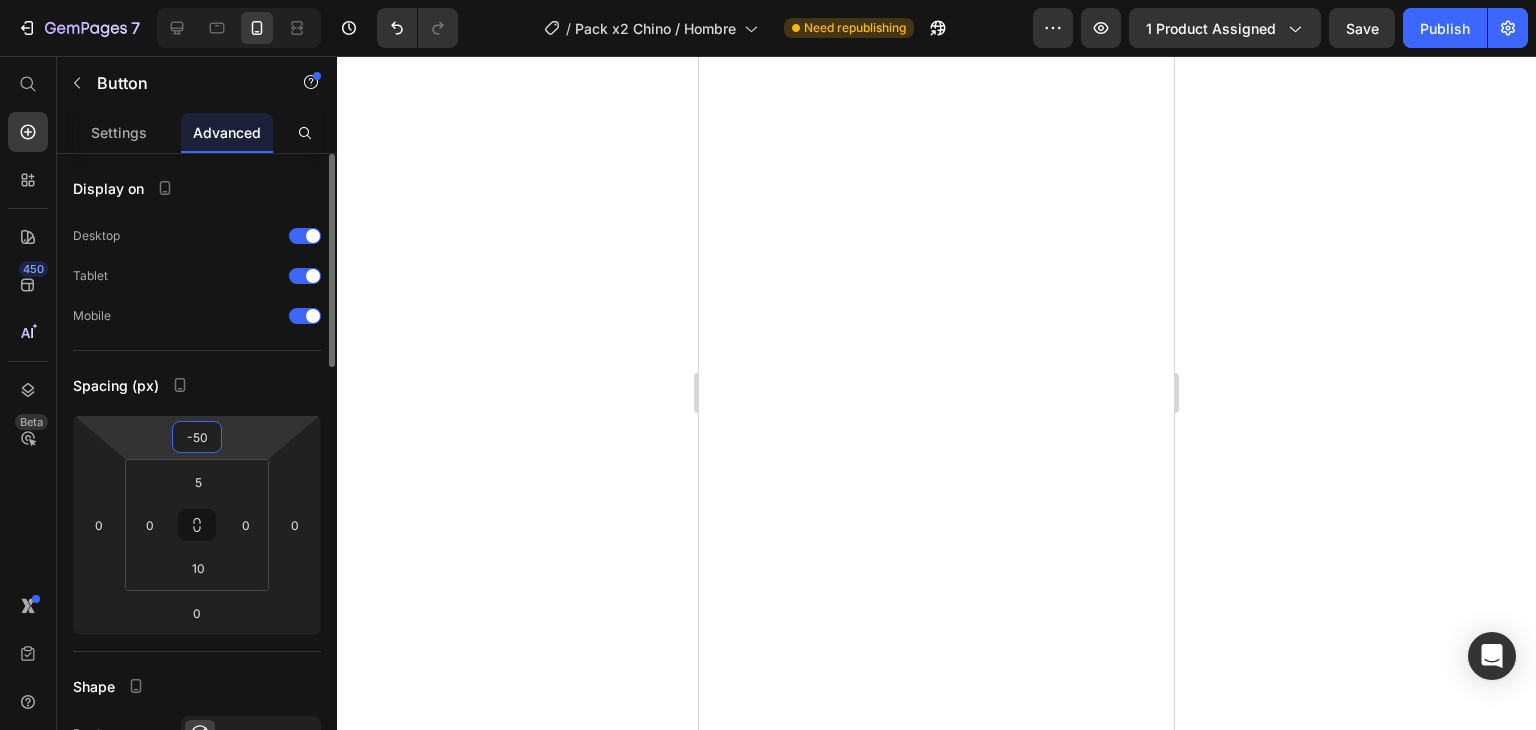 click on "-50" at bounding box center [197, 437] 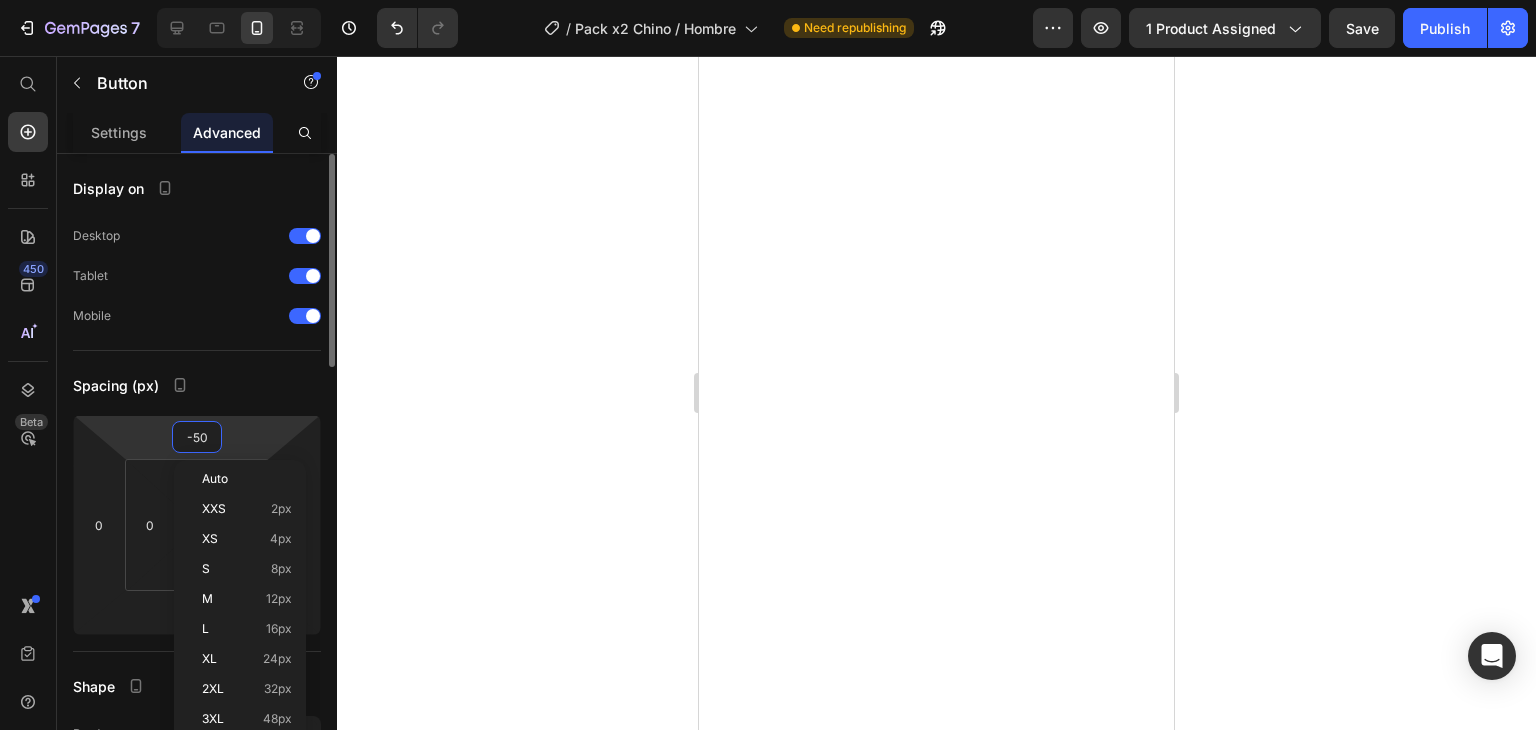 type on "-5" 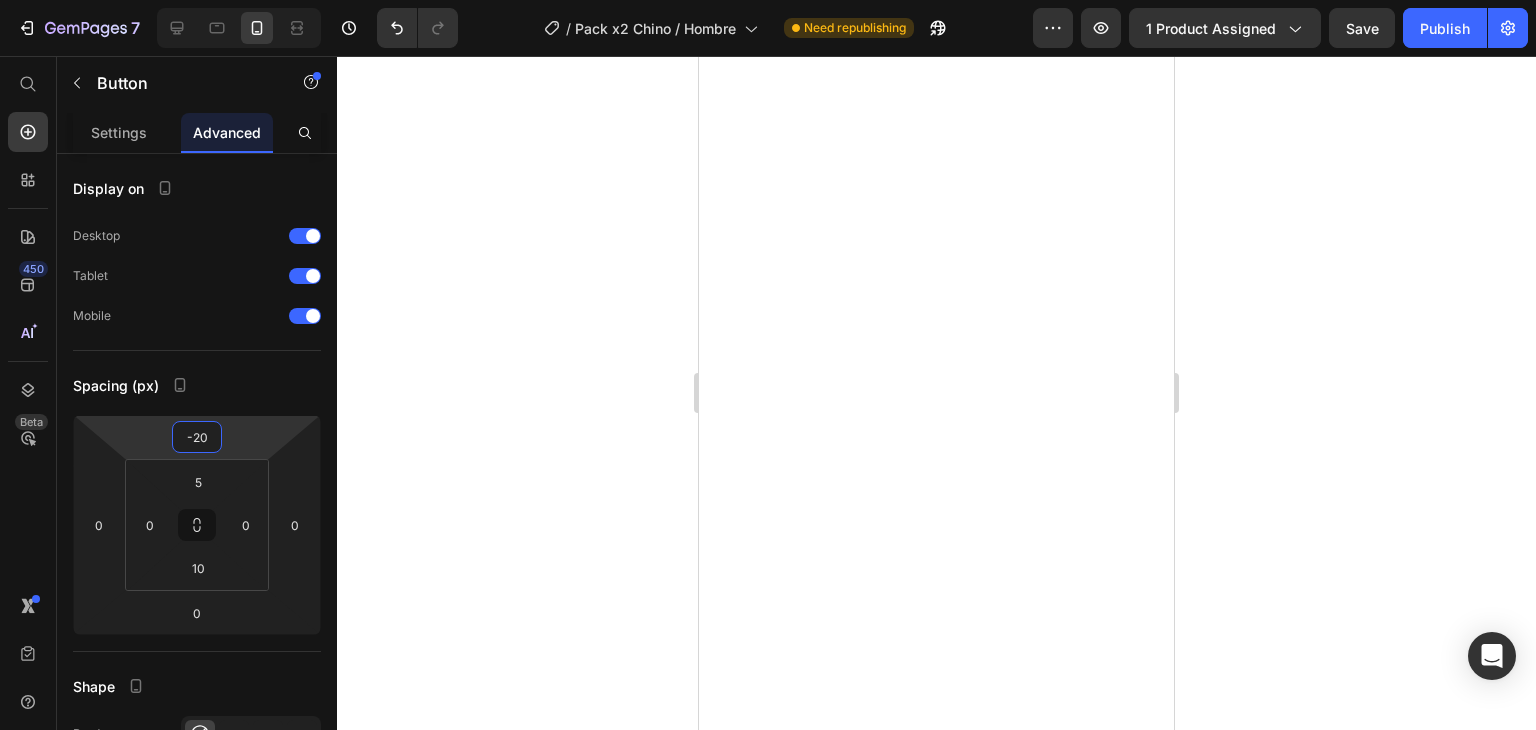 type on "-20" 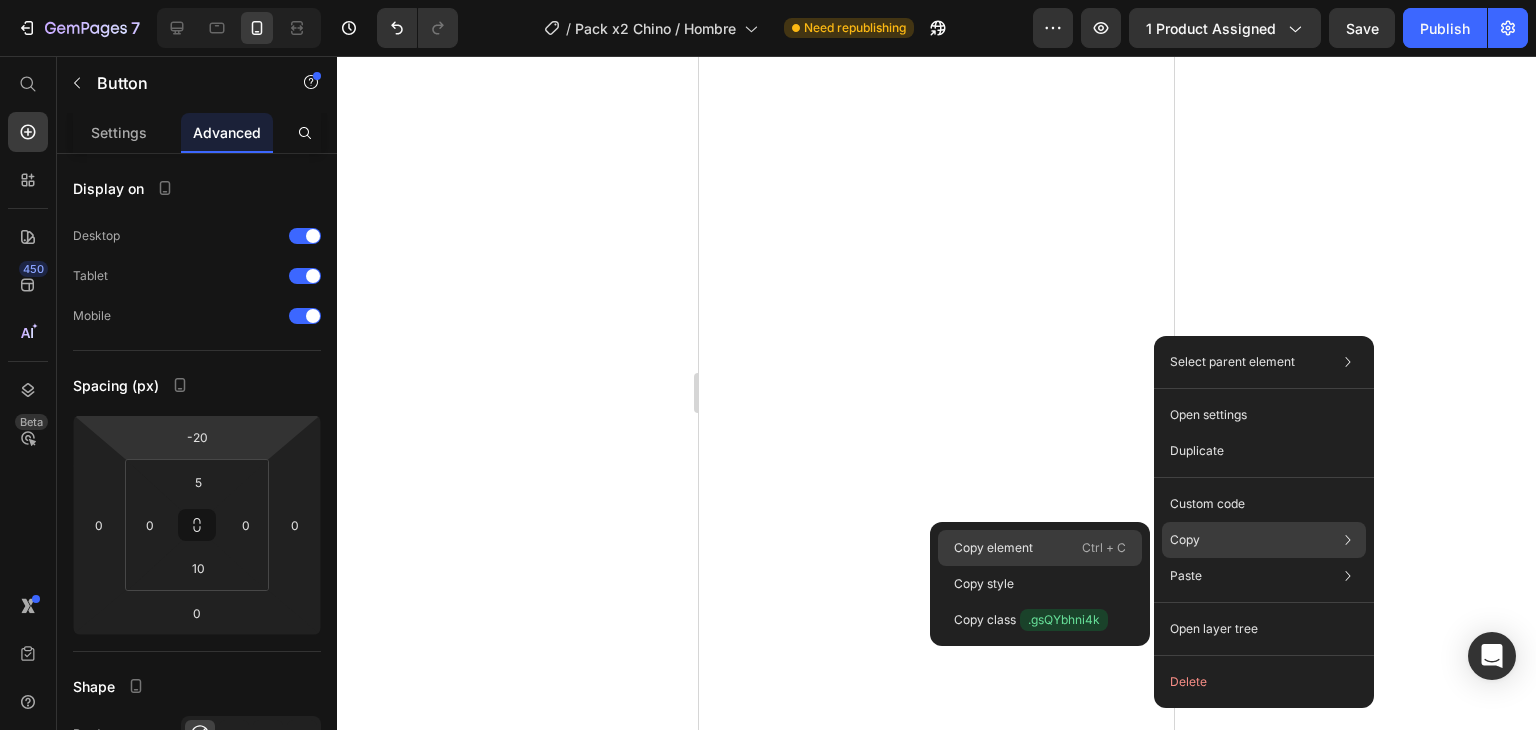 click on "Copy element" at bounding box center (993, 548) 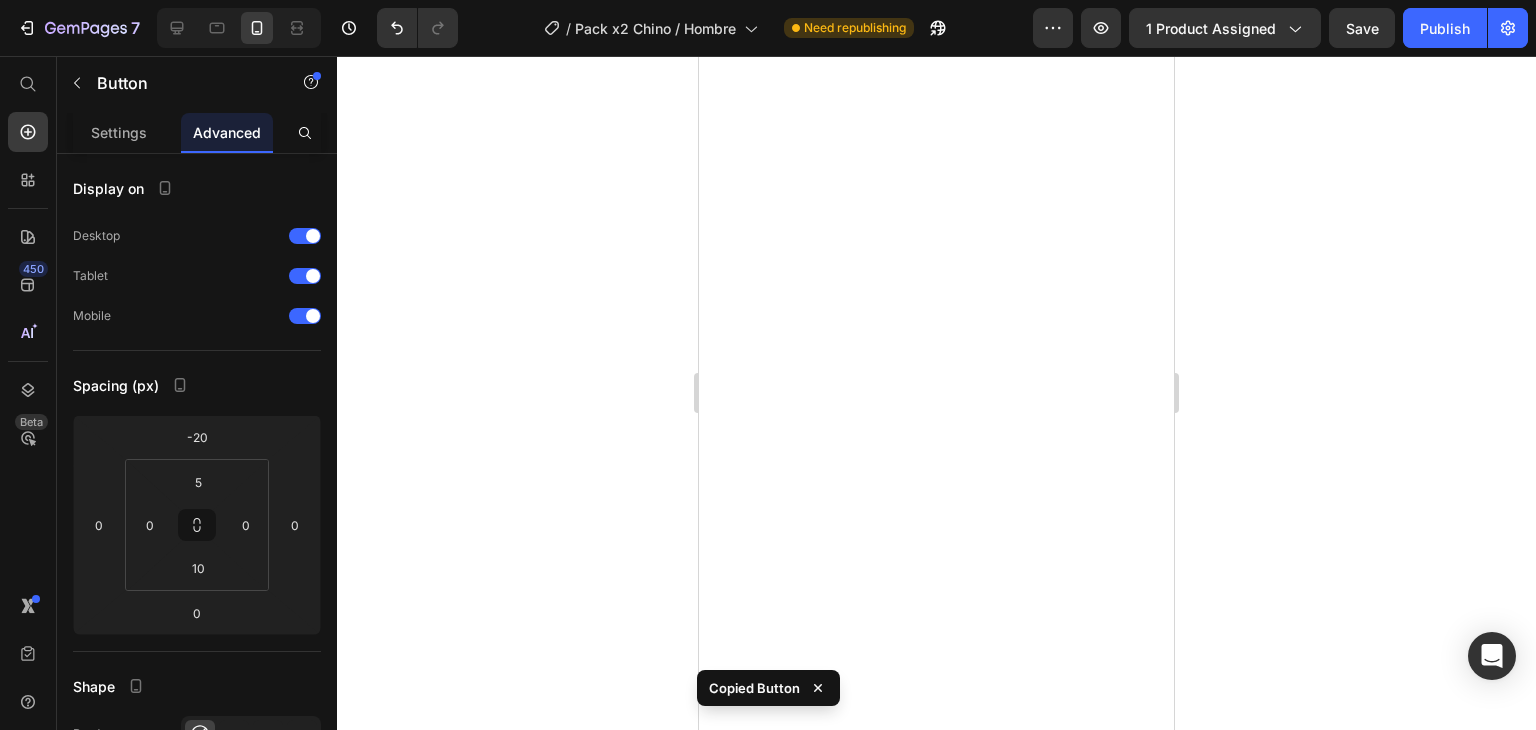 click 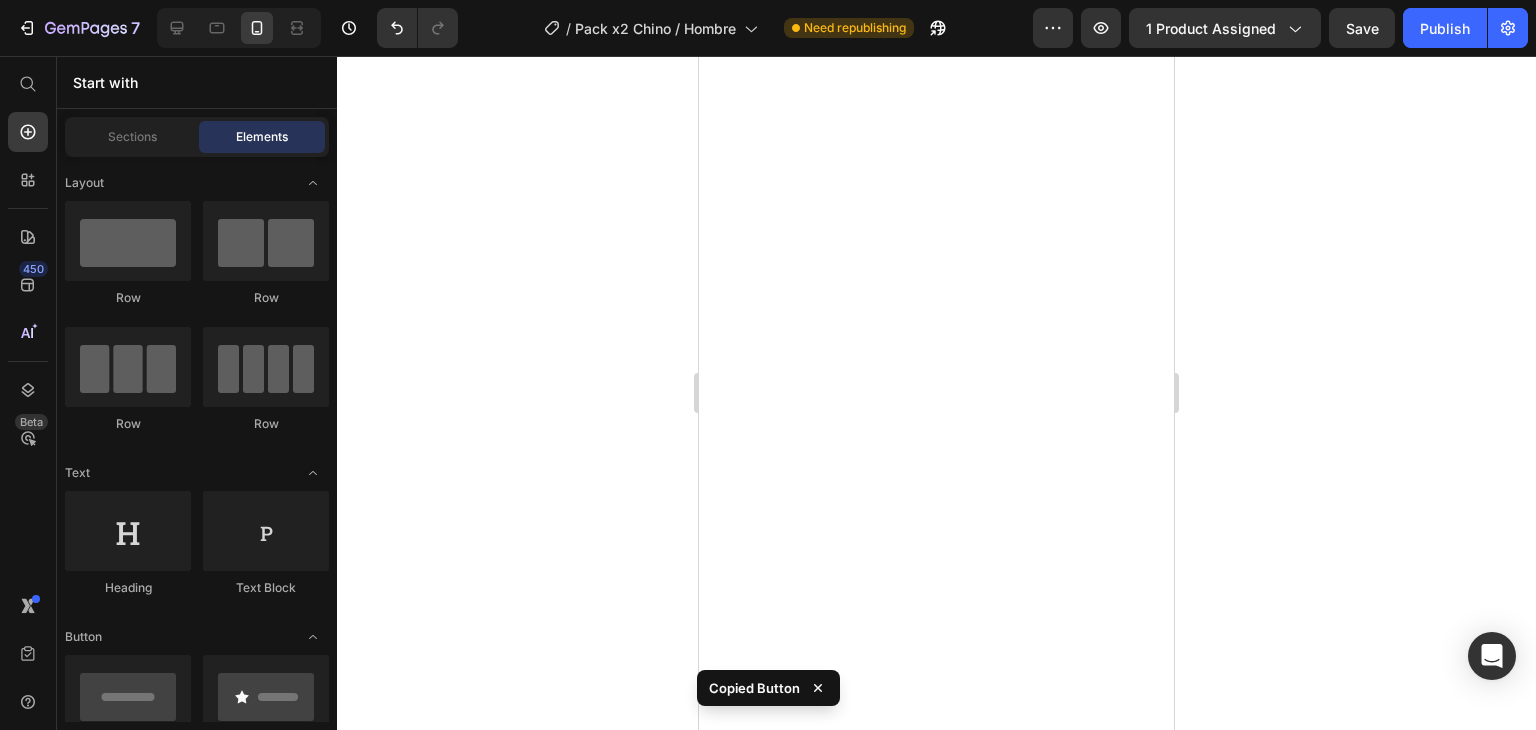 scroll, scrollTop: 3456, scrollLeft: 0, axis: vertical 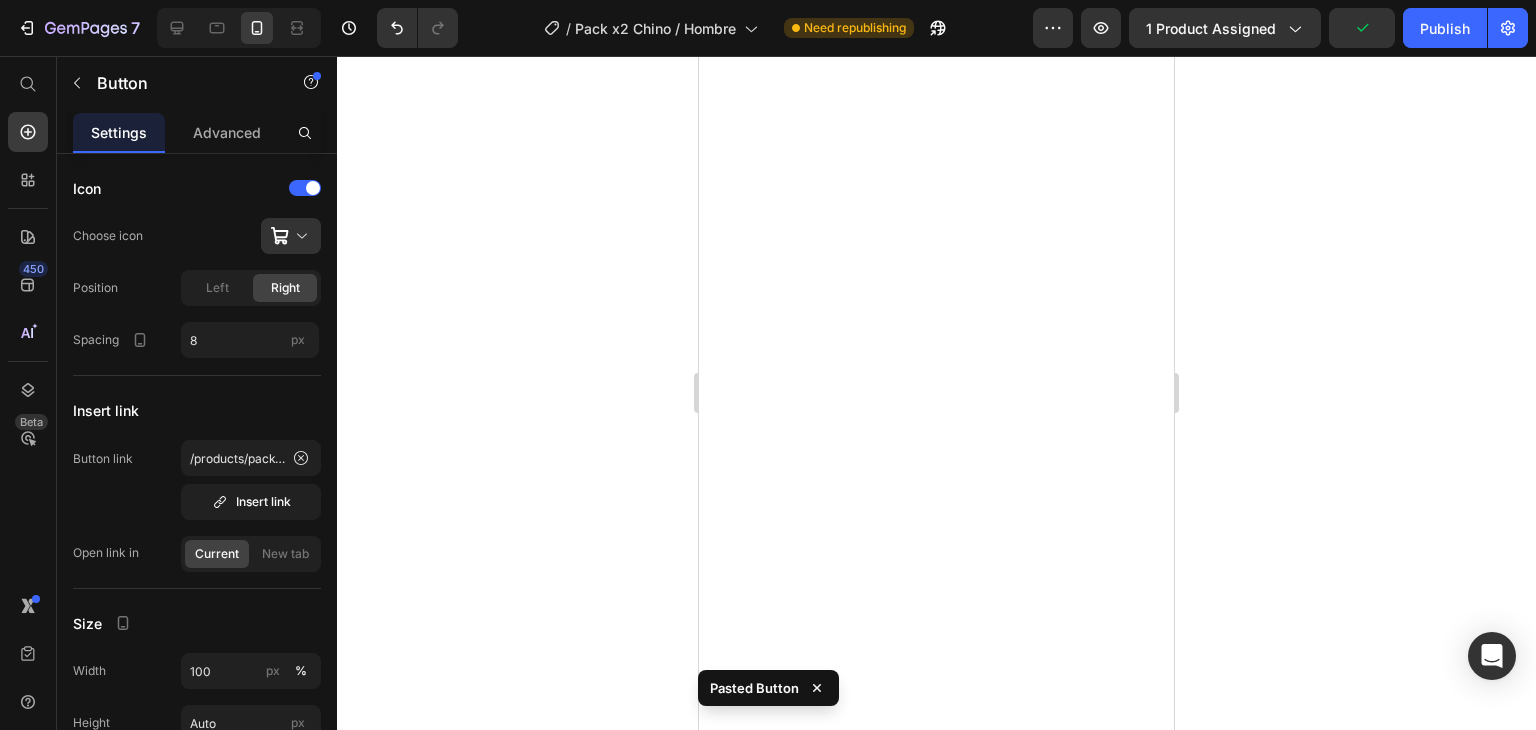 click on "ARMAR PACK Button   0" at bounding box center (936, -3125) 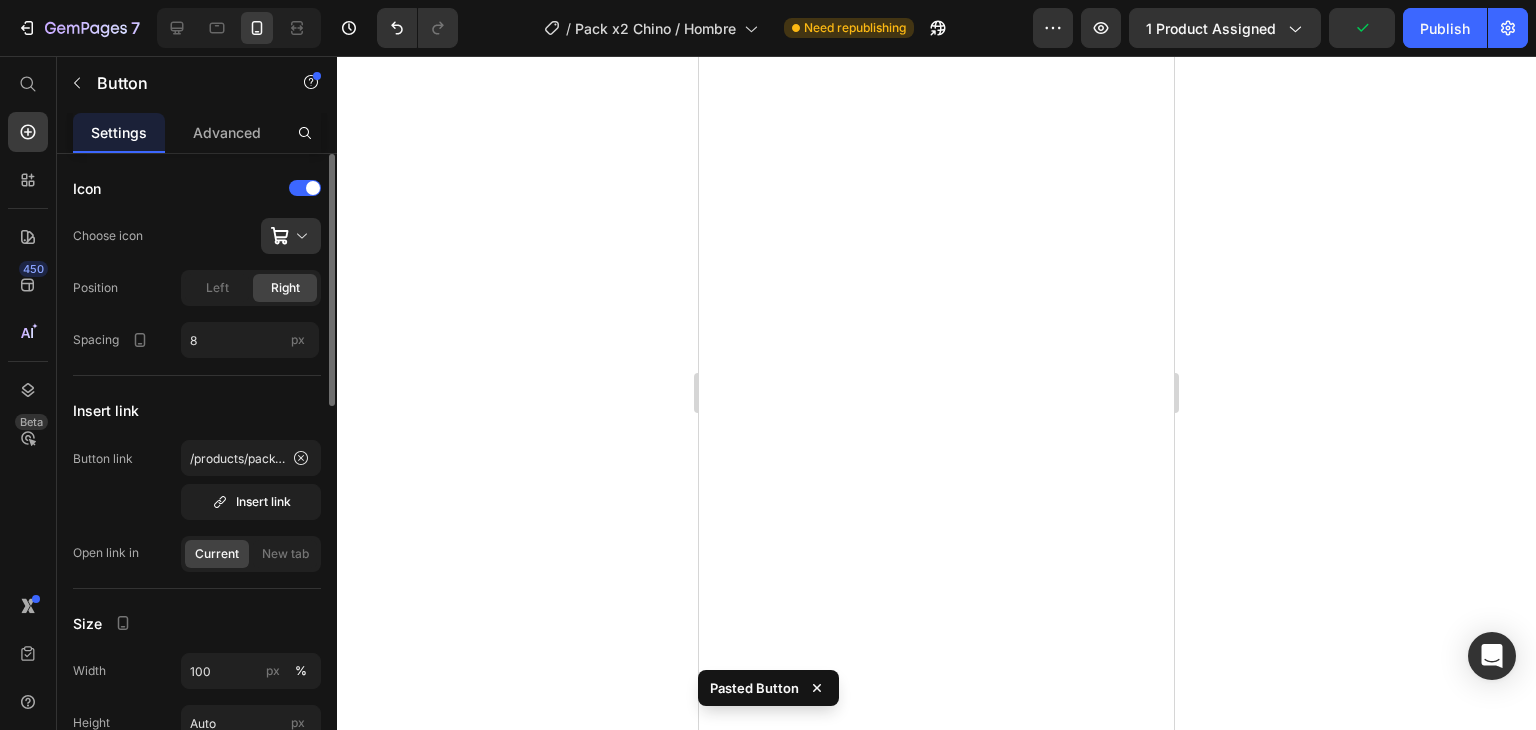 click on "Icon Choose icon
Position Left Right Spacing 8 px Insert link Button link /products/pack-x2-pantalones-hombre  Insert link   Open link in  Current New tab Size Width 100 px % Height Auto px Show more States Normal Hover Background color Text color Border Corner 40 40 40 40 Shadow Text Styles Heading 4* Font sans-serif Size 20 Show more  Delete element" at bounding box center [197, 948] 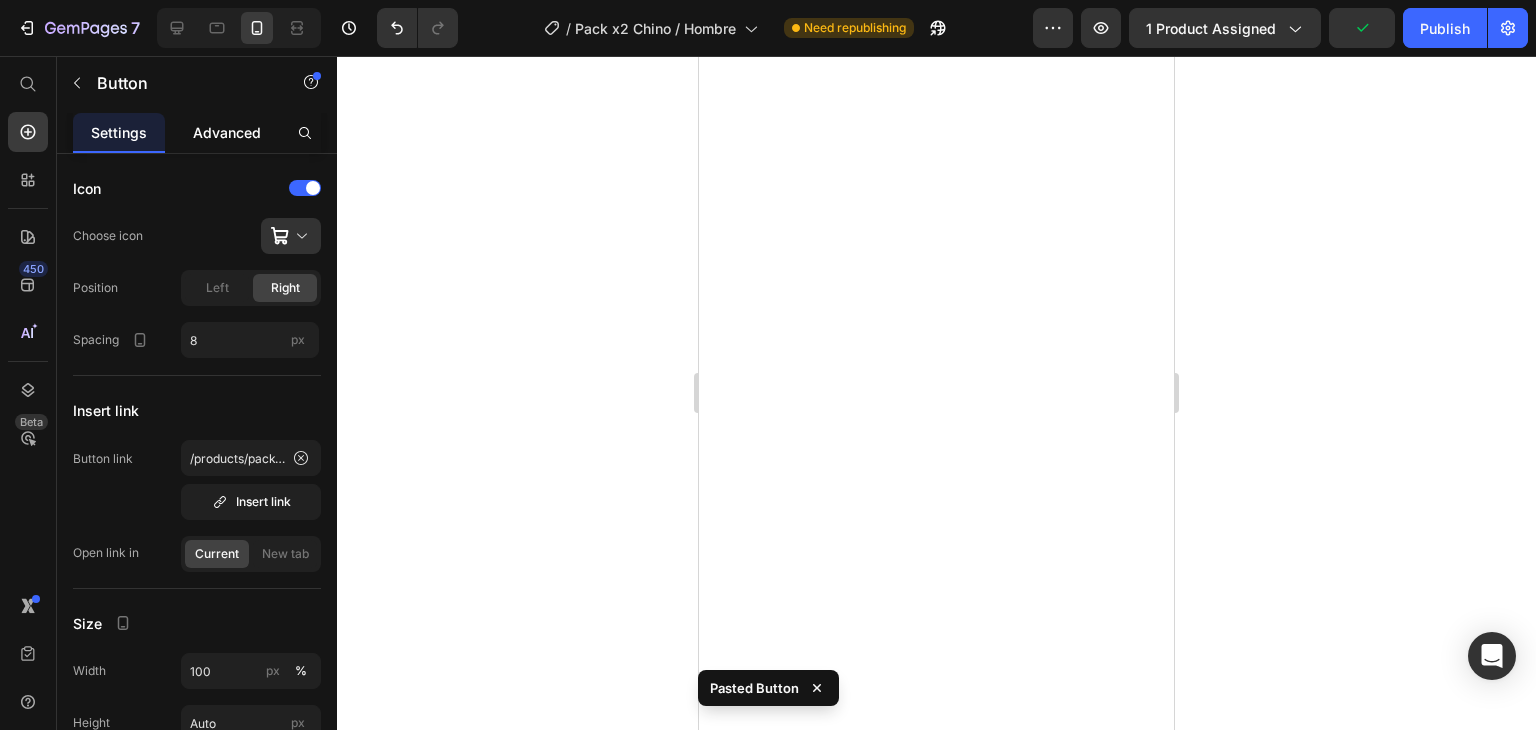 click on "Advanced" at bounding box center [227, 132] 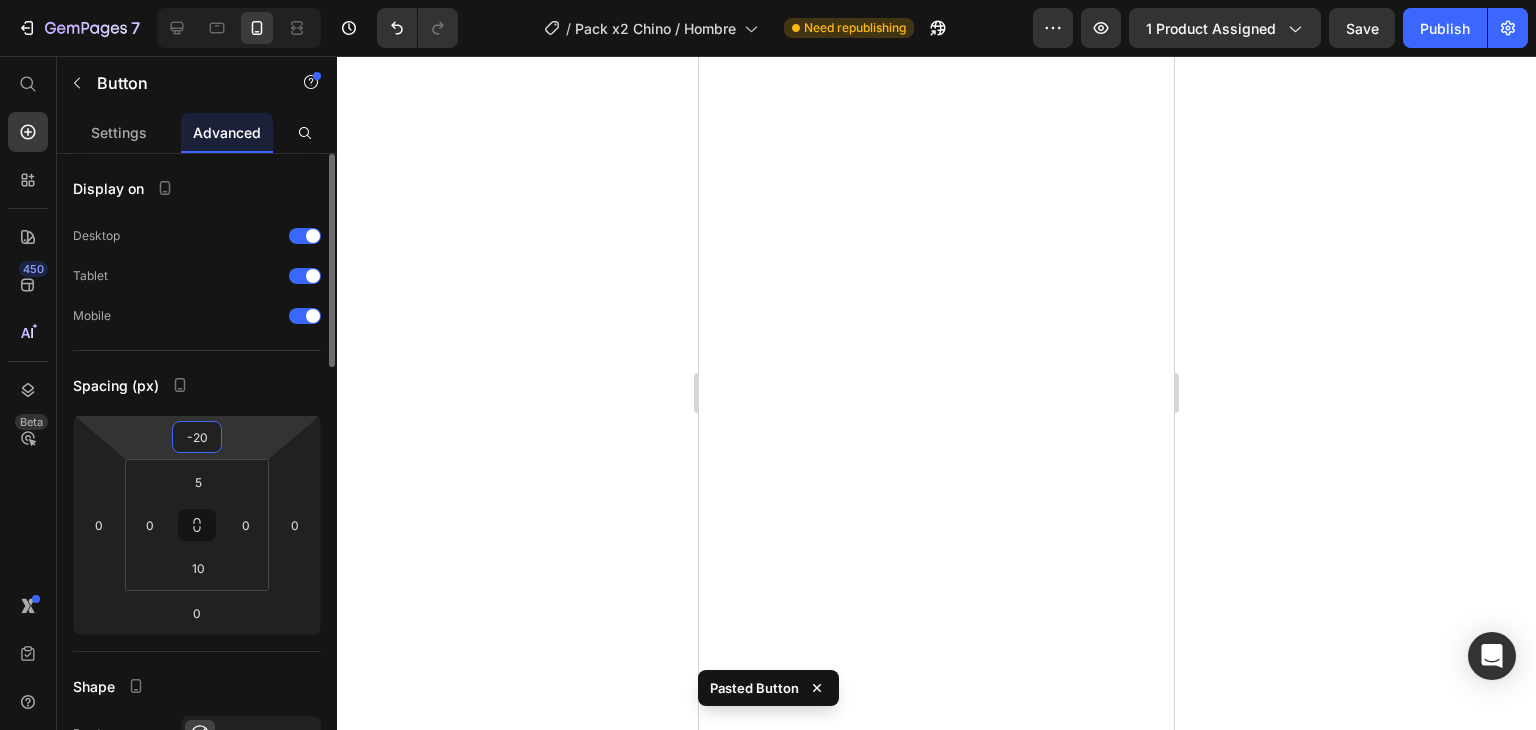 click on "-20" at bounding box center (197, 437) 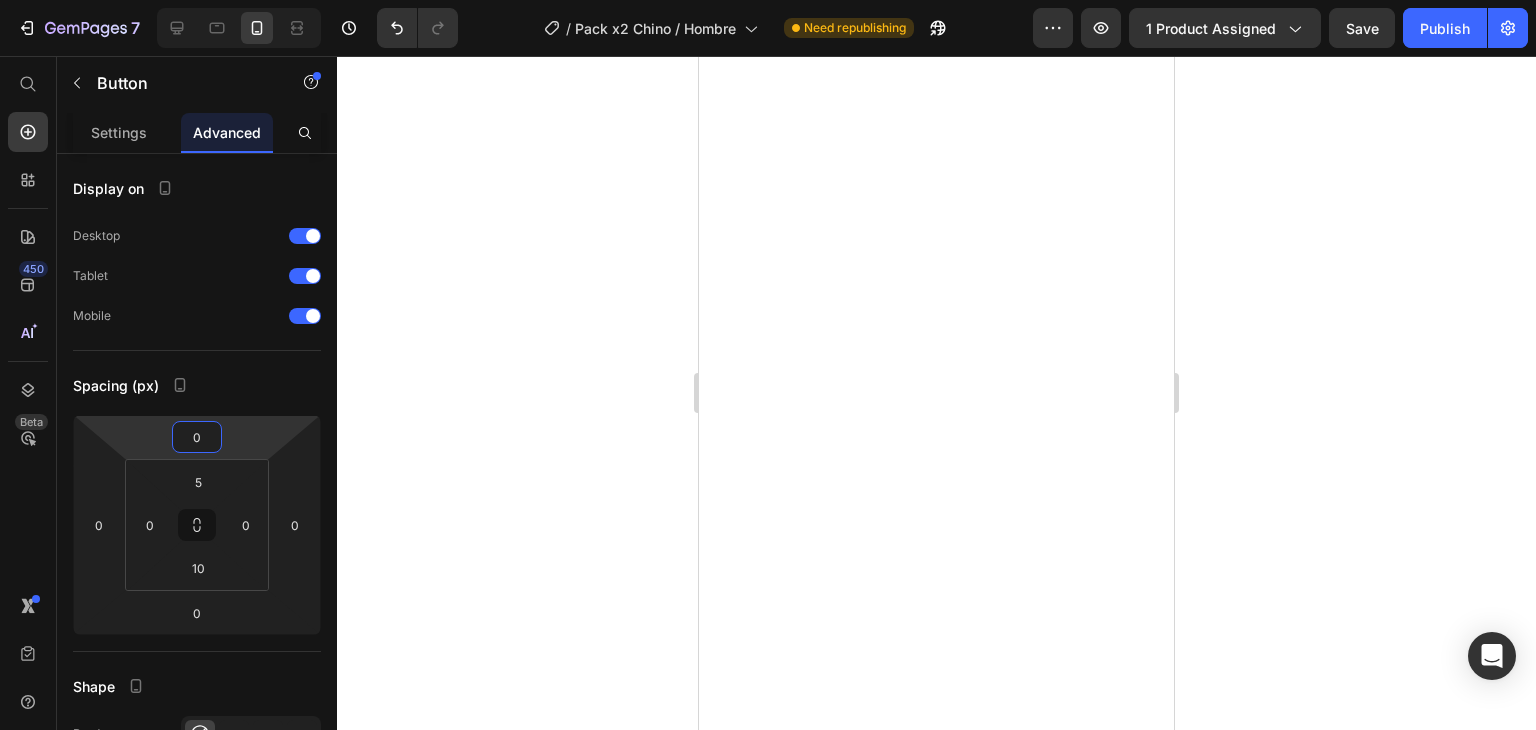 type on "0" 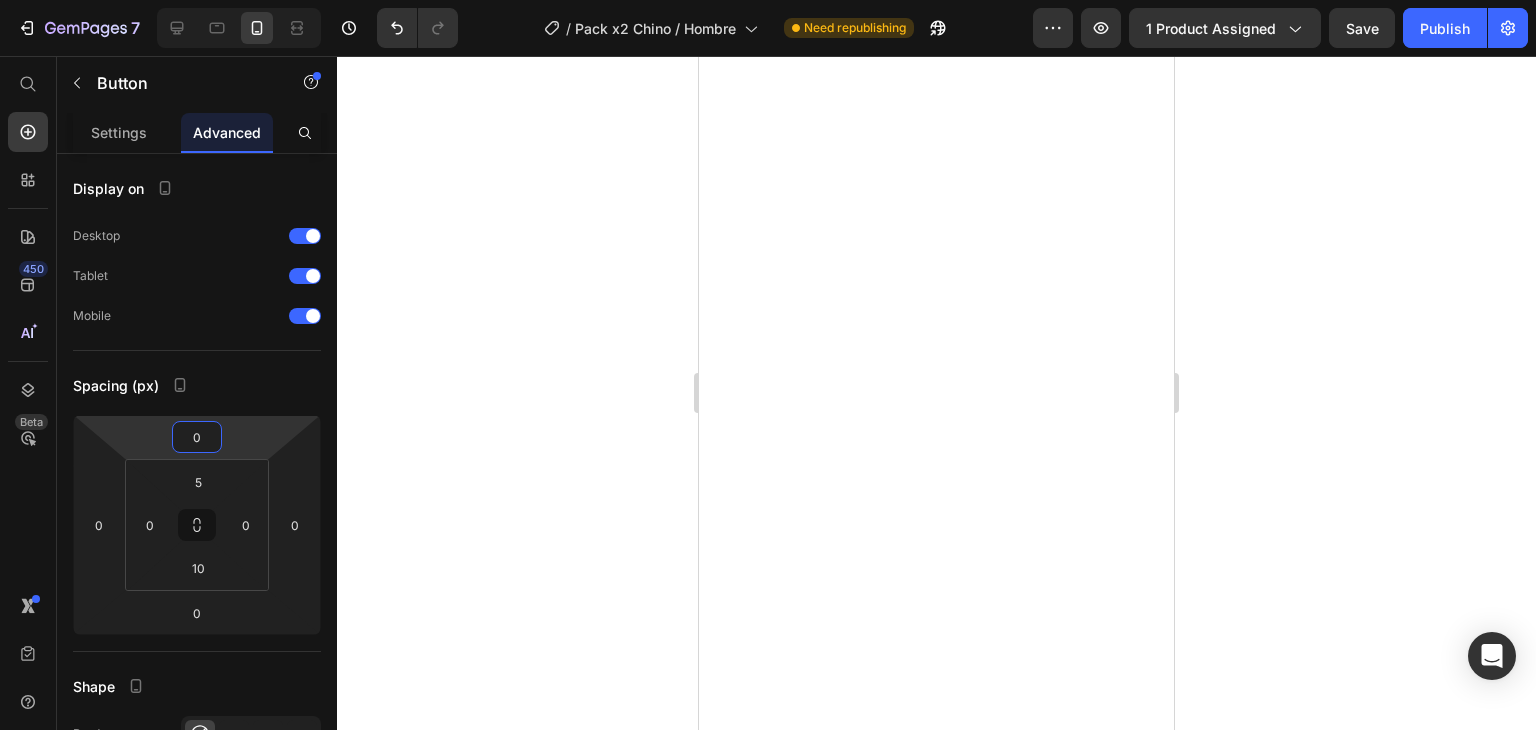 click 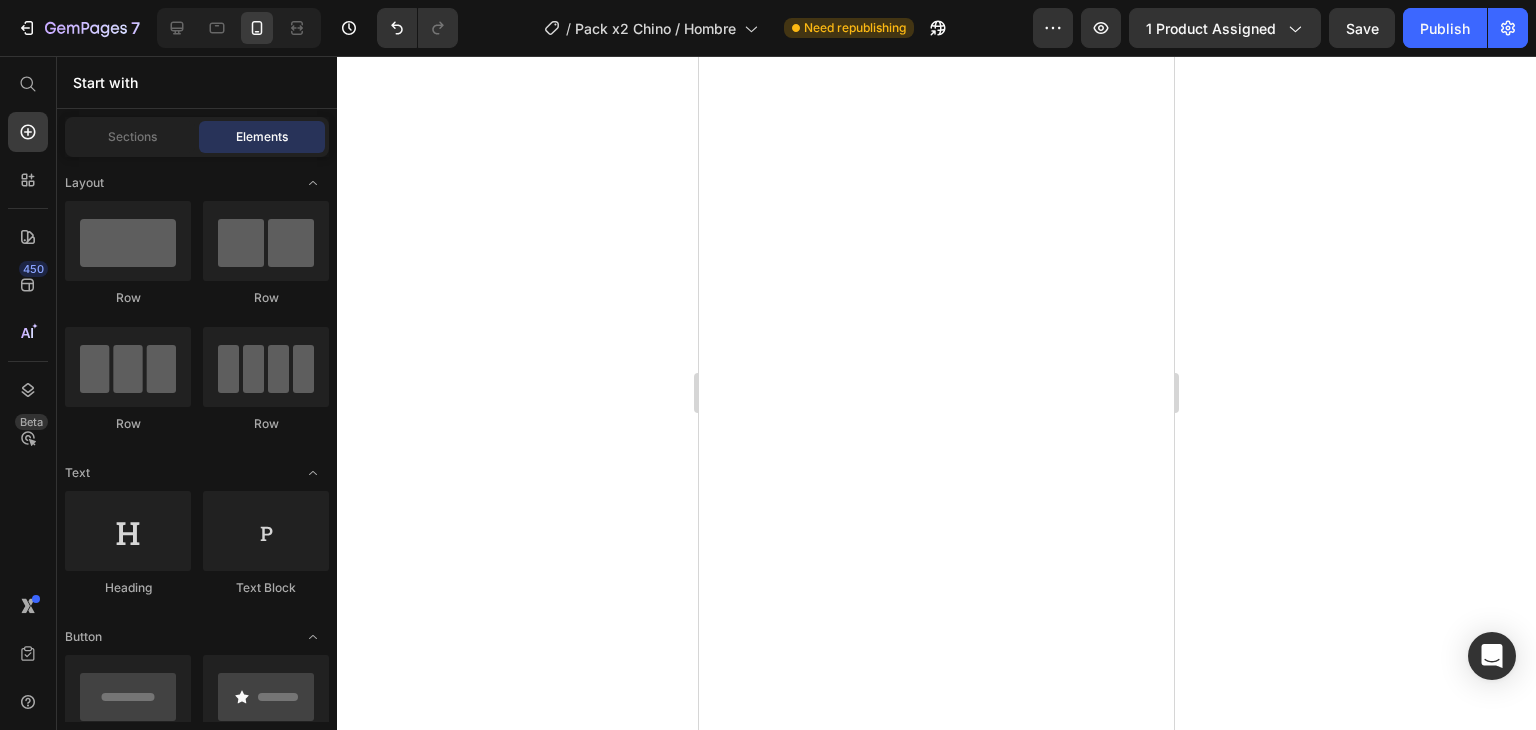 click on "ARMAR PACK" at bounding box center [922, -3107] 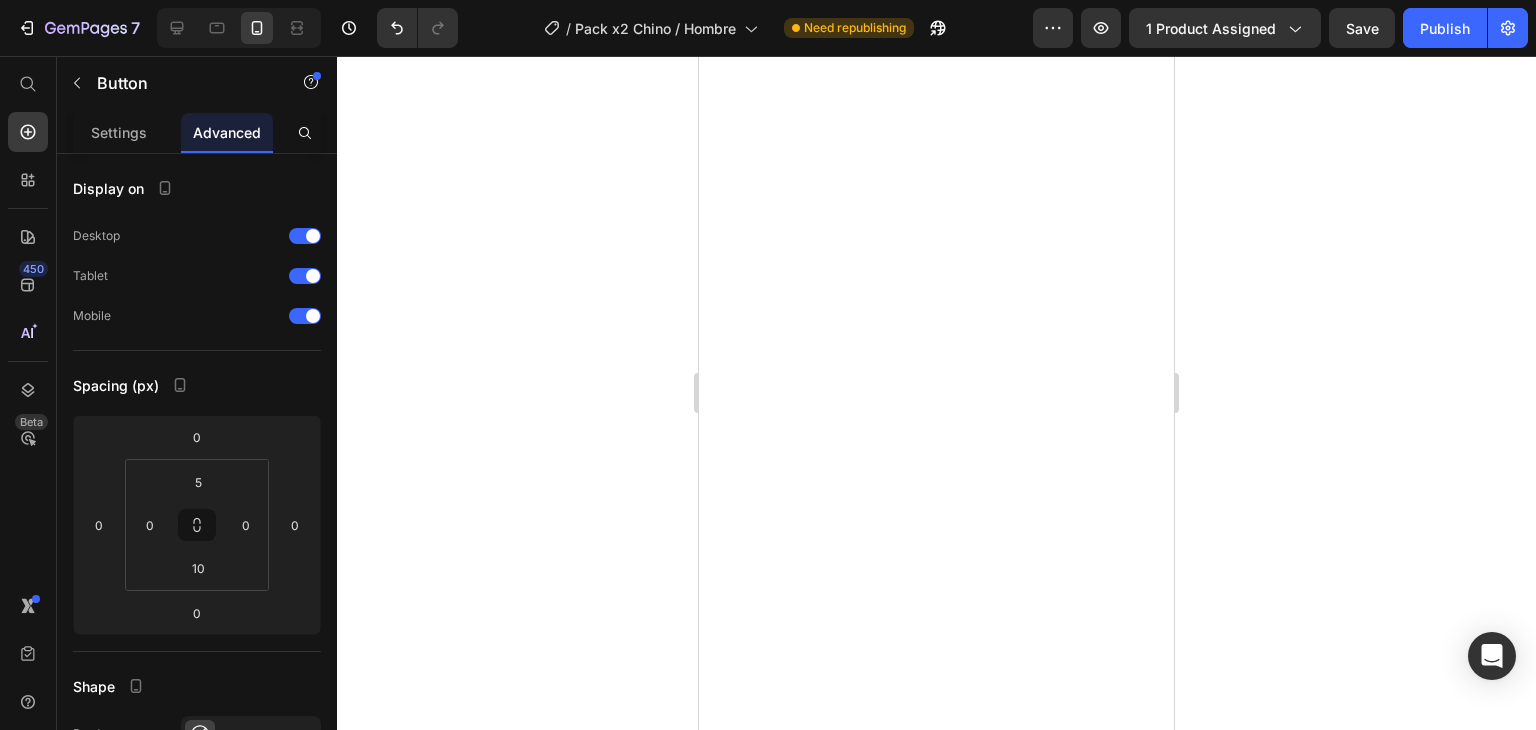 click on "ARMAR PACK" at bounding box center [922, -3107] 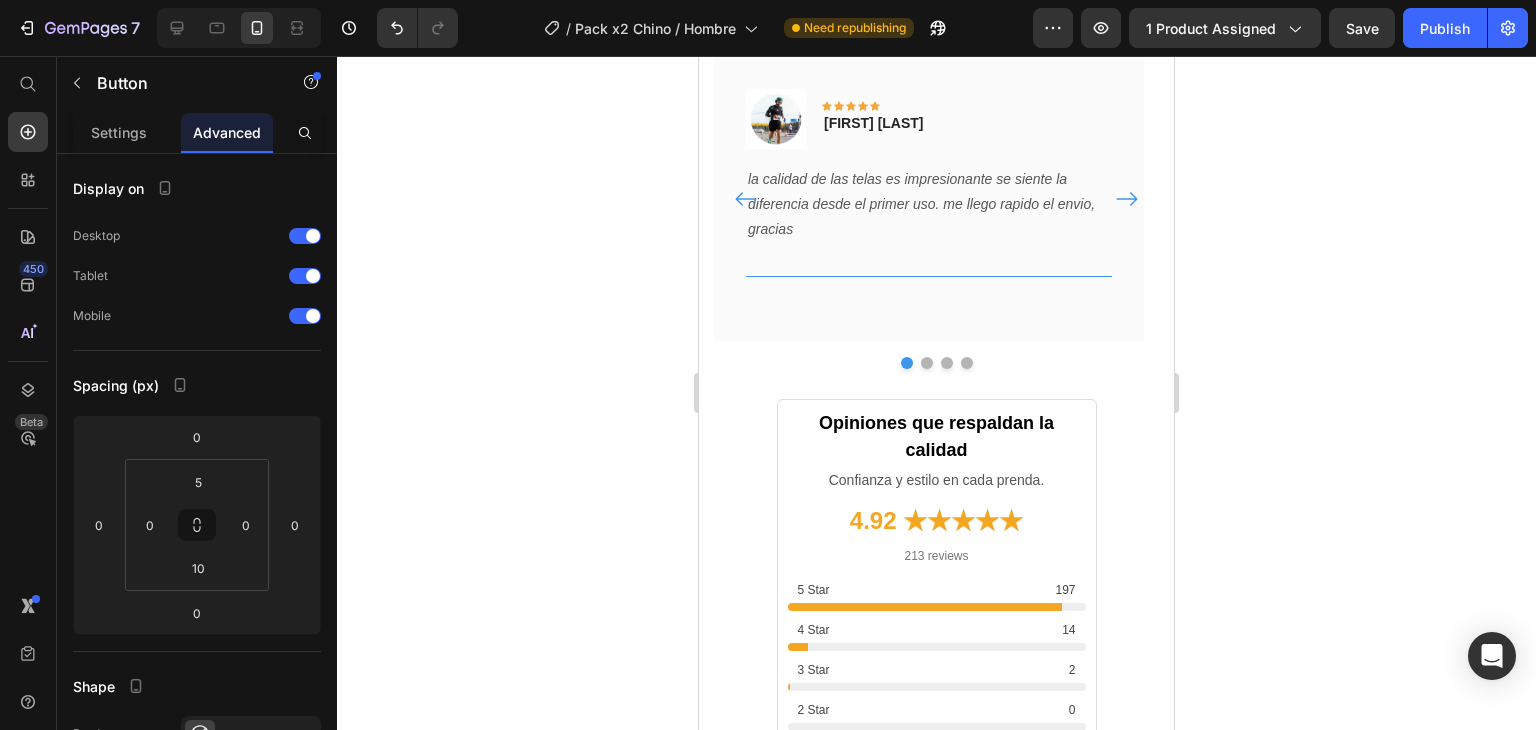 scroll, scrollTop: 5488, scrollLeft: 0, axis: vertical 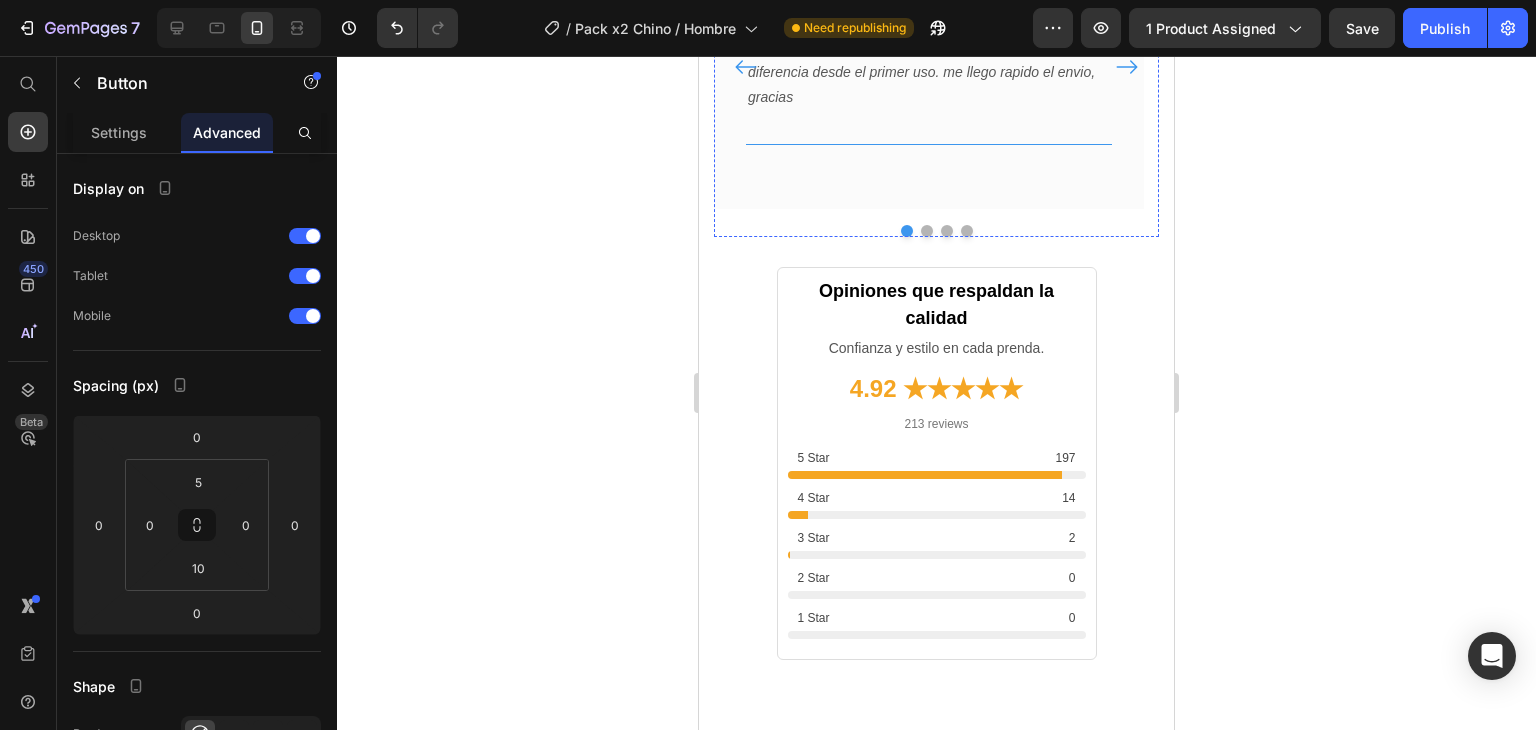 click on "Compra Aquí" at bounding box center [922, -256] 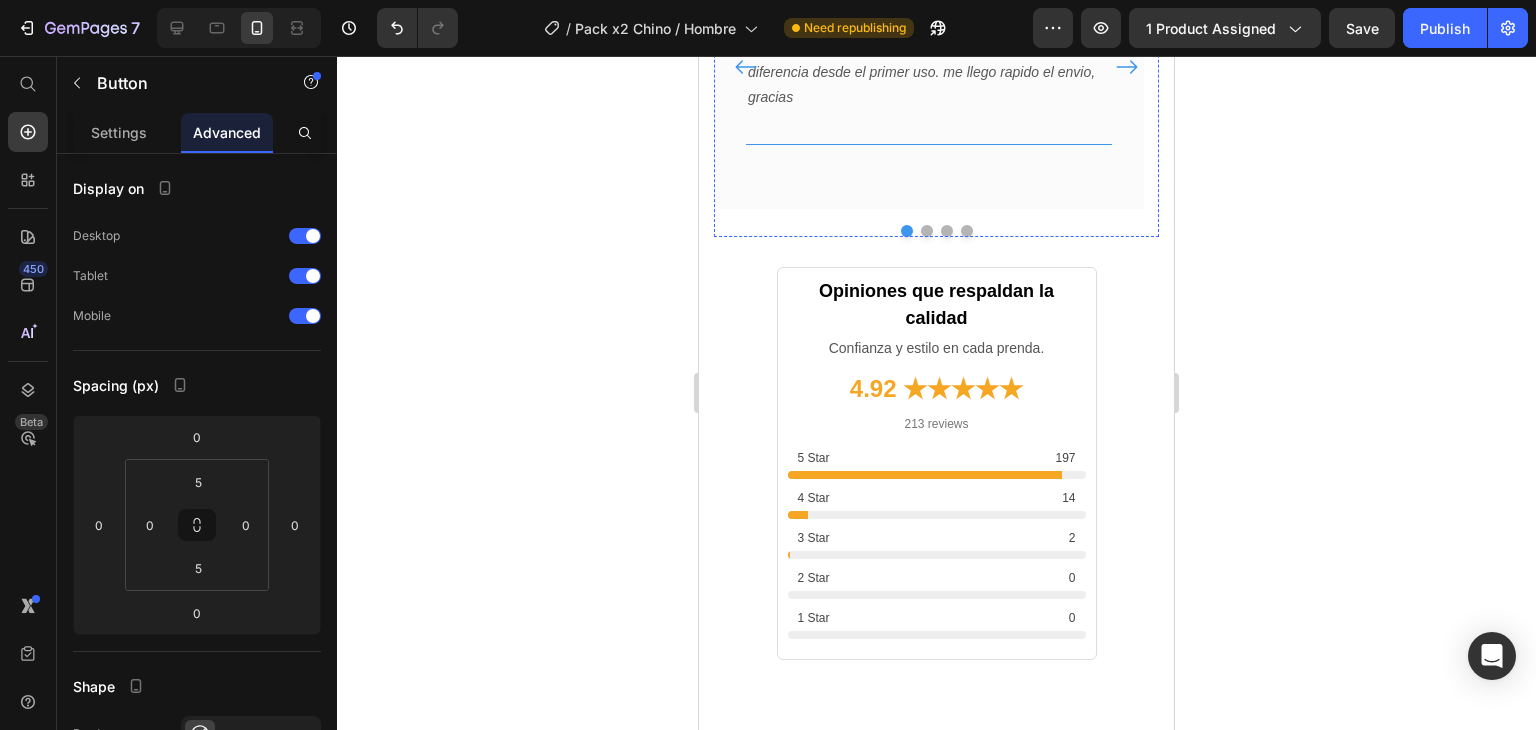 click on "Compra Aquí" at bounding box center (922, -256) 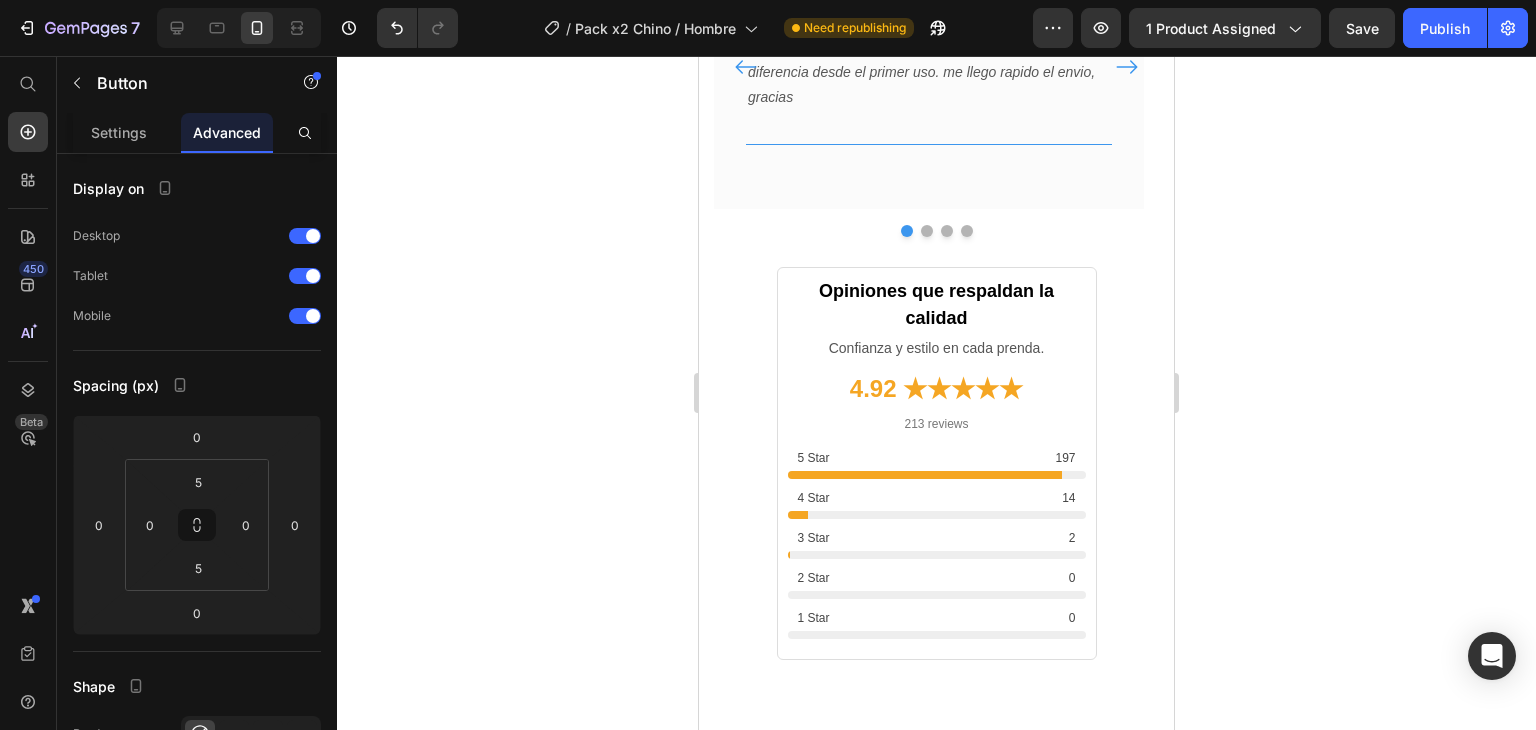 click on "Compra Aquí" at bounding box center [922, -256] 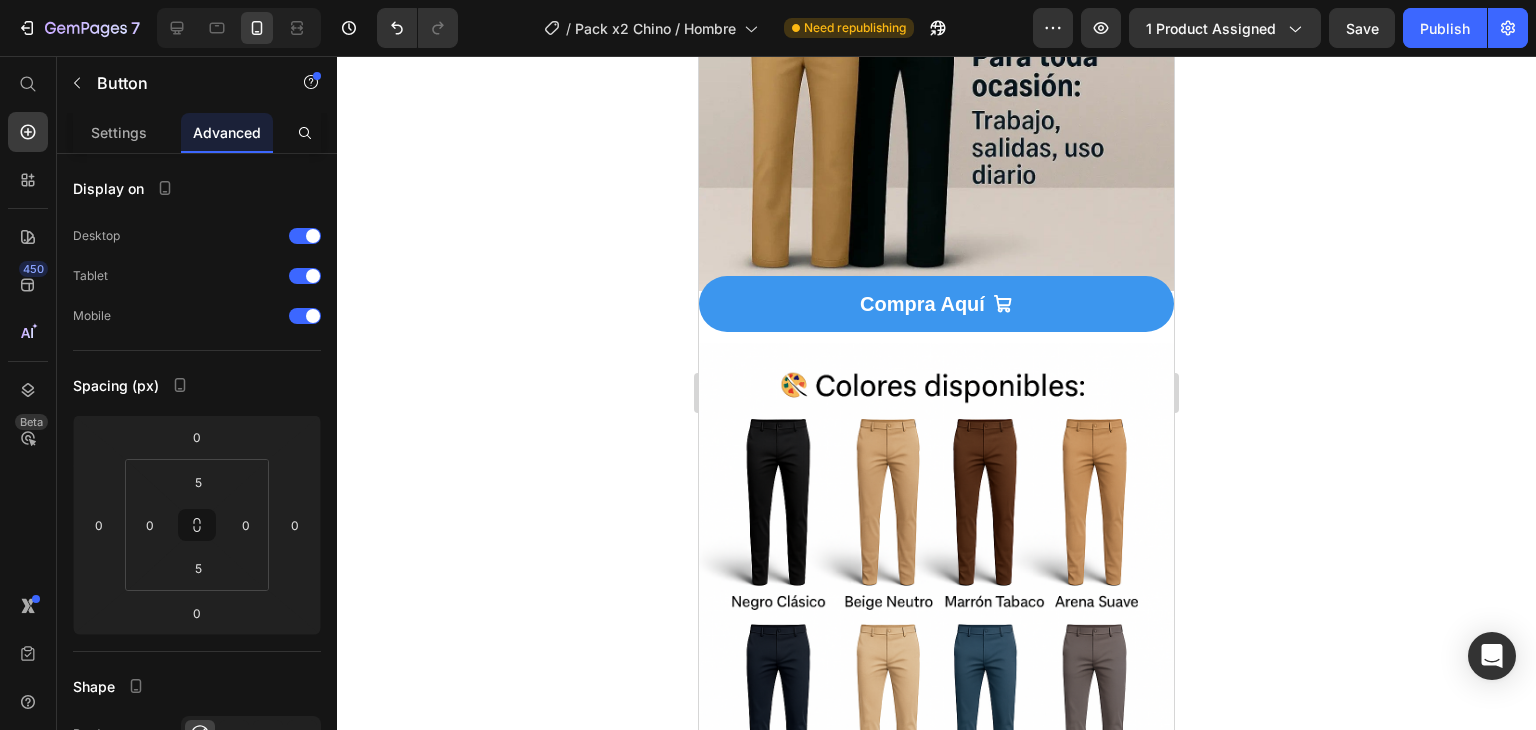 scroll, scrollTop: 1044, scrollLeft: 0, axis: vertical 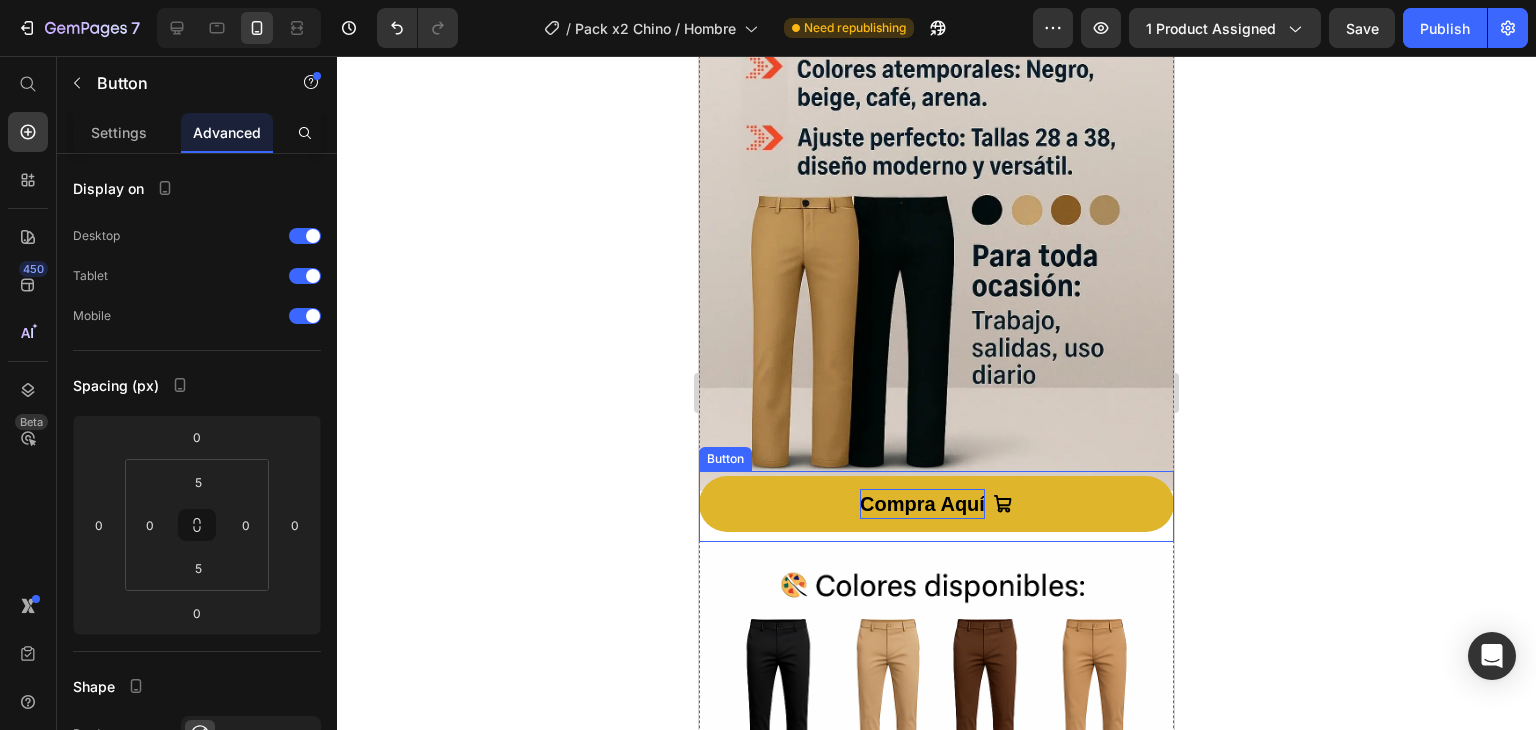 click on "Compra Aquí" at bounding box center [922, 504] 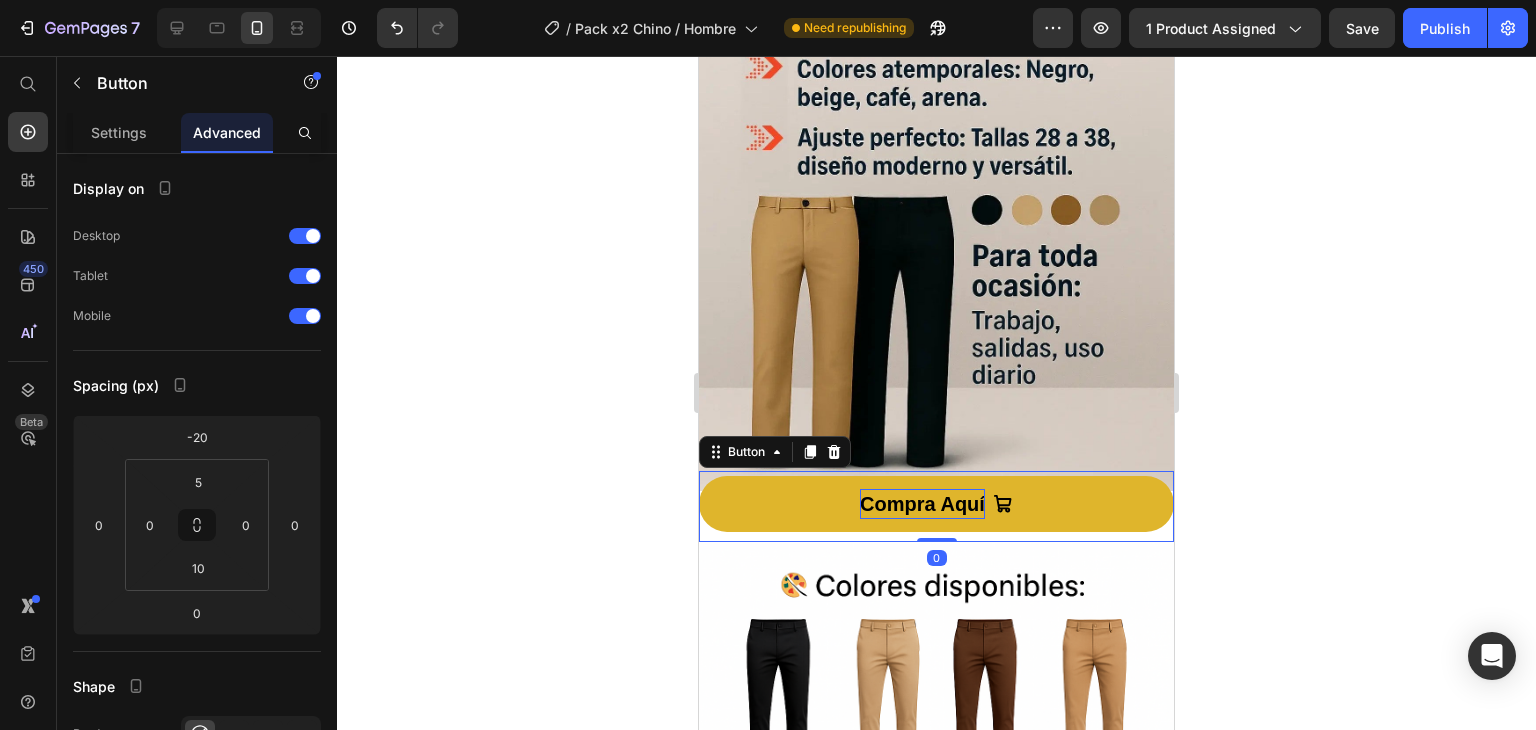 click on "Compra Aquí" at bounding box center [922, 504] 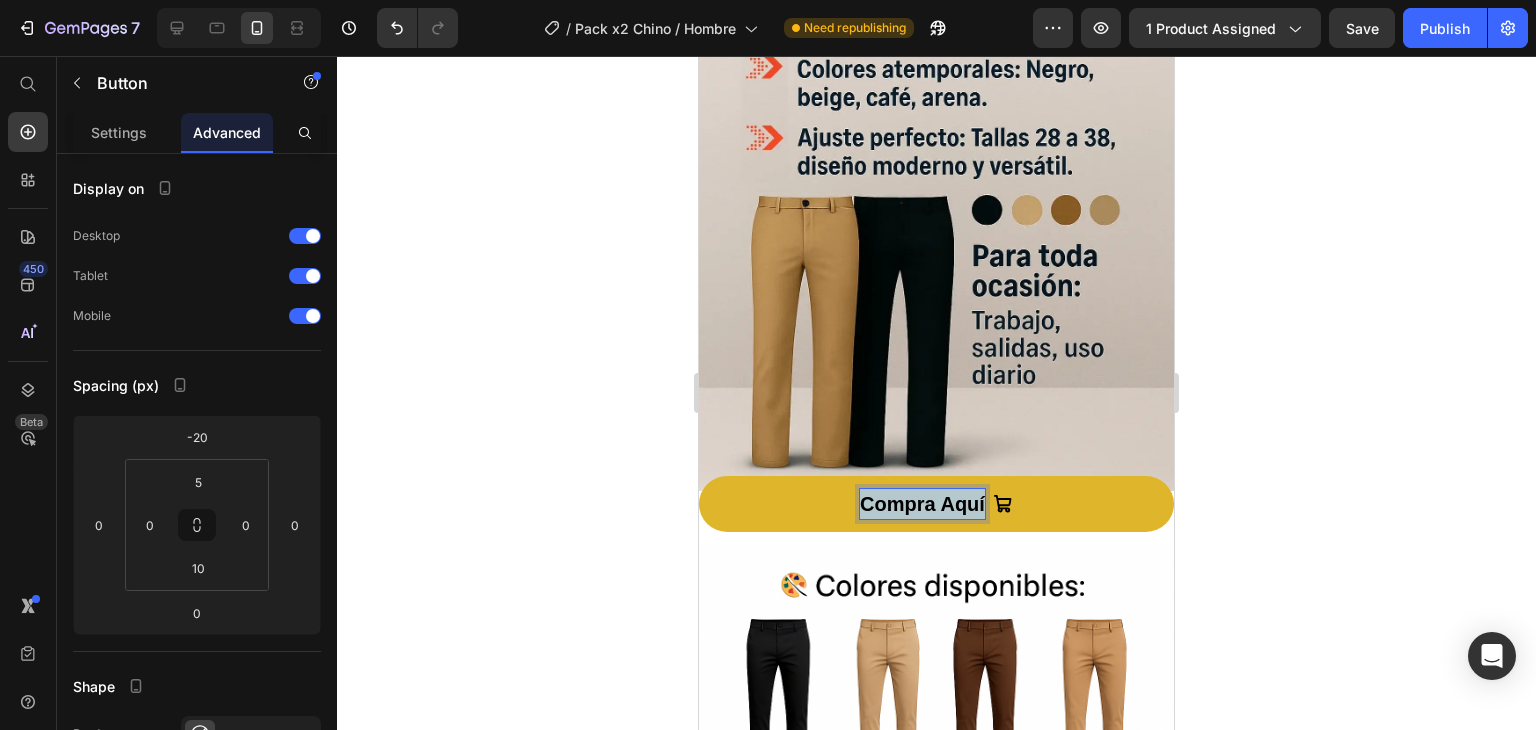 copy on "Compra Aquí" 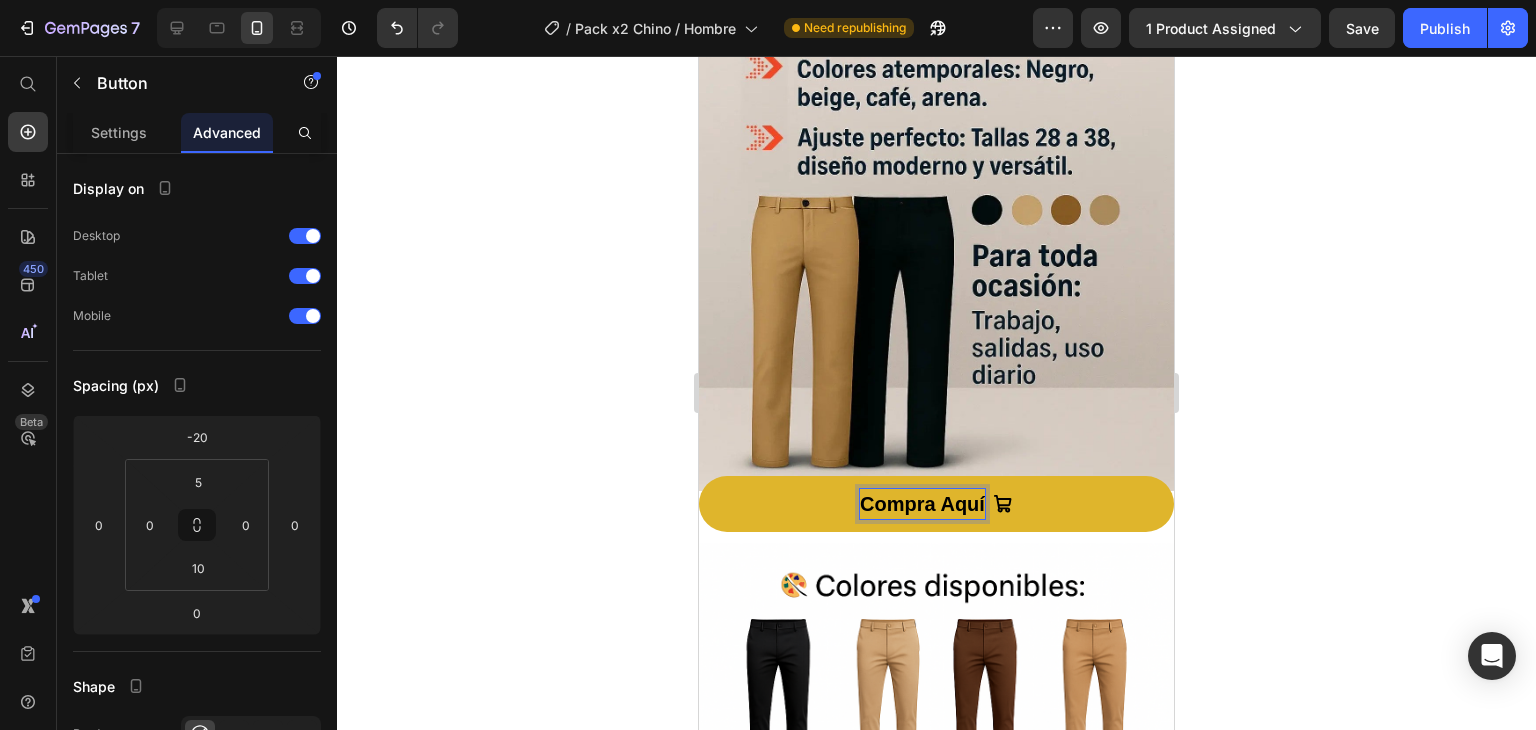 click on "Compra Aquí" at bounding box center [922, 504] 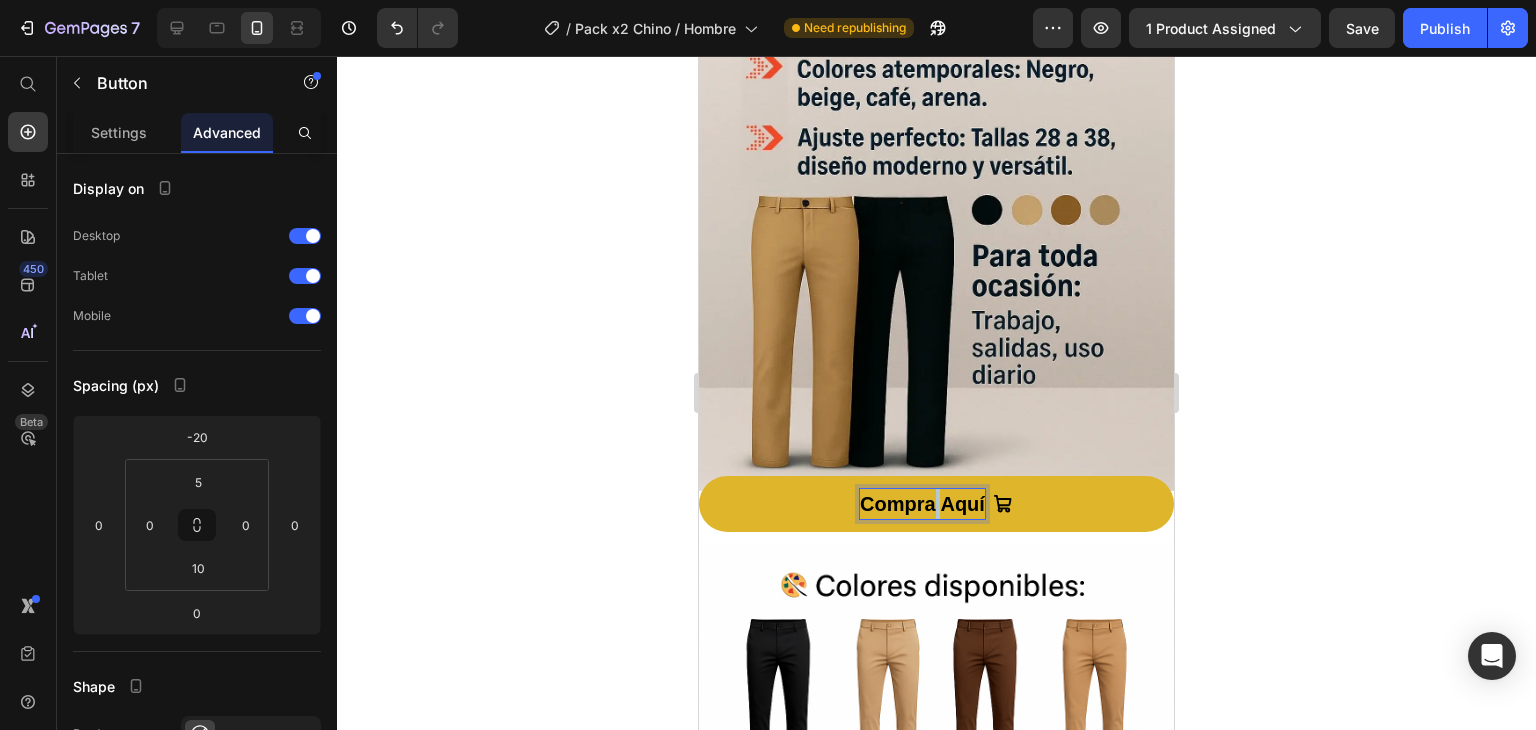 click on "Compra Aquí" at bounding box center (922, 504) 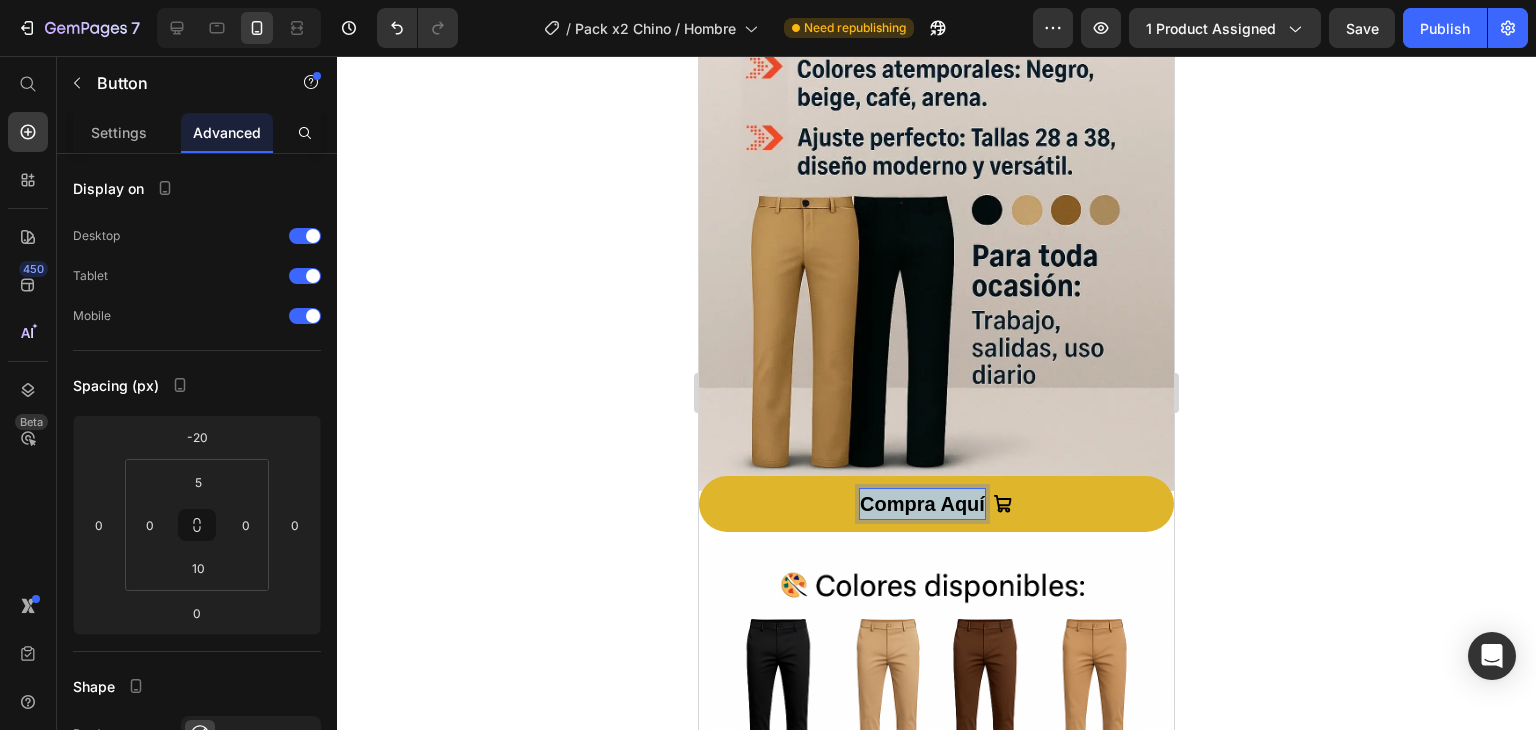 click on "Compra Aquí" at bounding box center (922, 504) 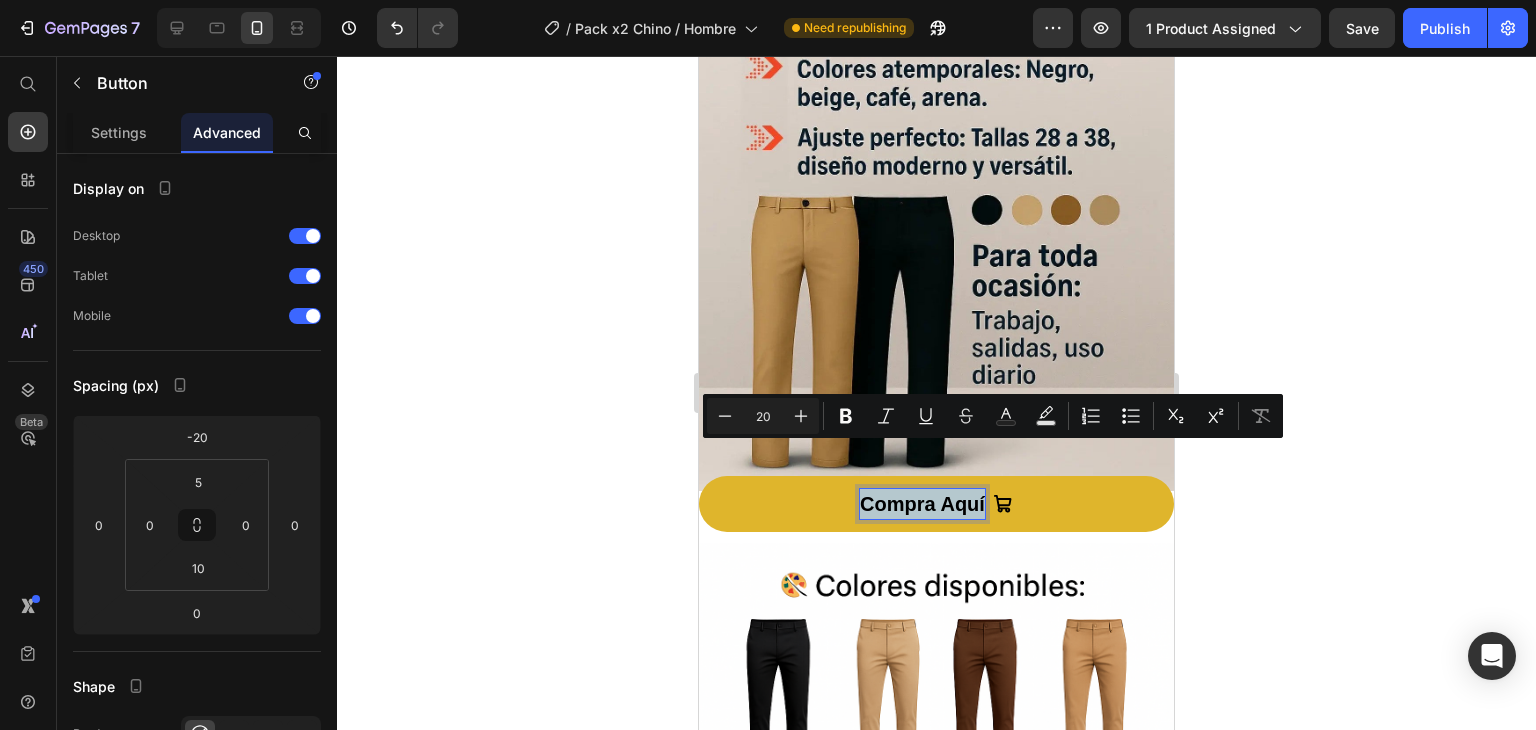click on "Compra Aquí" at bounding box center [922, 504] 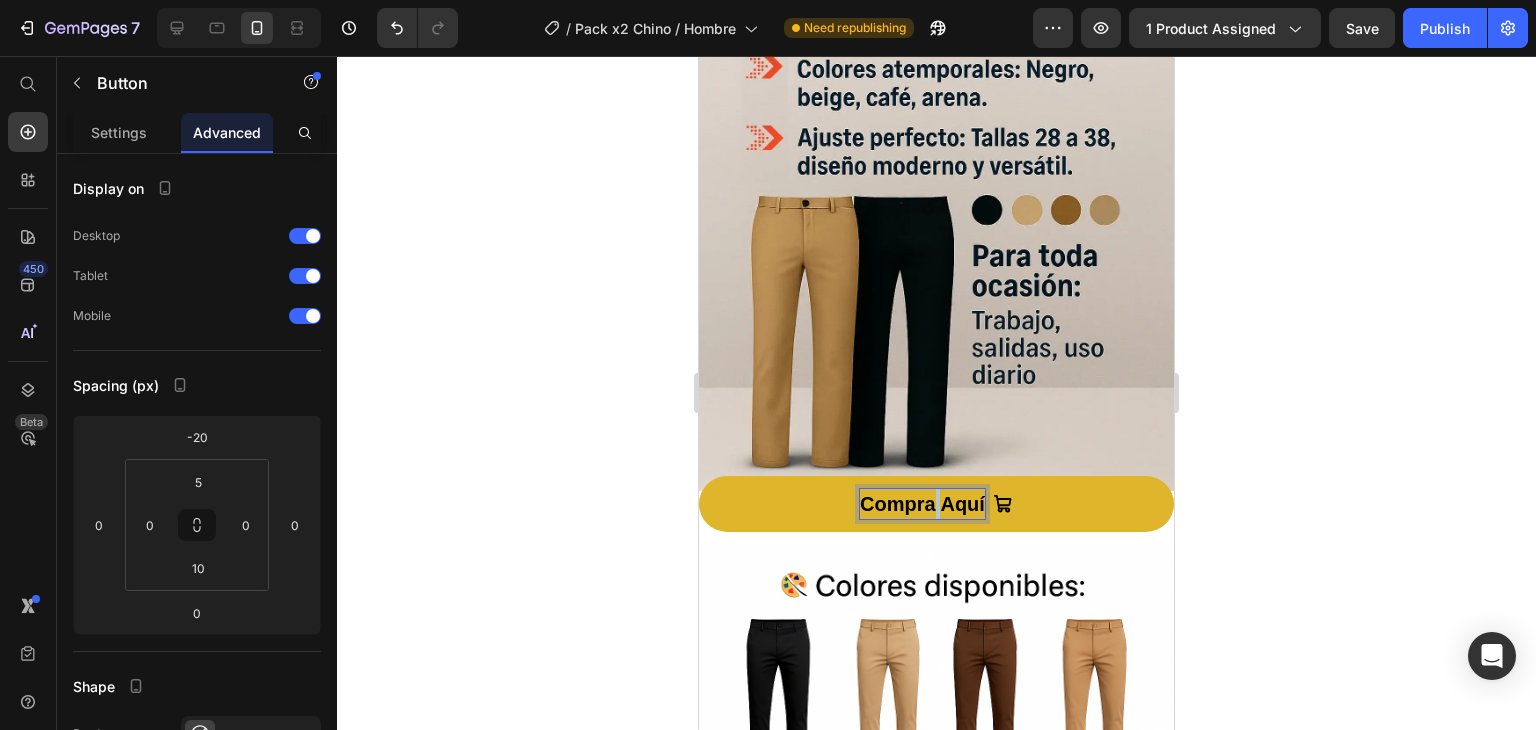 click on "Compra Aquí" at bounding box center (922, 504) 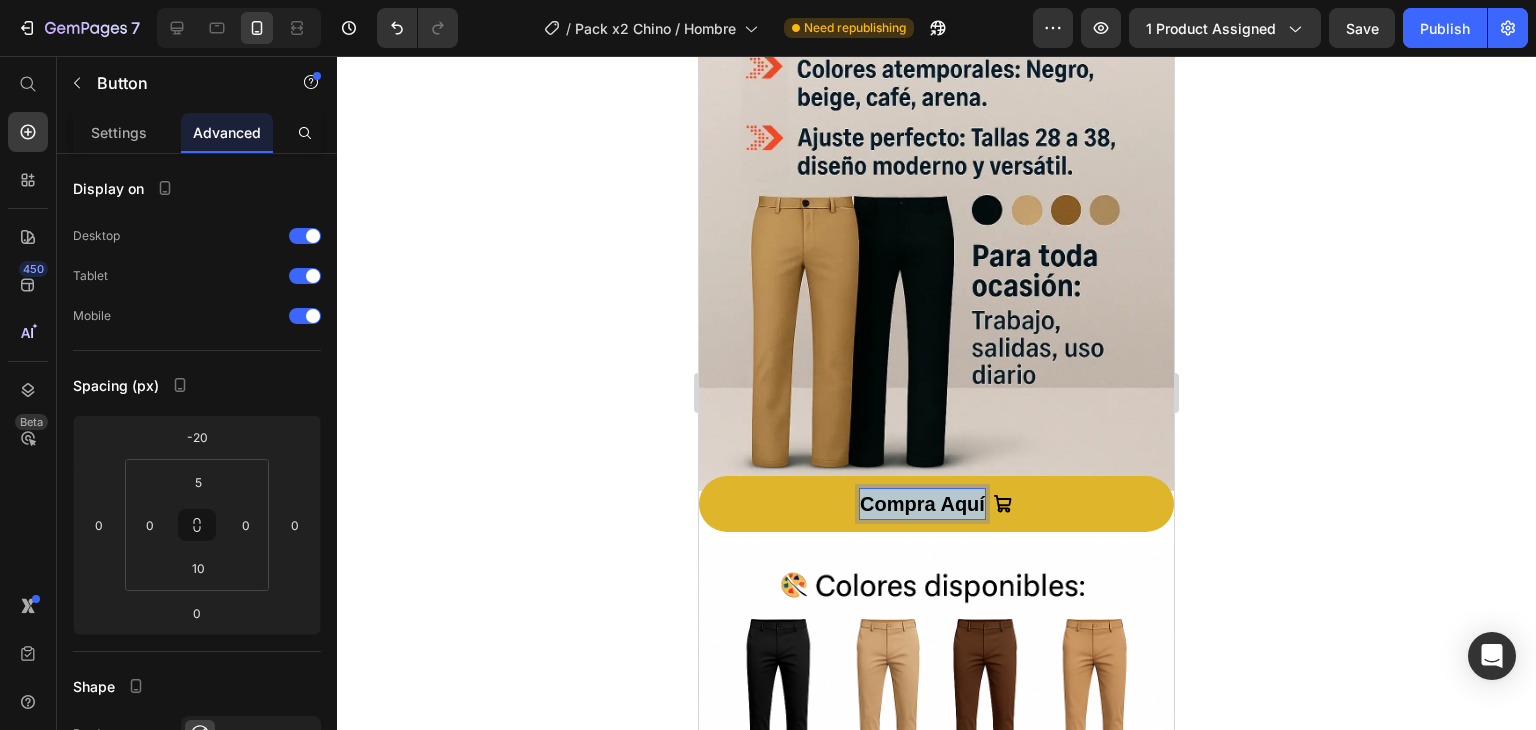 click on "Compra Aquí" at bounding box center (922, 504) 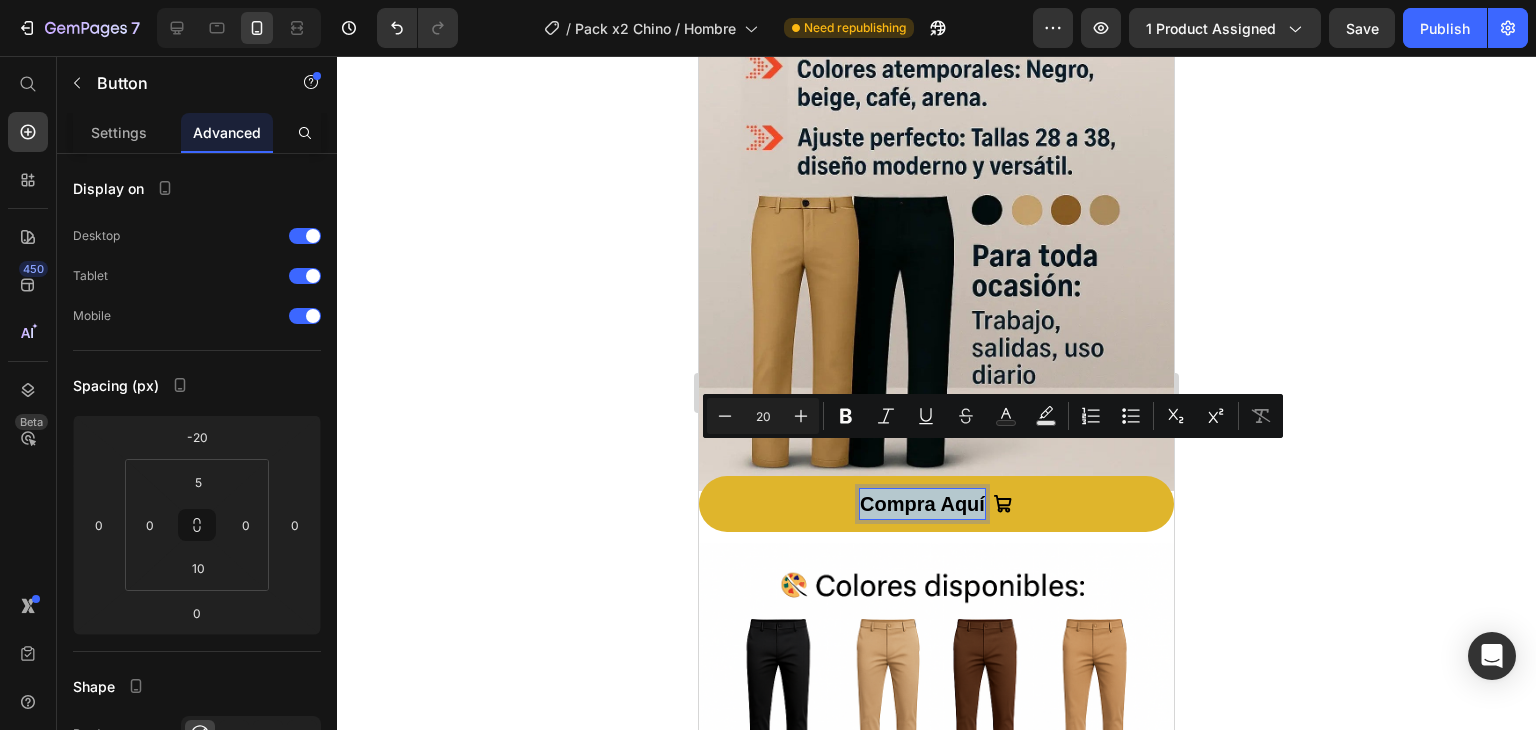 click on "Compra Aquí" at bounding box center [922, 504] 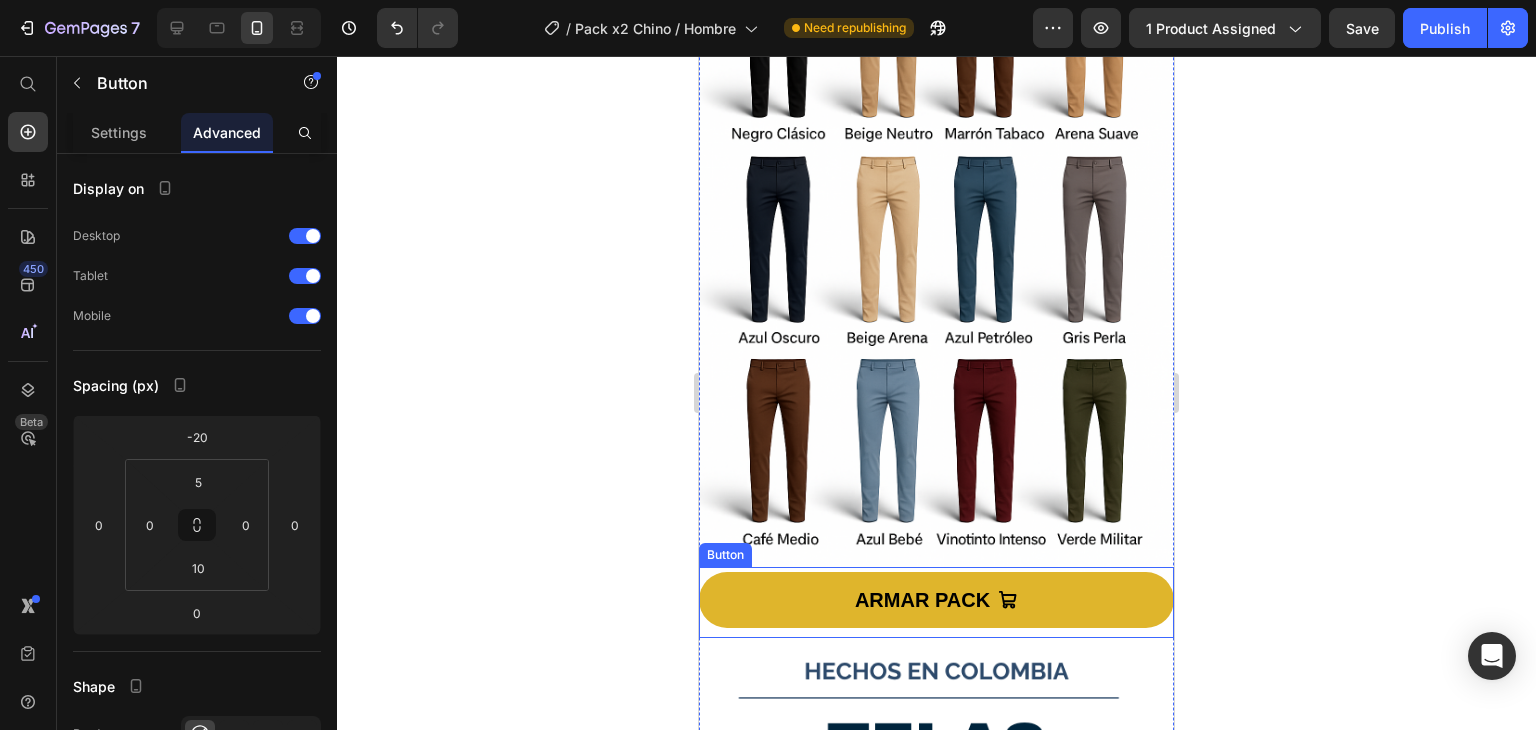 scroll, scrollTop: 1744, scrollLeft: 0, axis: vertical 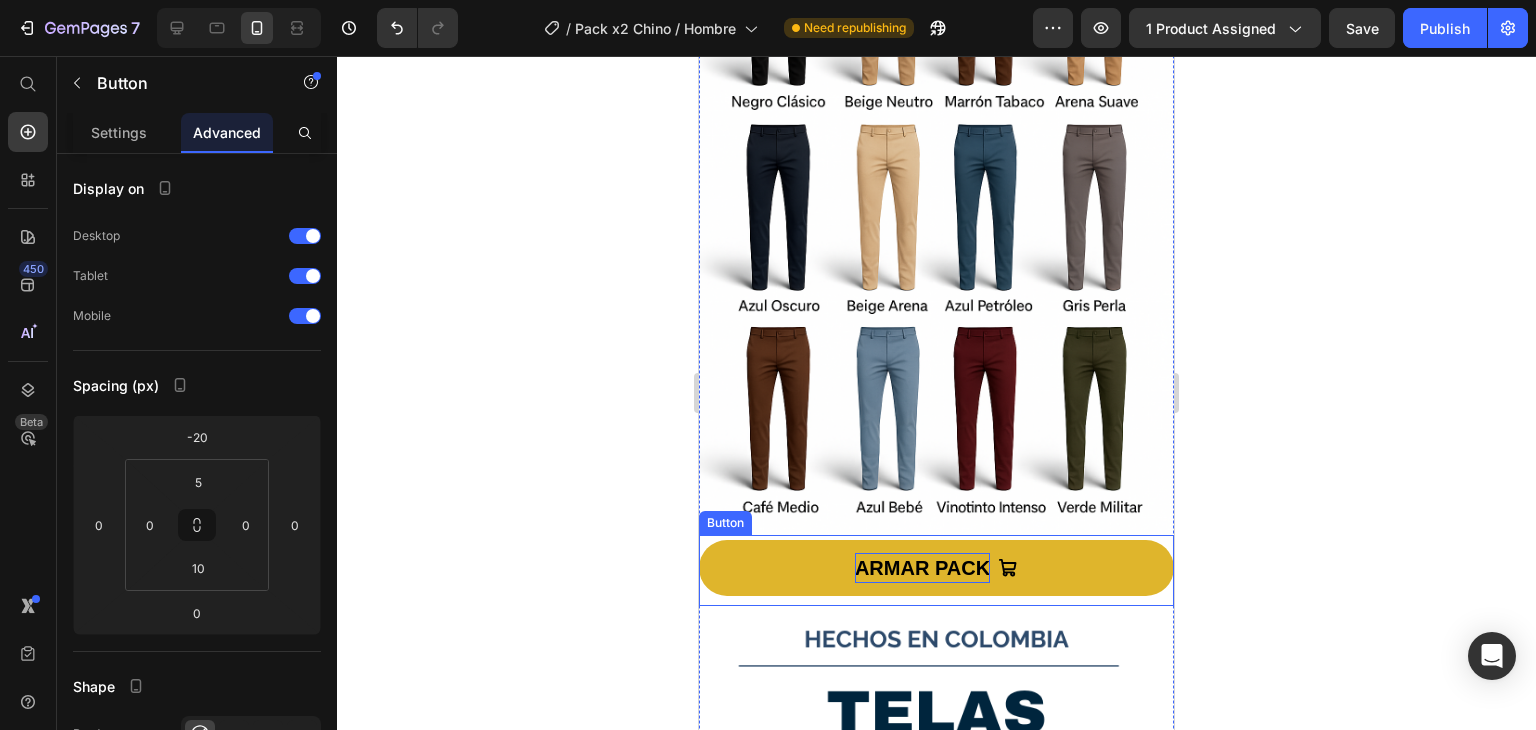 click on "ARMAR PACK" at bounding box center (922, 568) 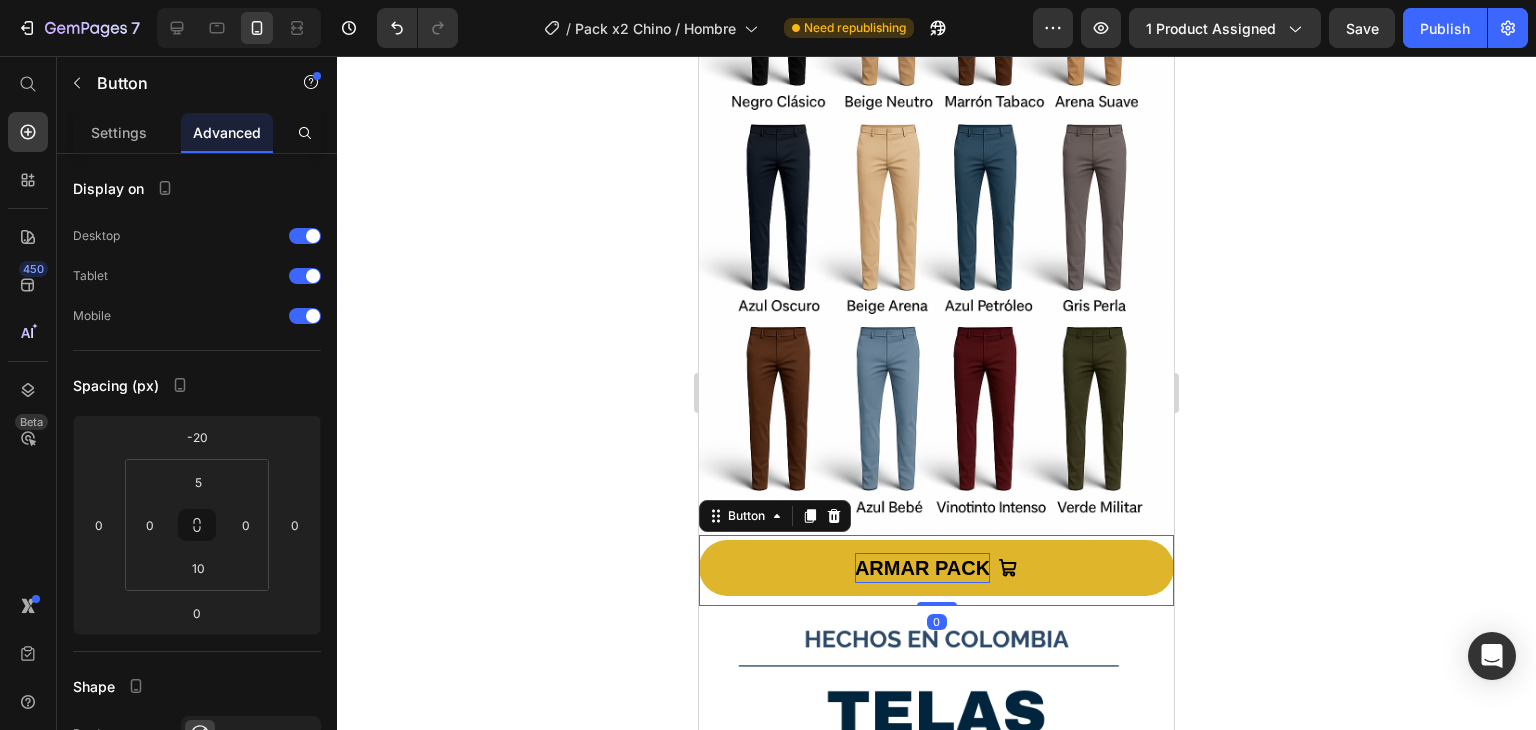 click on "ARMAR PACK" at bounding box center (922, 568) 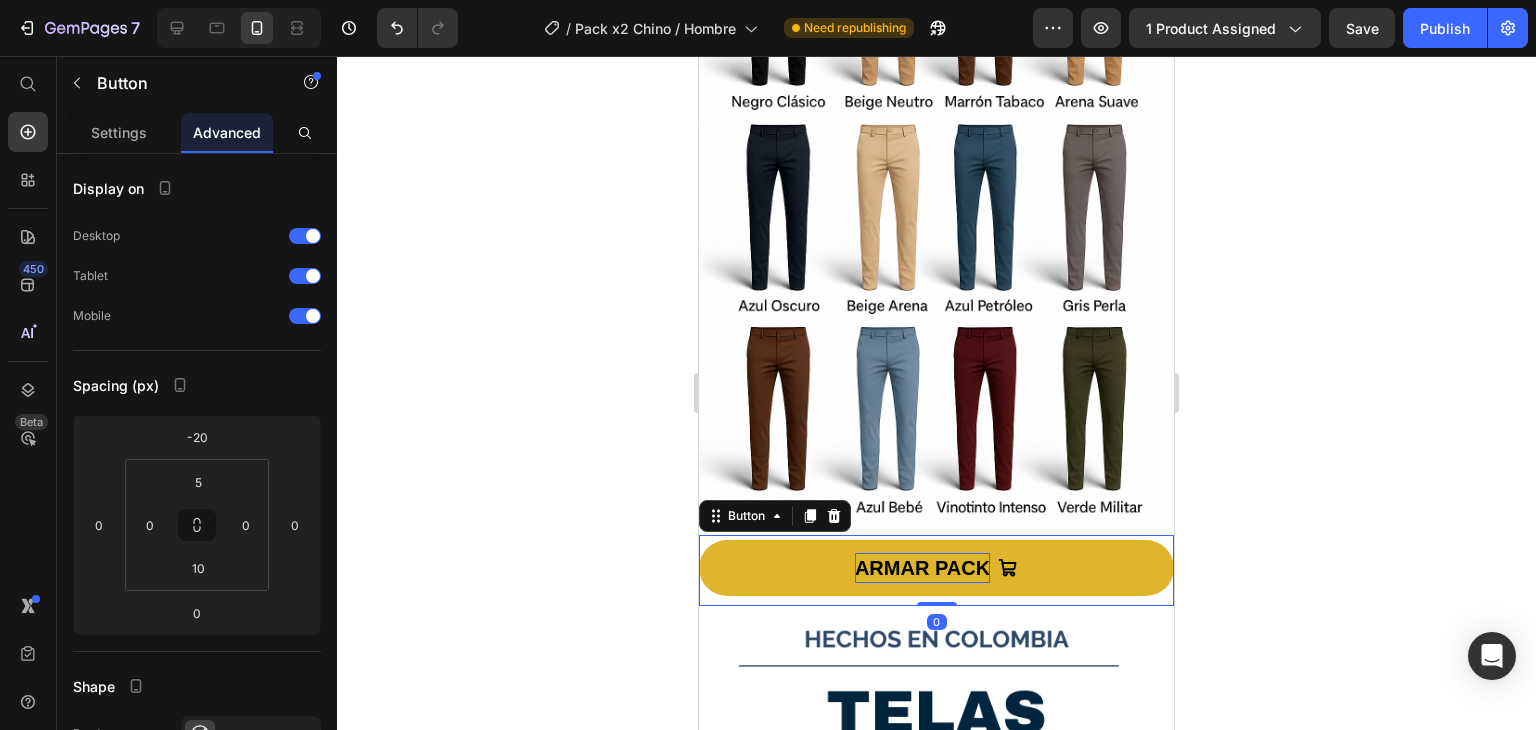 click on "ARMAR PACK" at bounding box center [922, 568] 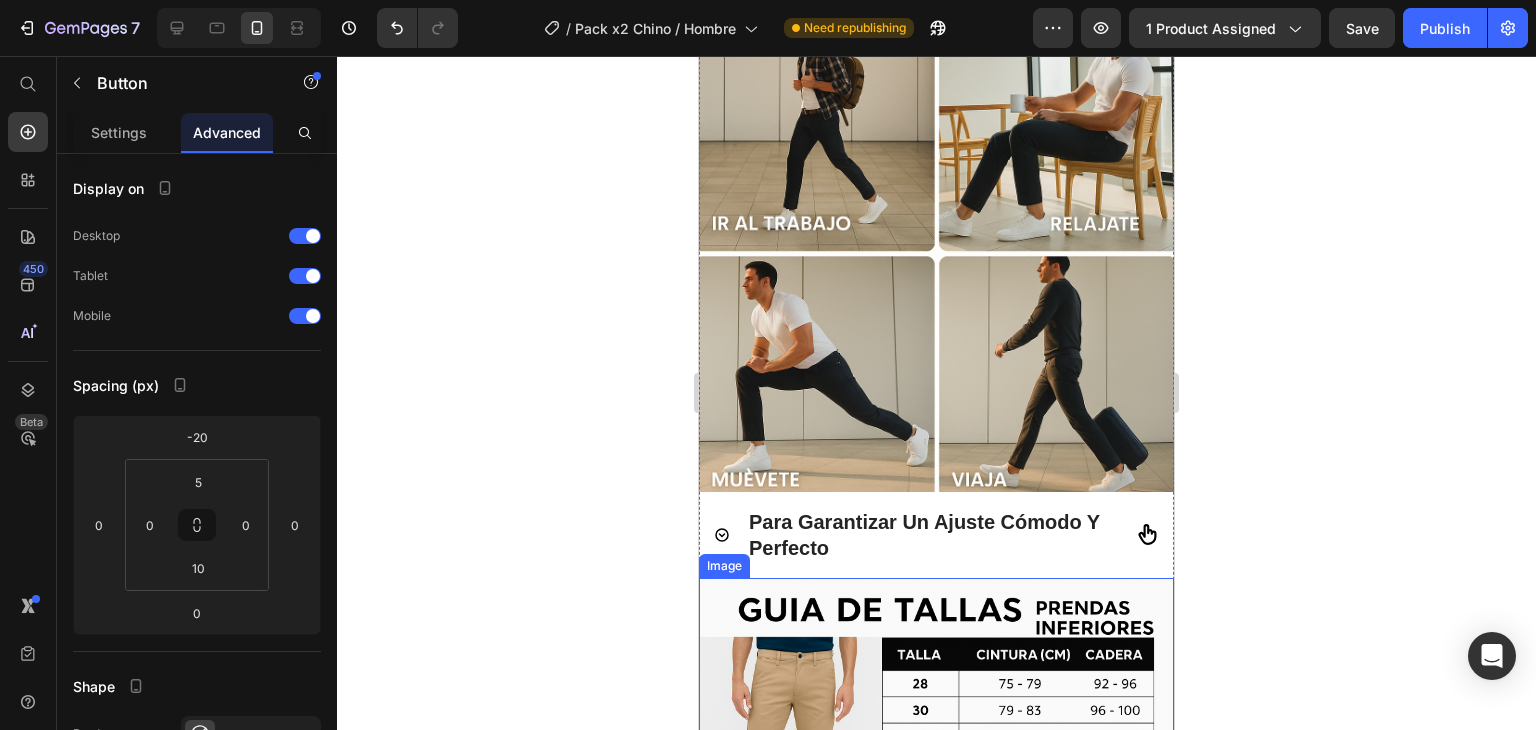 scroll, scrollTop: 3744, scrollLeft: 0, axis: vertical 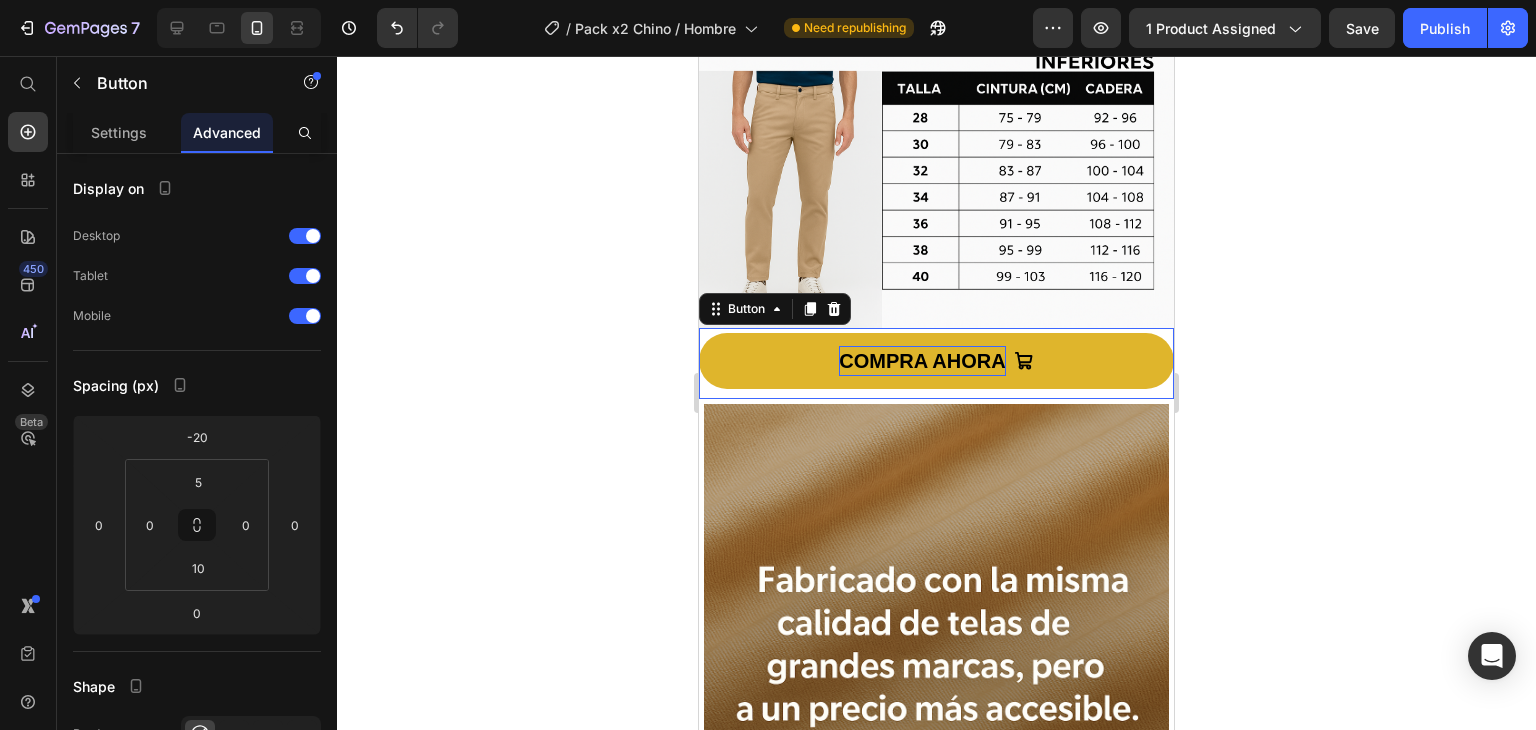 click on "COMPRA AHORA" at bounding box center [922, 361] 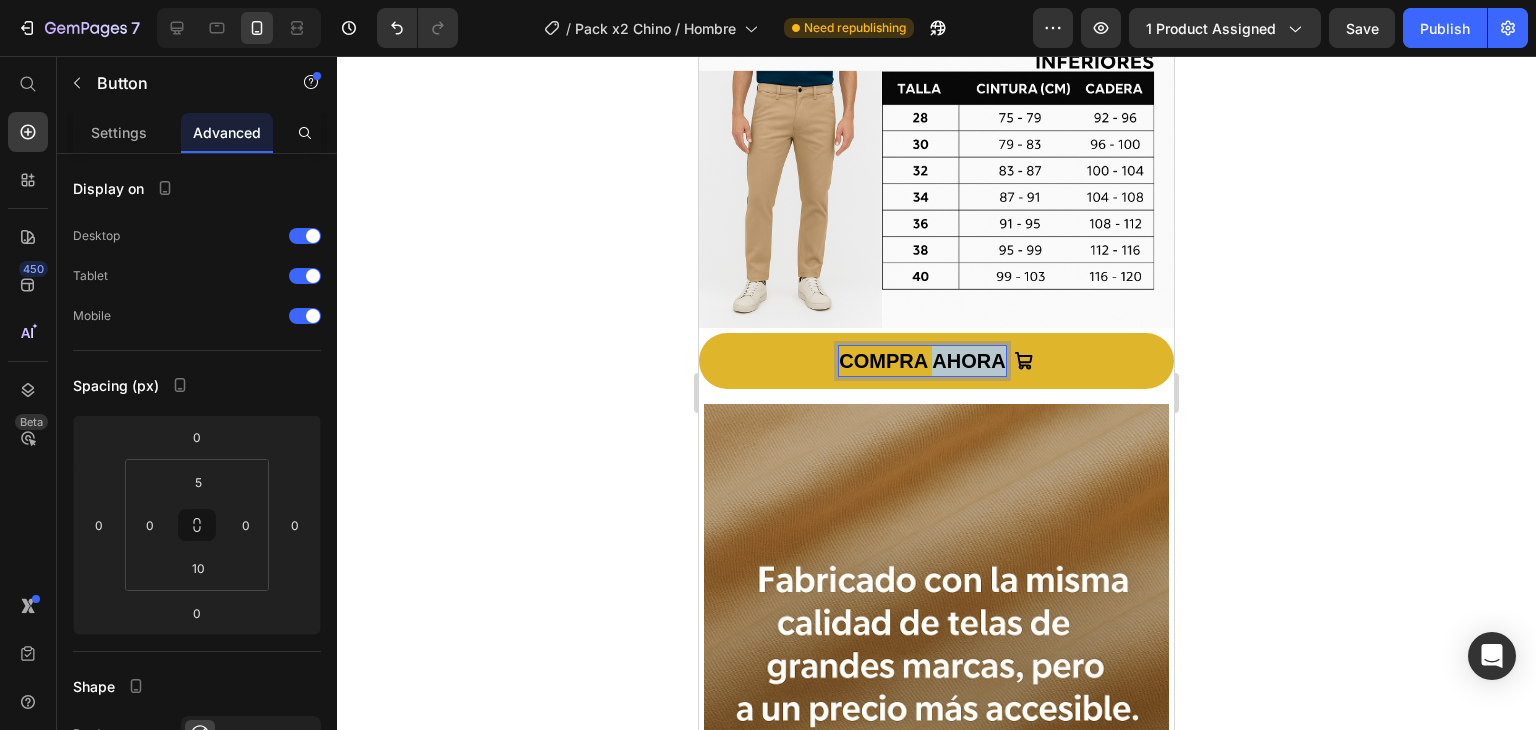 click on "COMPRA AHORA" at bounding box center [922, 361] 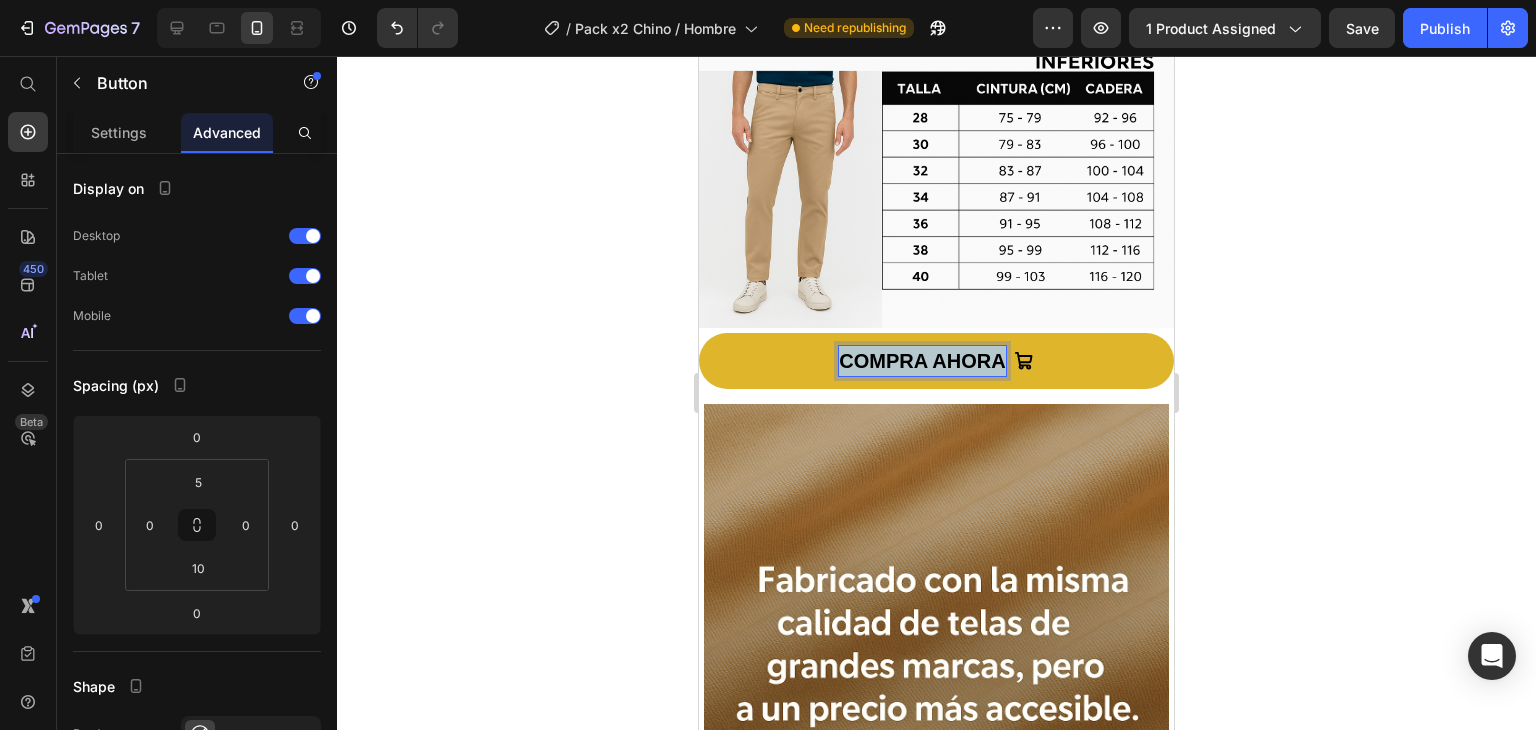 click on "COMPRA AHORA" at bounding box center [922, 361] 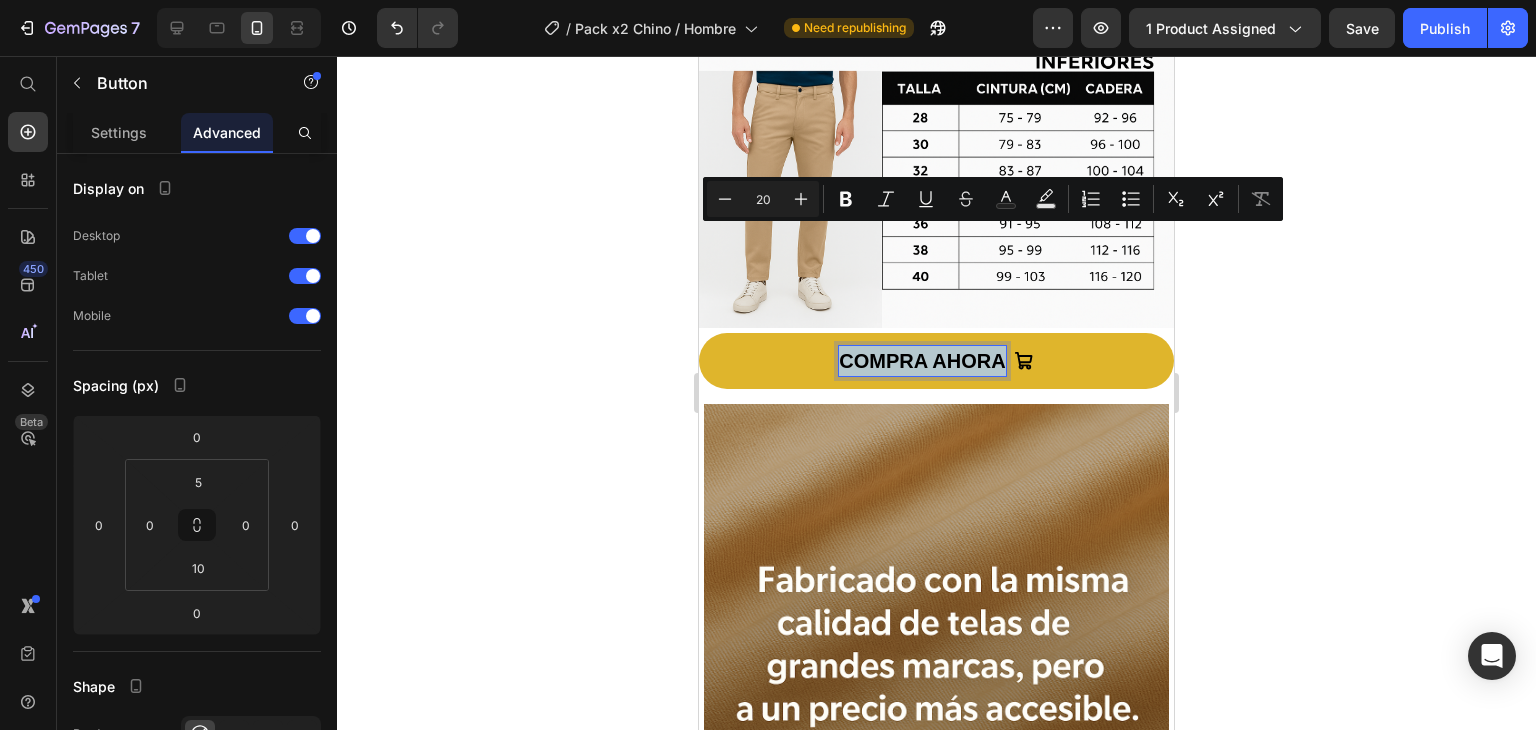 copy on "COMPRA AHORA" 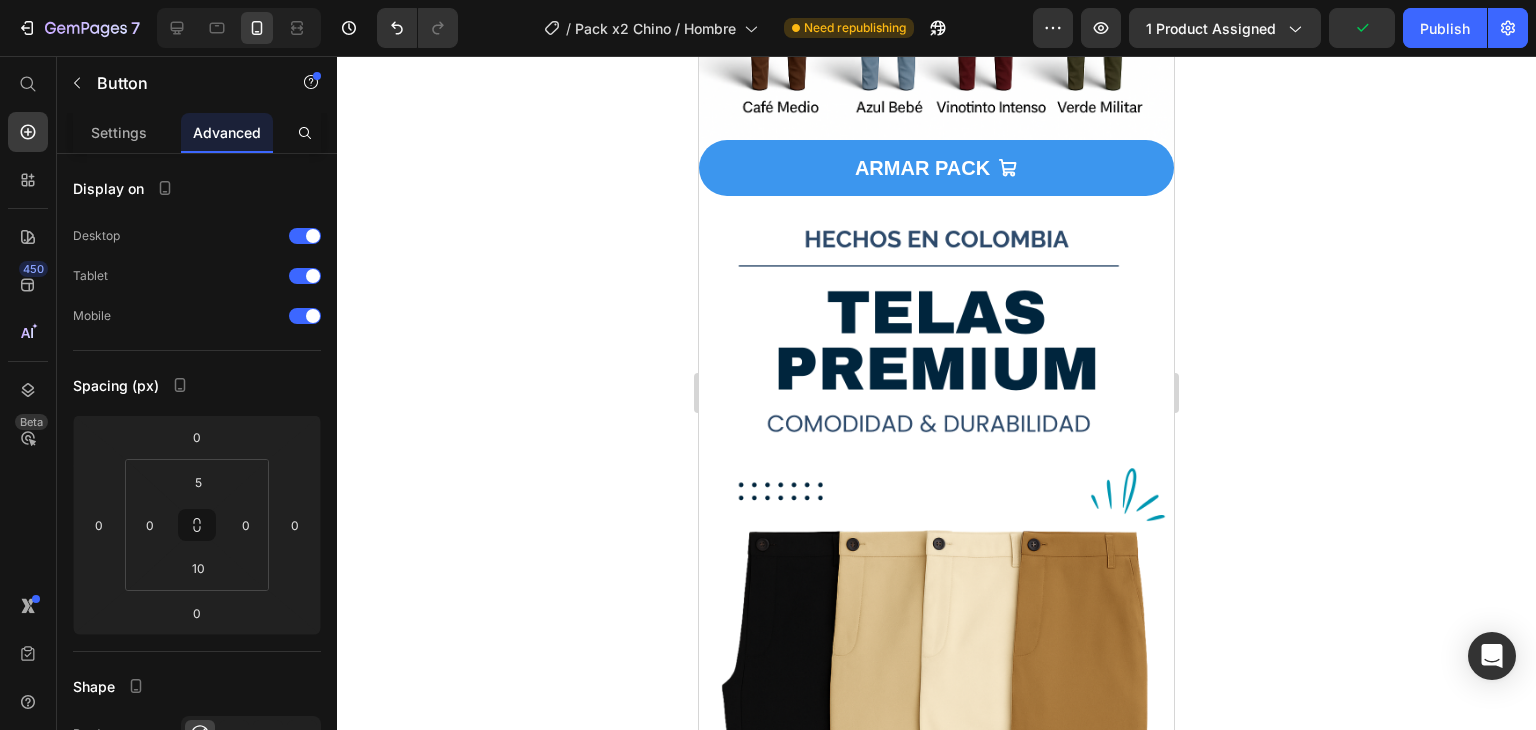 scroll, scrollTop: 1912, scrollLeft: 0, axis: vertical 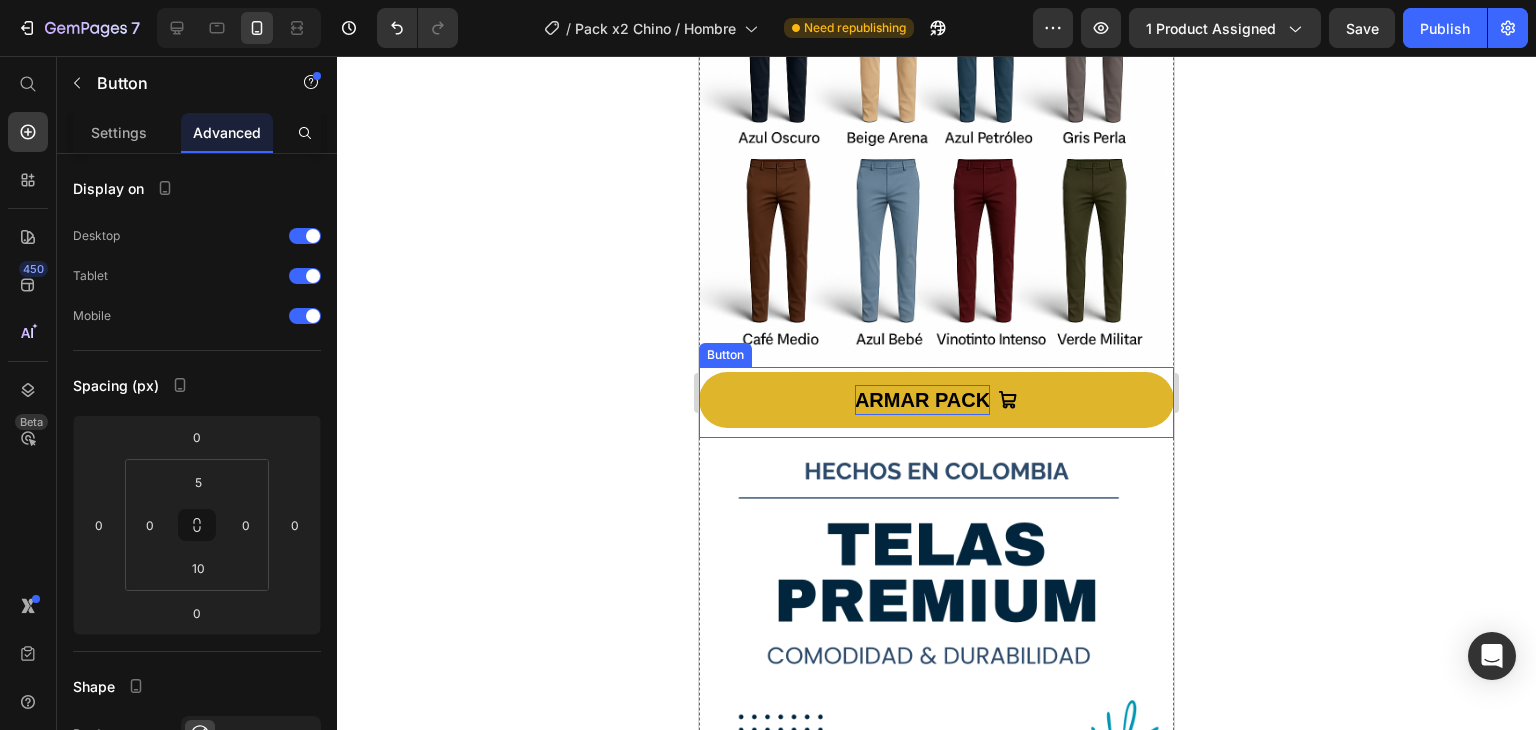 click on "ARMAR PACK" at bounding box center (922, 400) 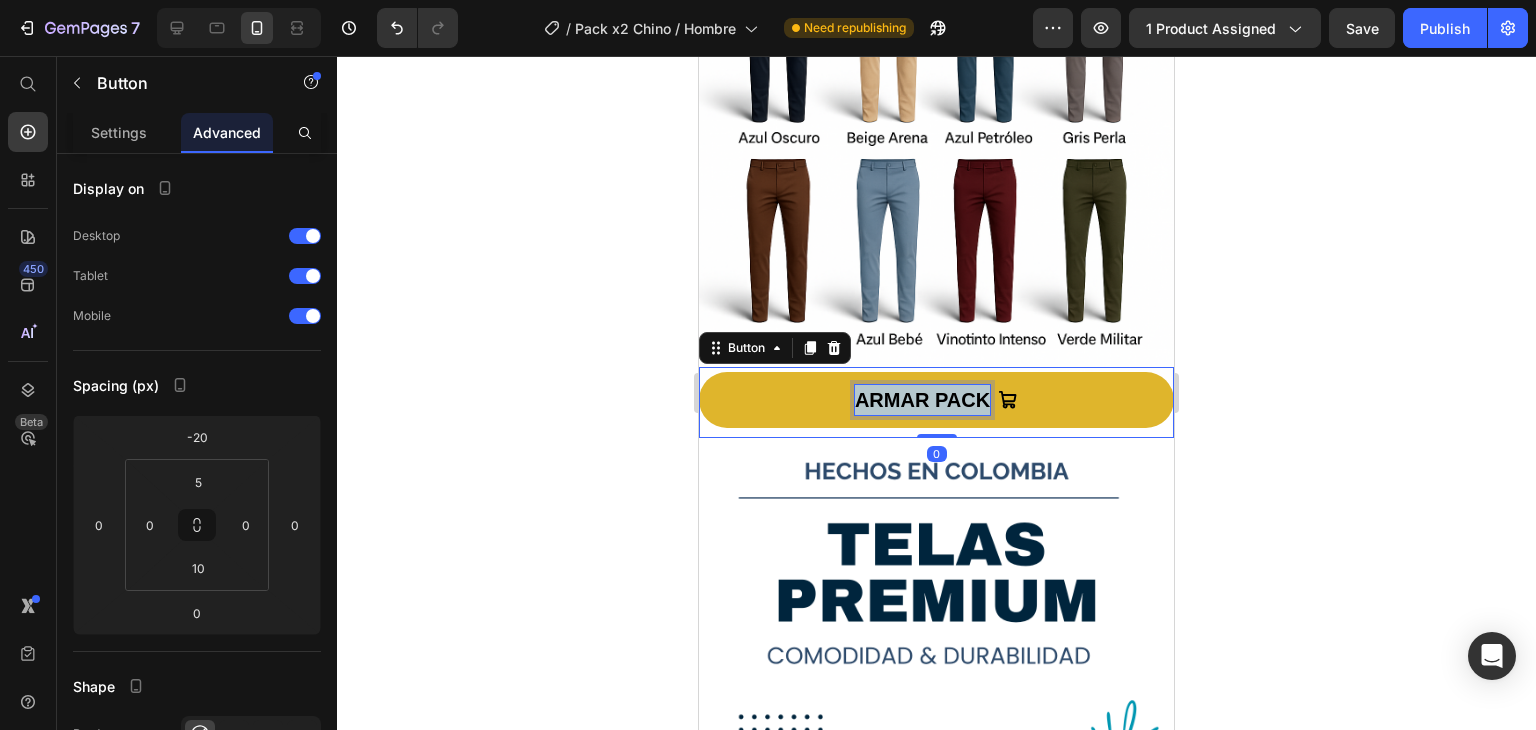 click on "ARMAR PACK" at bounding box center (922, 400) 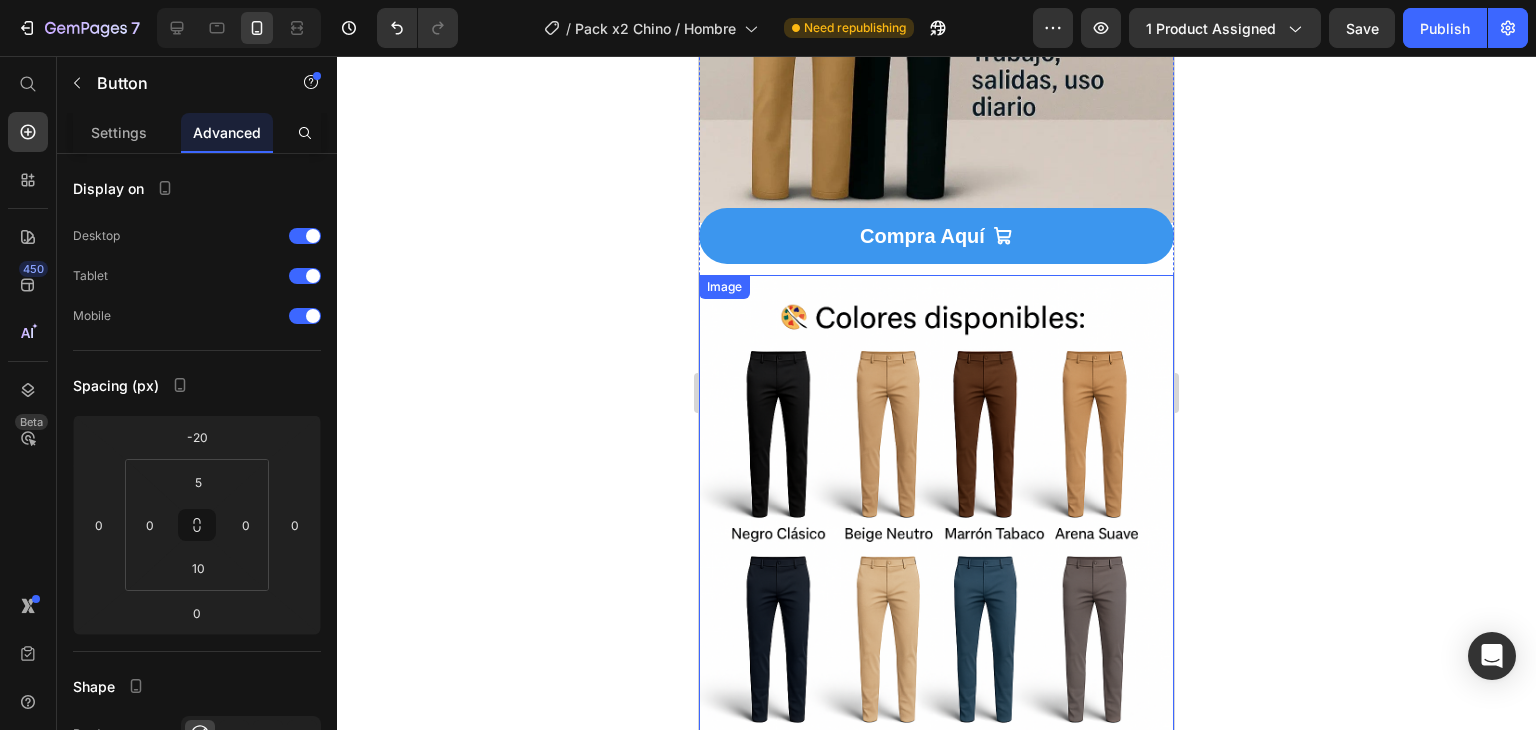 scroll, scrollTop: 1112, scrollLeft: 0, axis: vertical 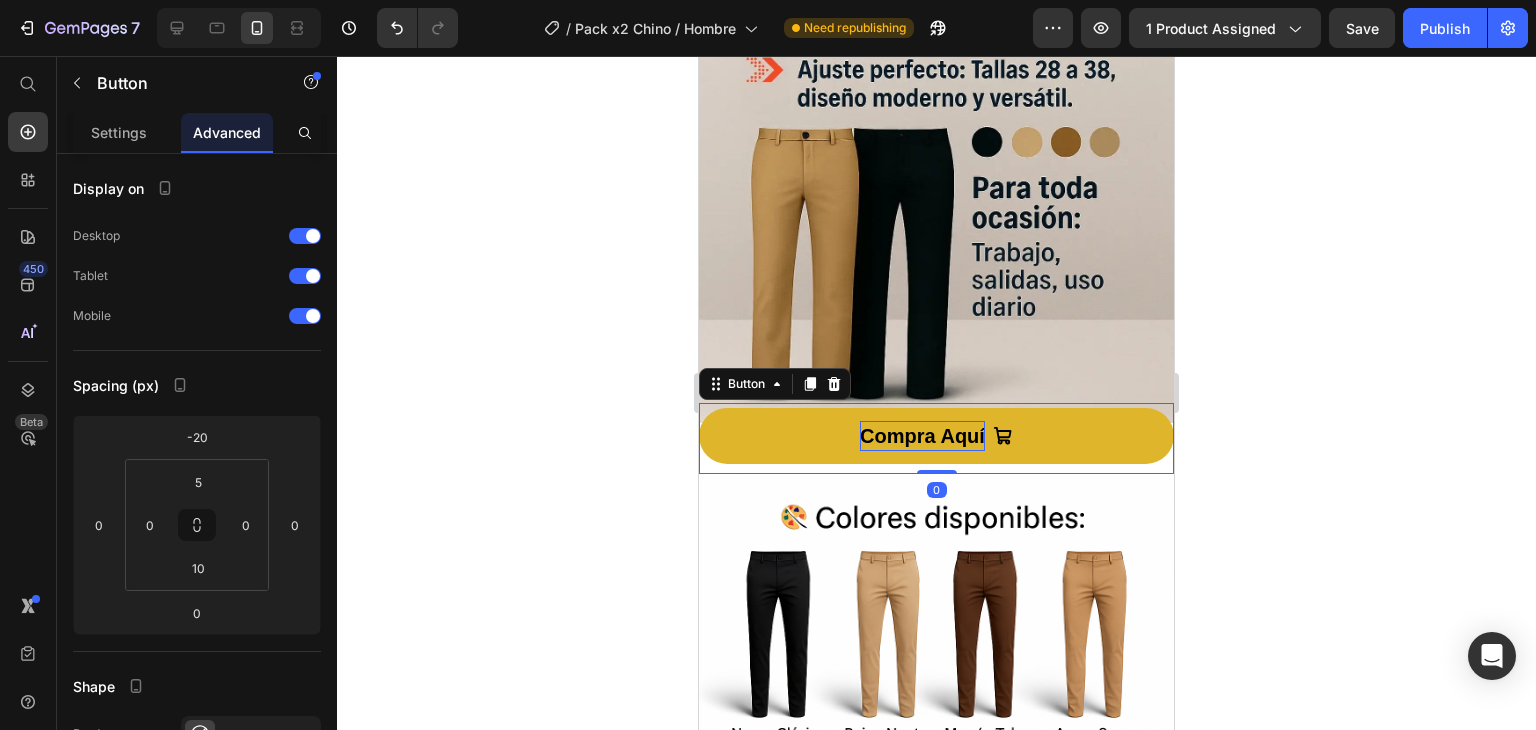 click on "Compra Aquí" at bounding box center (922, 436) 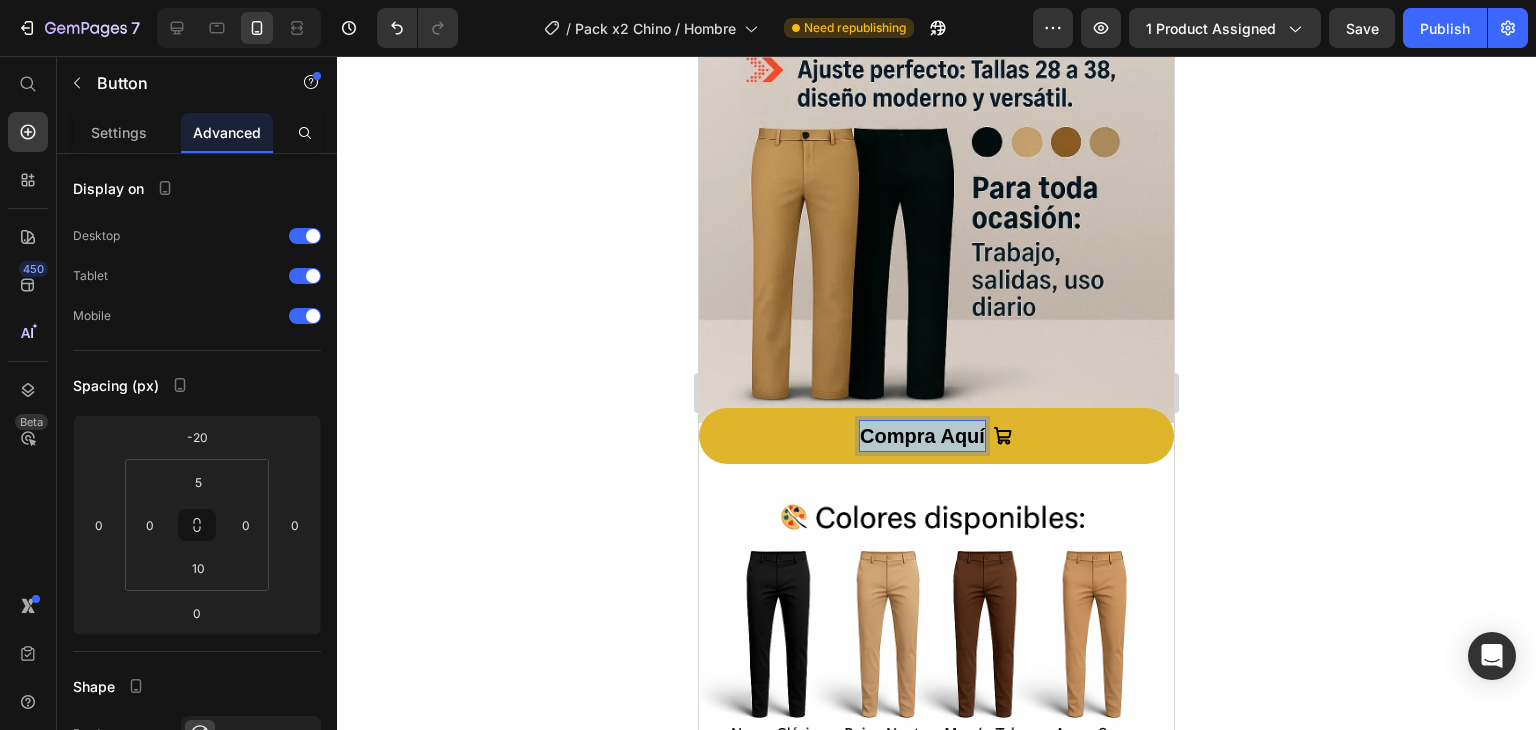 click on "Compra Aquí" at bounding box center [922, 436] 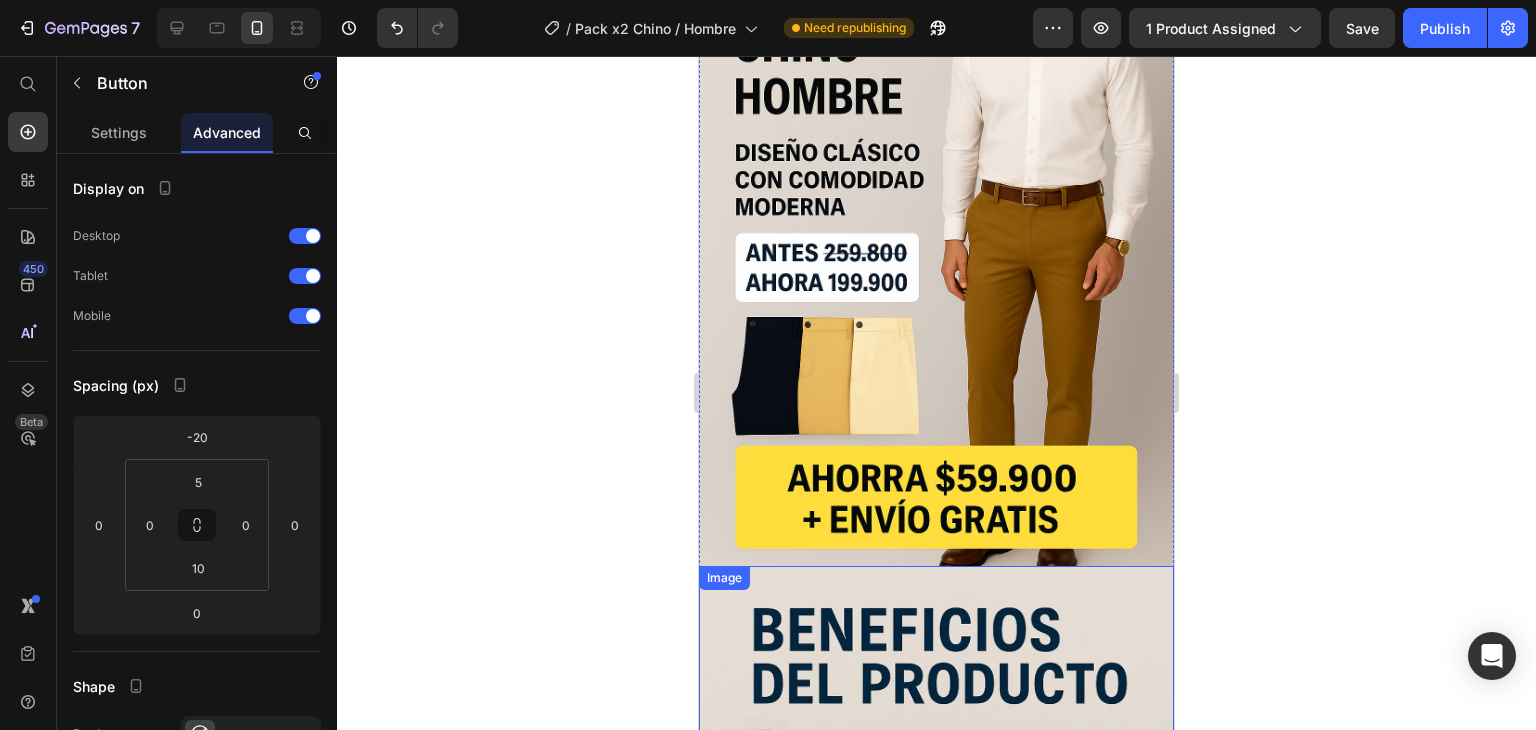 scroll, scrollTop: 266, scrollLeft: 0, axis: vertical 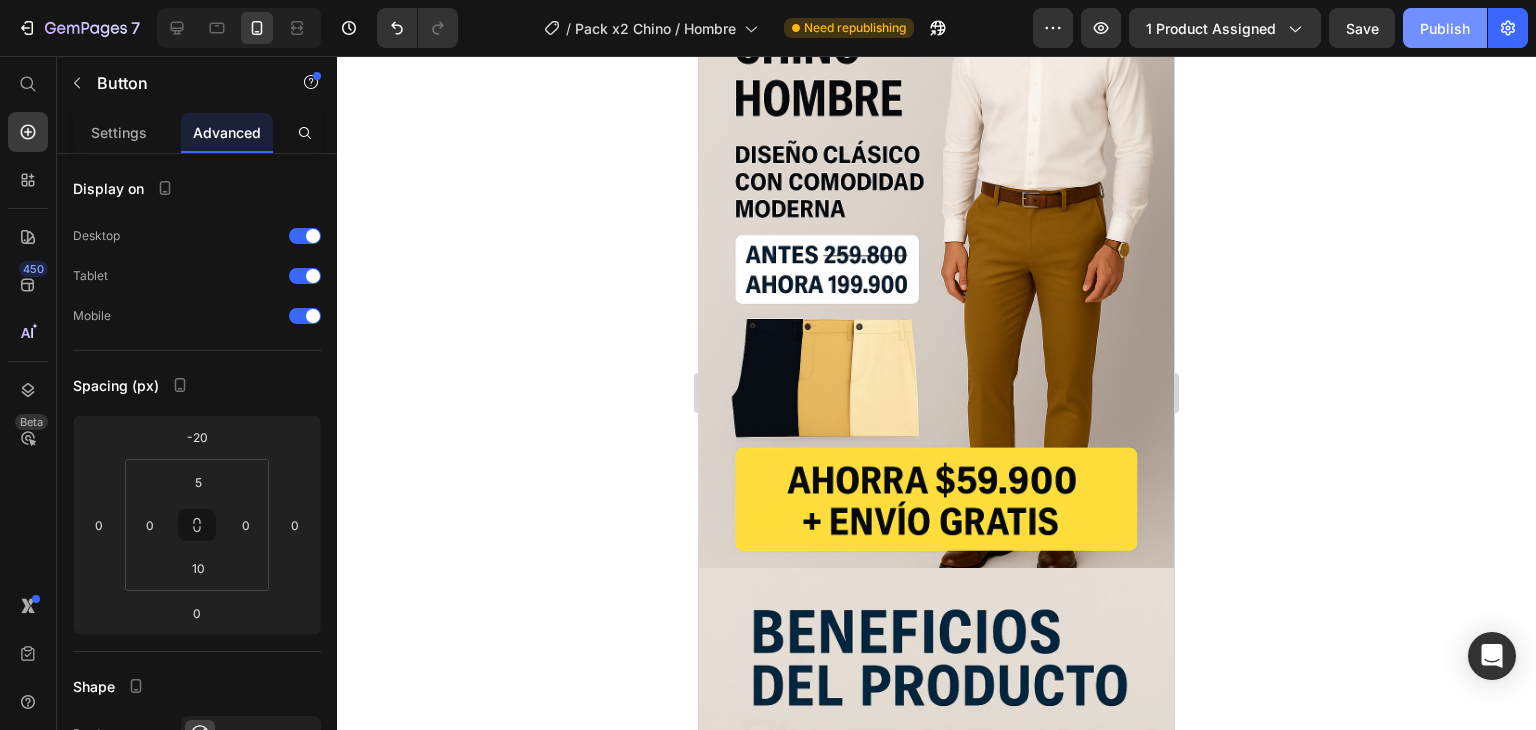 click on "Publish" at bounding box center [1445, 28] 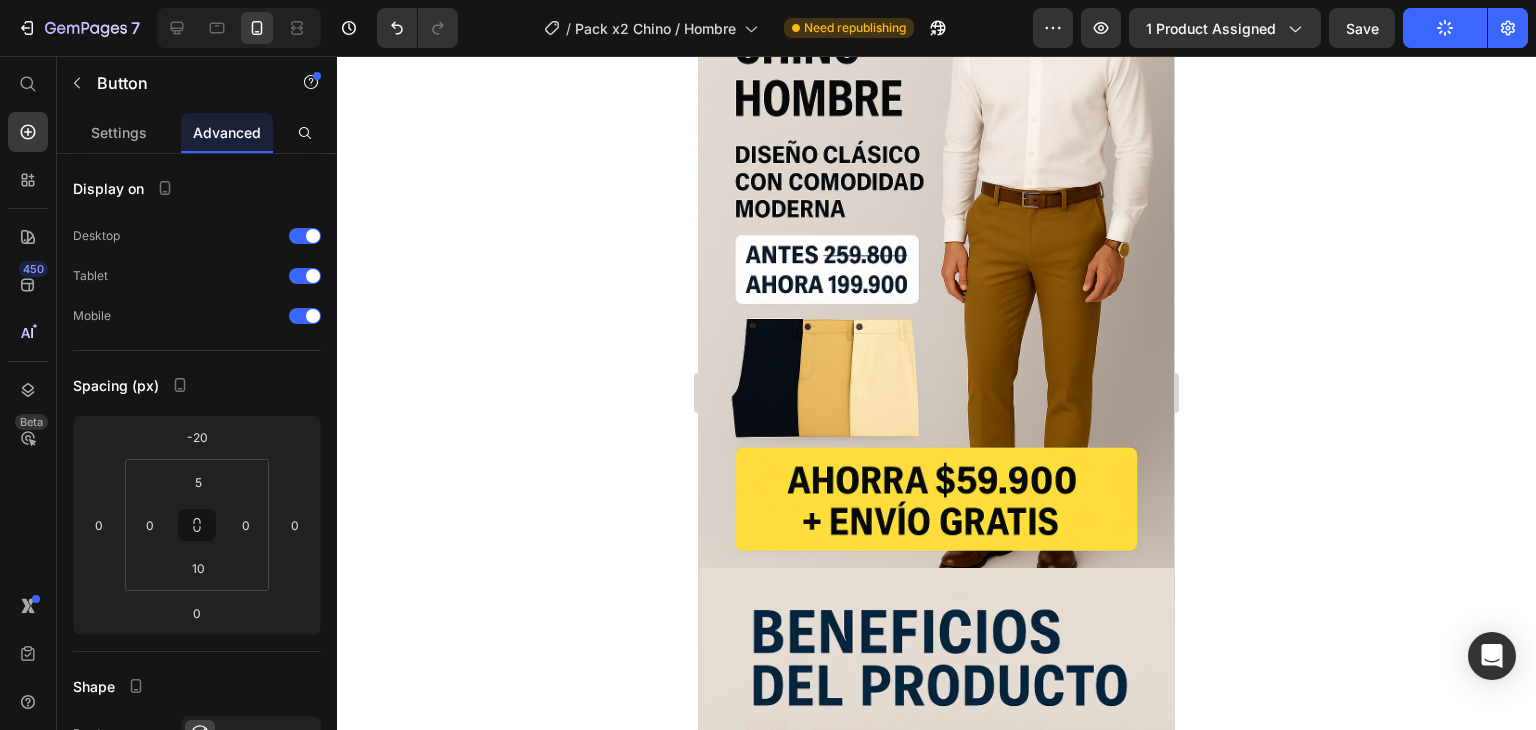 click on "Publish" 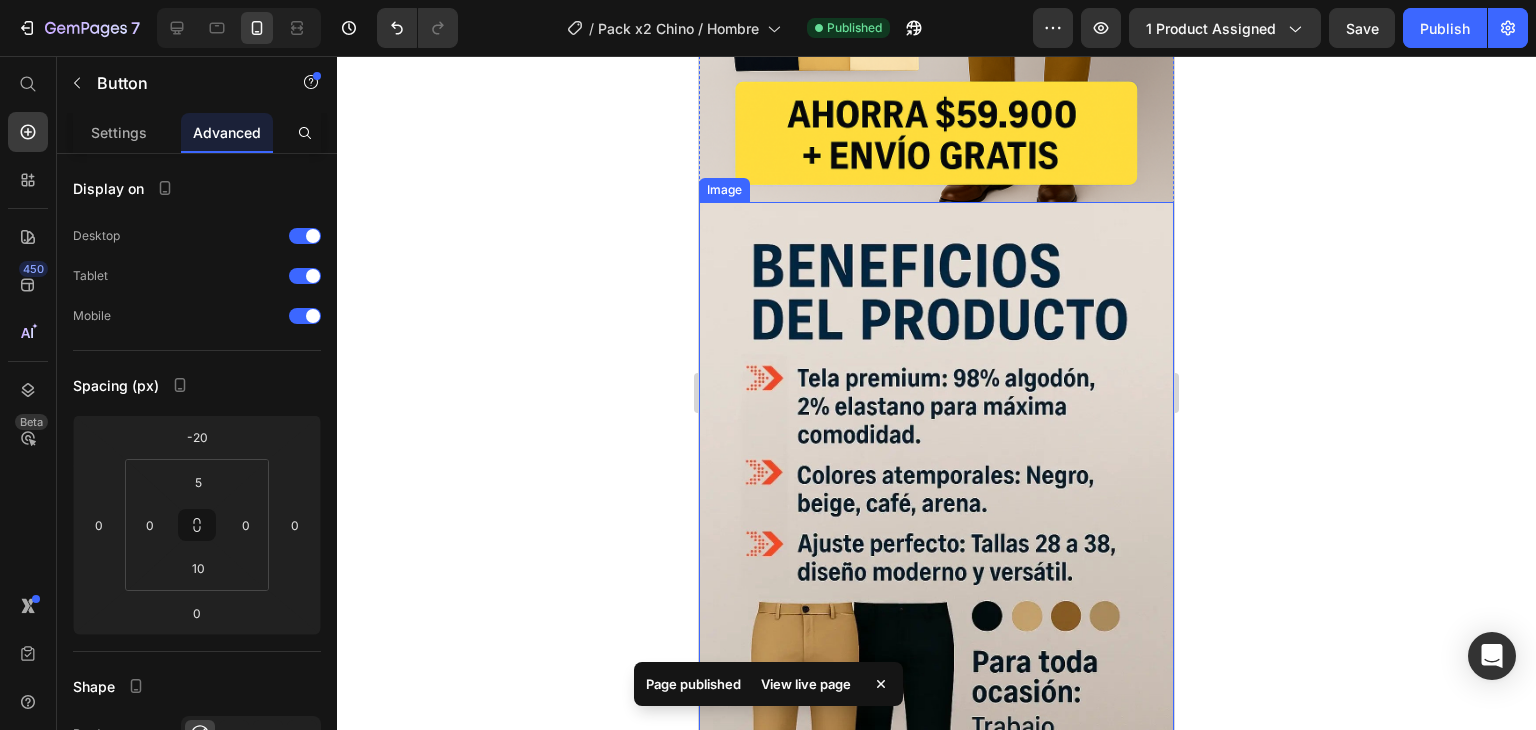 scroll, scrollTop: 799, scrollLeft: 0, axis: vertical 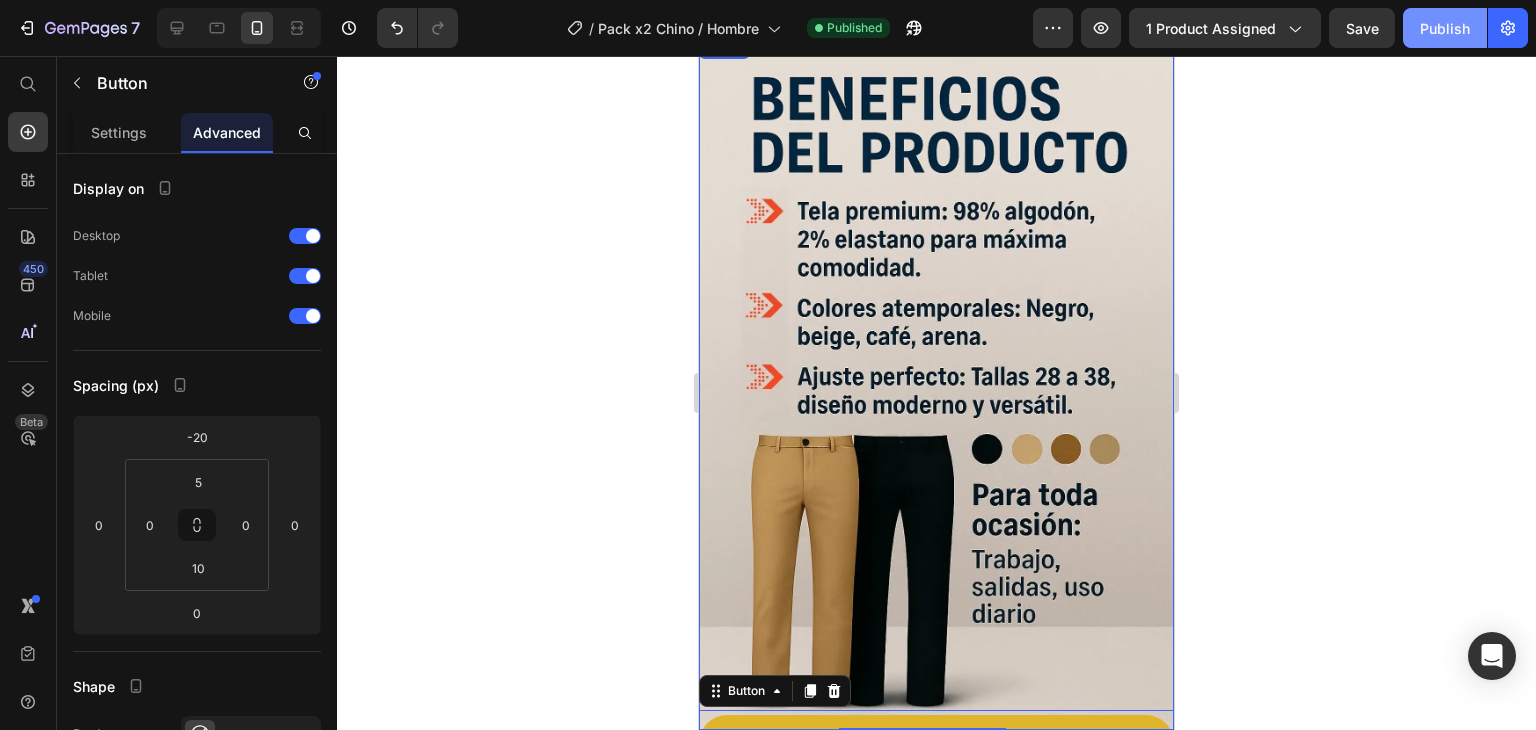 click on "Publish" at bounding box center [1445, 28] 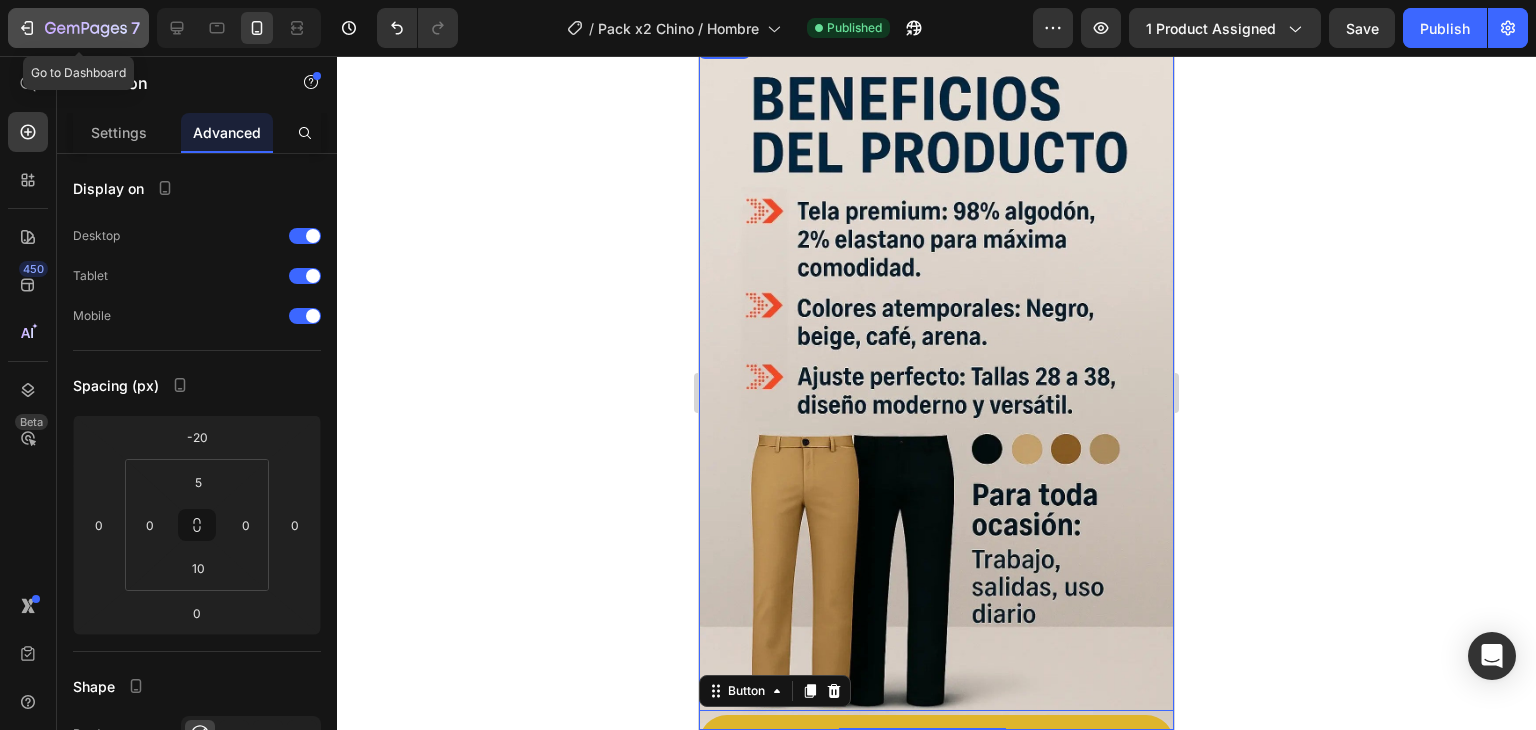 click on "7" at bounding box center (78, 28) 